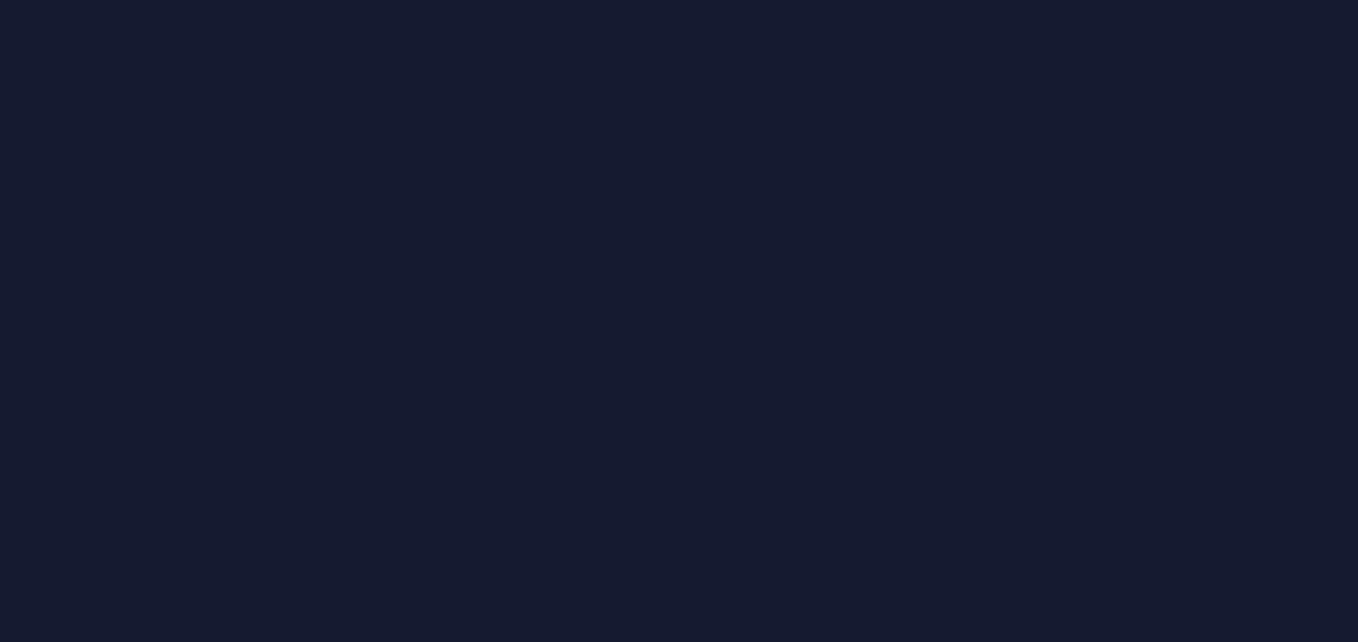 scroll, scrollTop: 0, scrollLeft: 0, axis: both 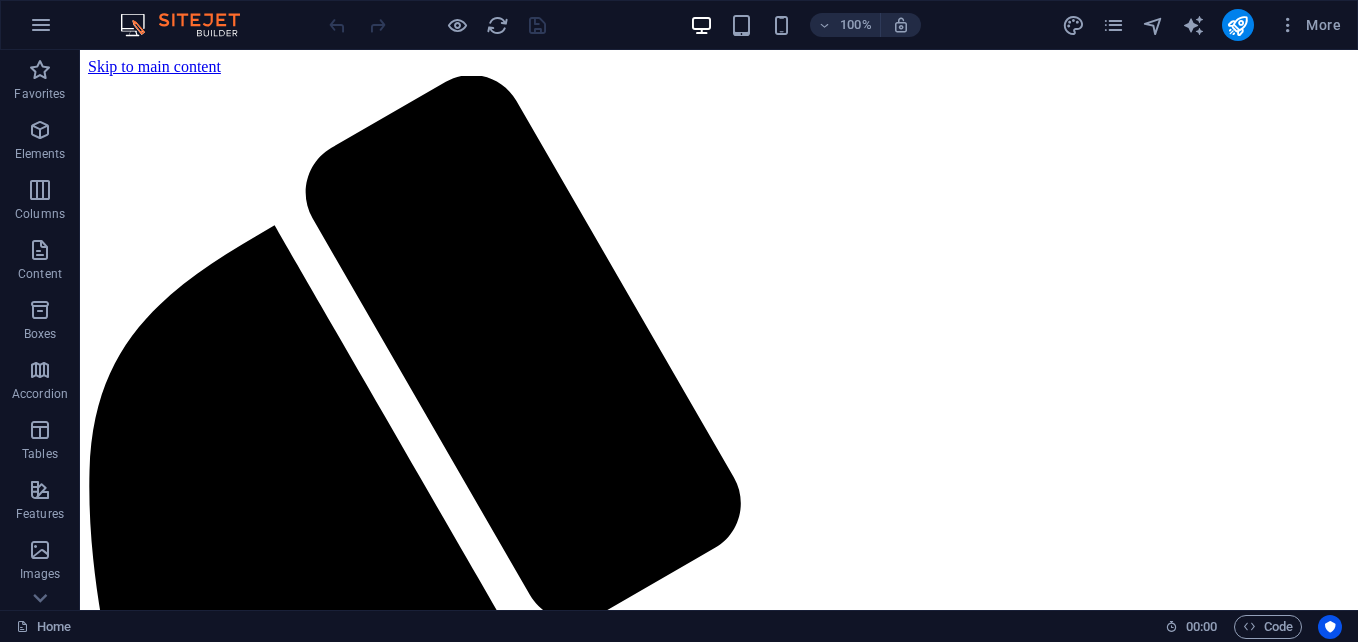 click on "100%" at bounding box center (805, 25) 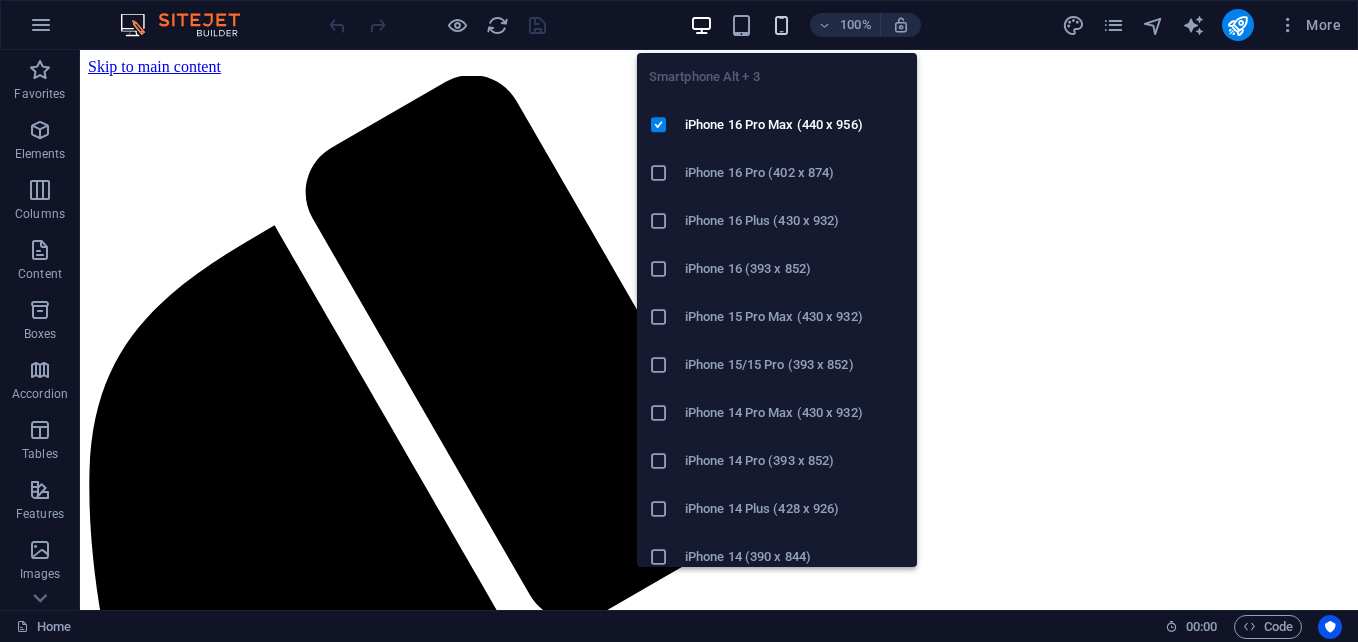 click at bounding box center [781, 25] 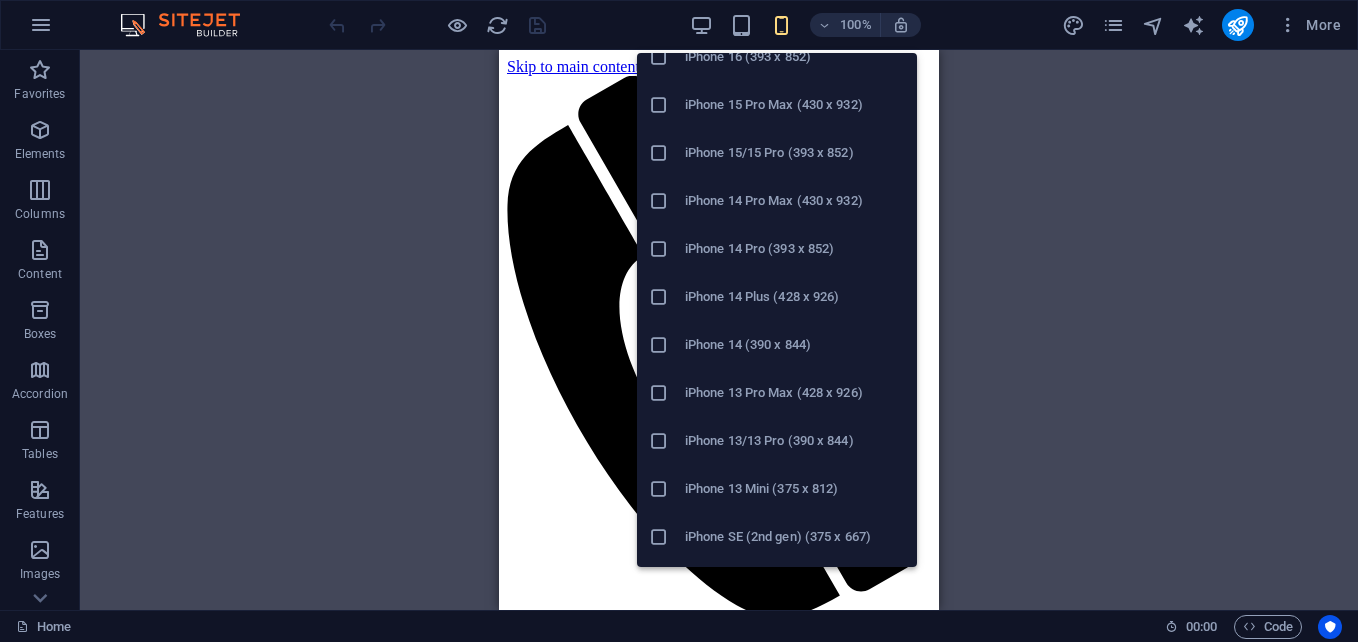 scroll, scrollTop: 0, scrollLeft: 0, axis: both 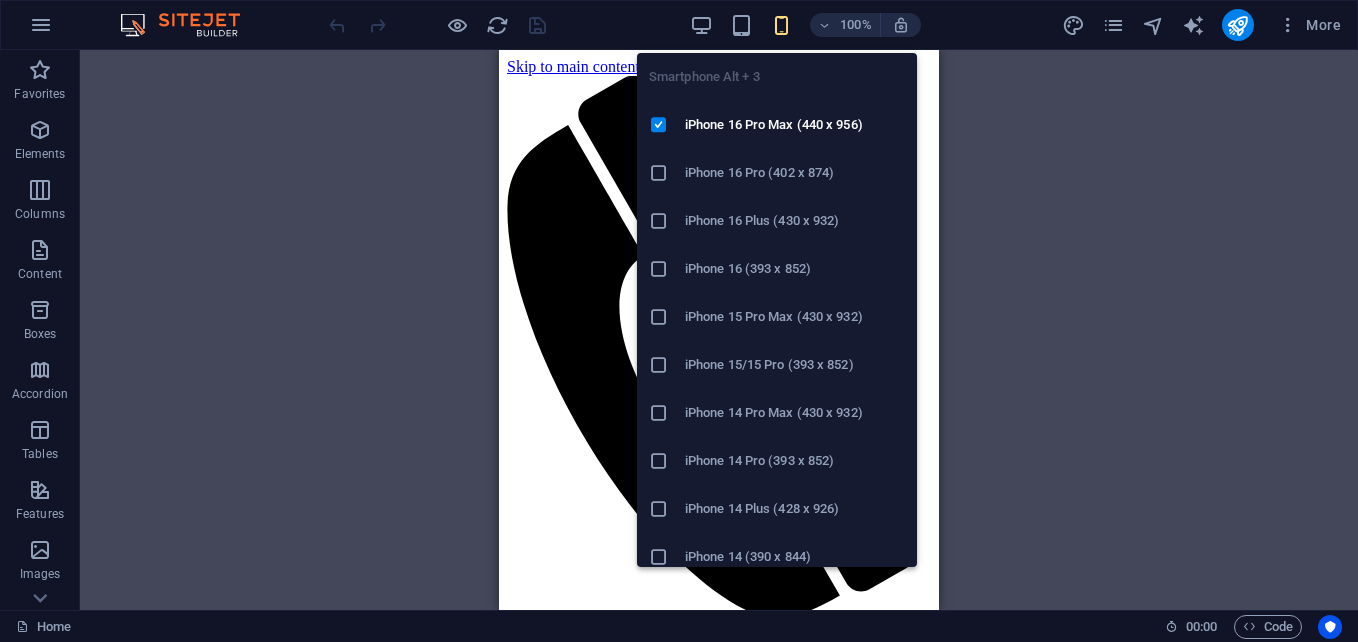 click on "iPhone 15 Pro Max (430 x 932)" at bounding box center [777, 317] 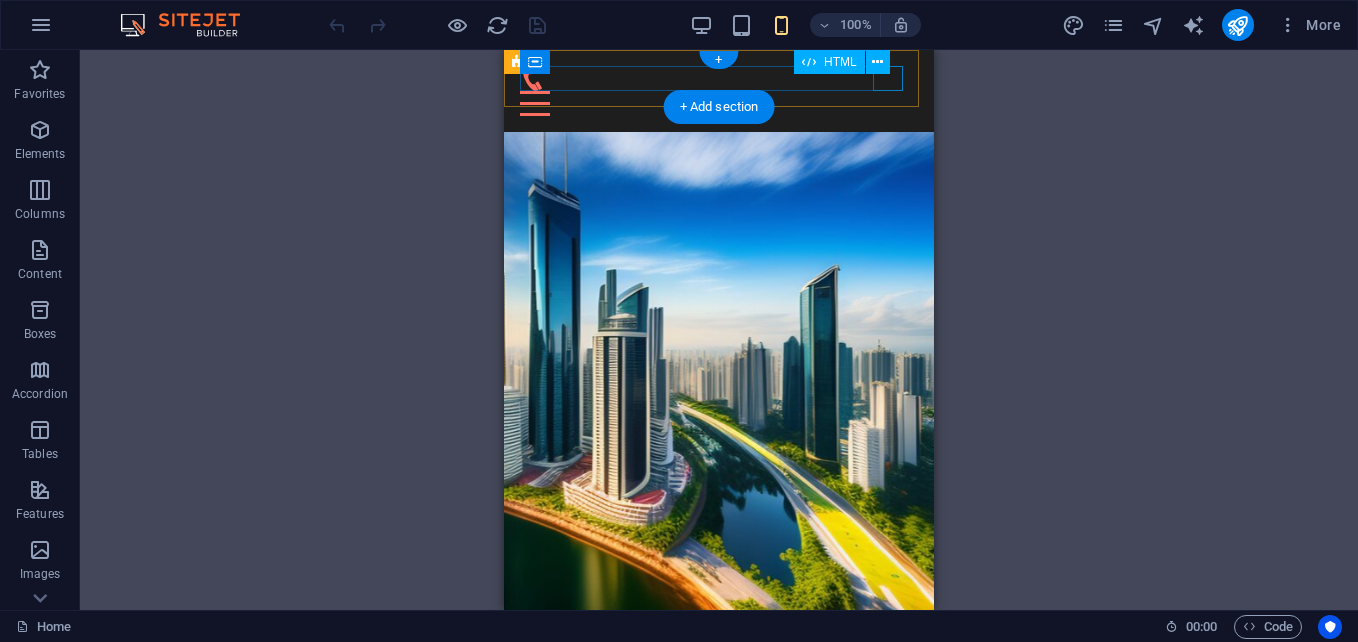 click at bounding box center (719, 103) 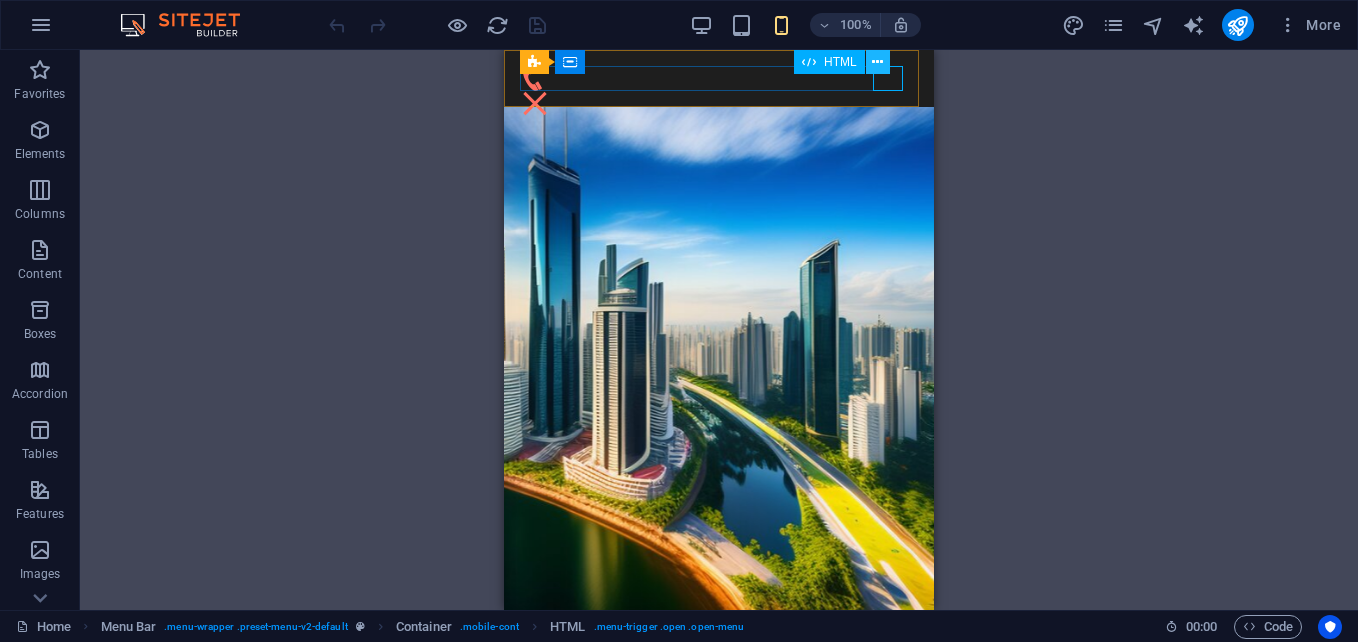 click at bounding box center [877, 62] 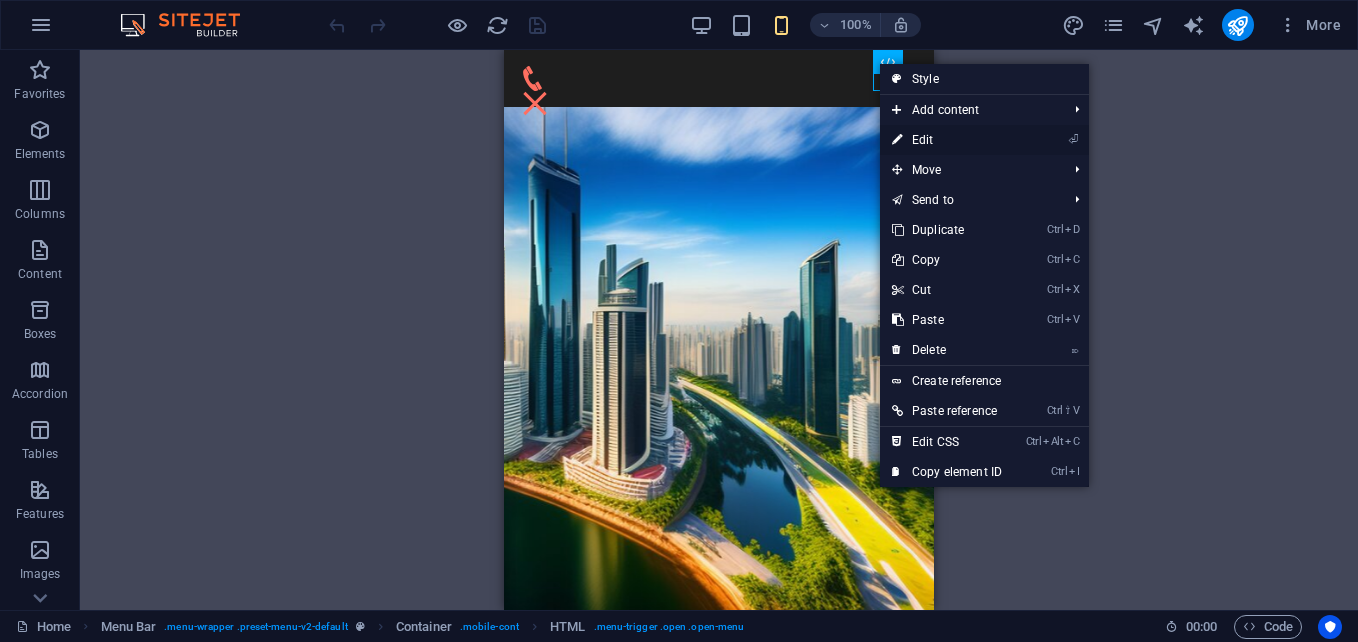 click on "⏎  Edit" at bounding box center [947, 140] 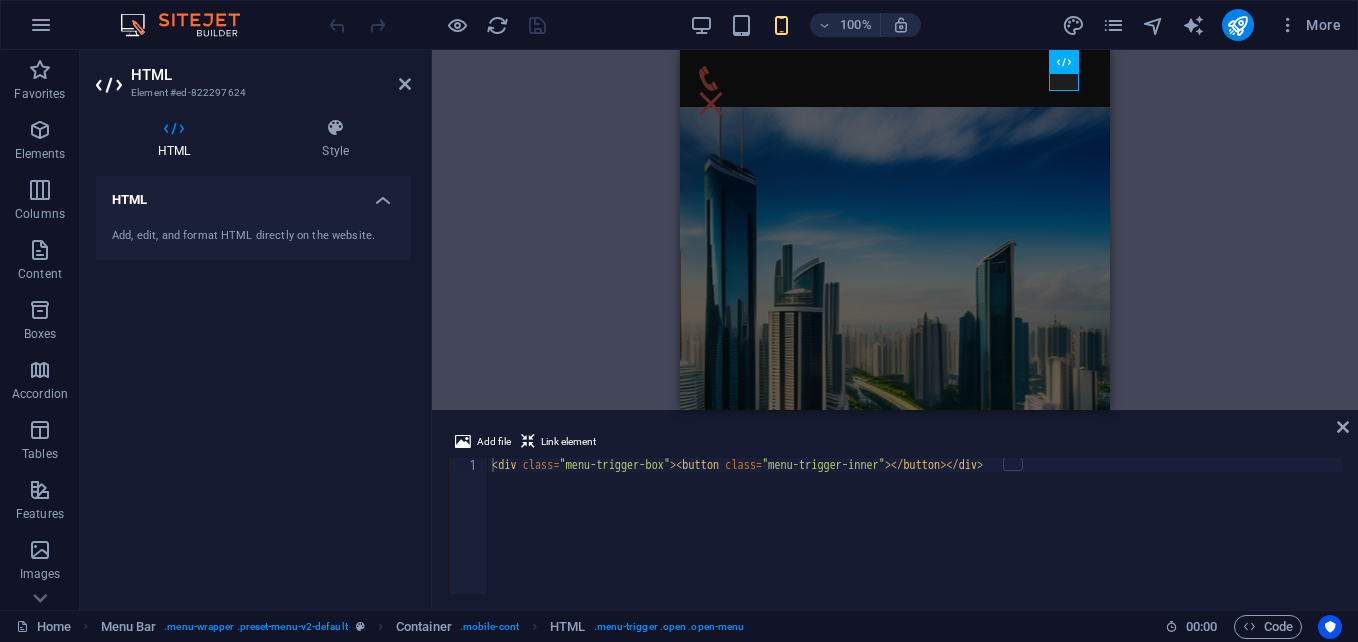 click on "HTML" at bounding box center [253, 194] 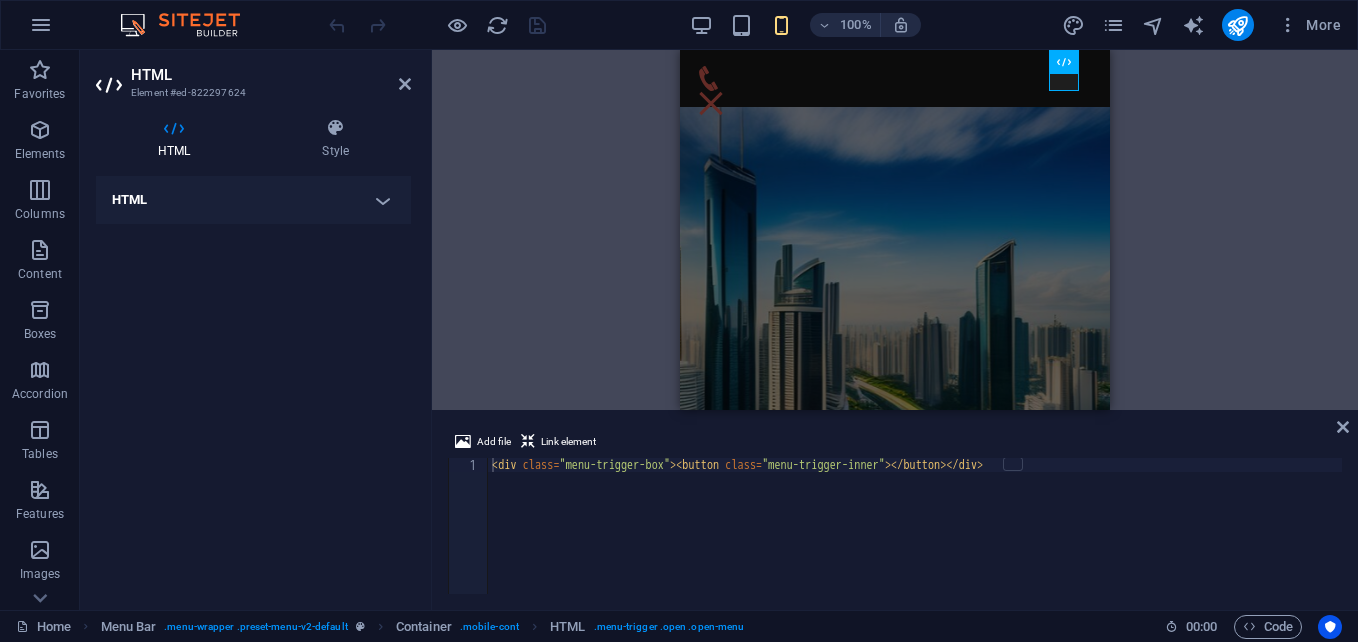 click on "HTML" at bounding box center (253, 200) 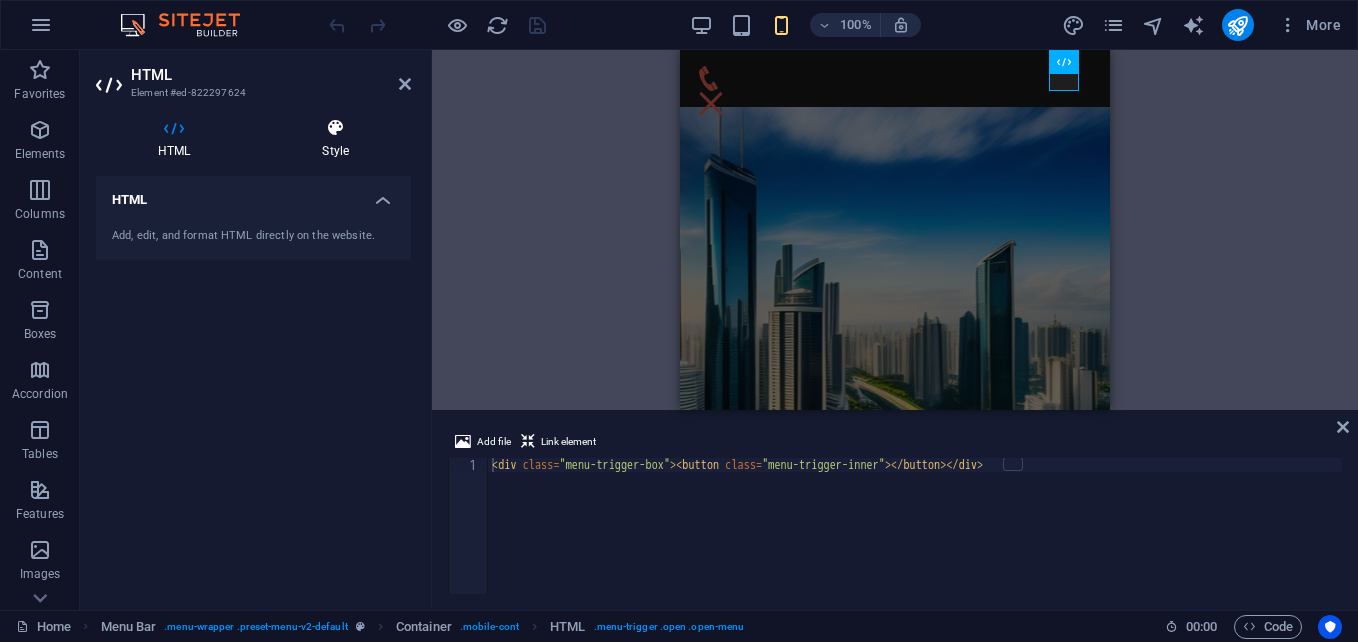 click on "Style" at bounding box center [335, 139] 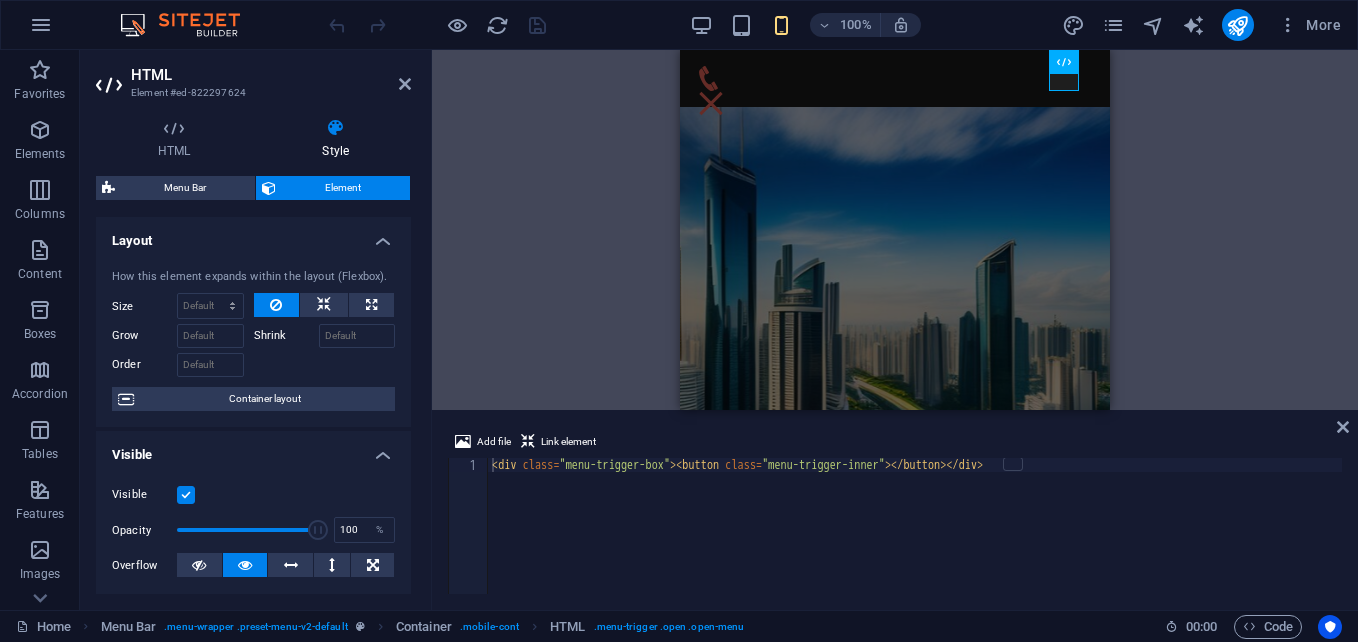 scroll, scrollTop: 468, scrollLeft: 0, axis: vertical 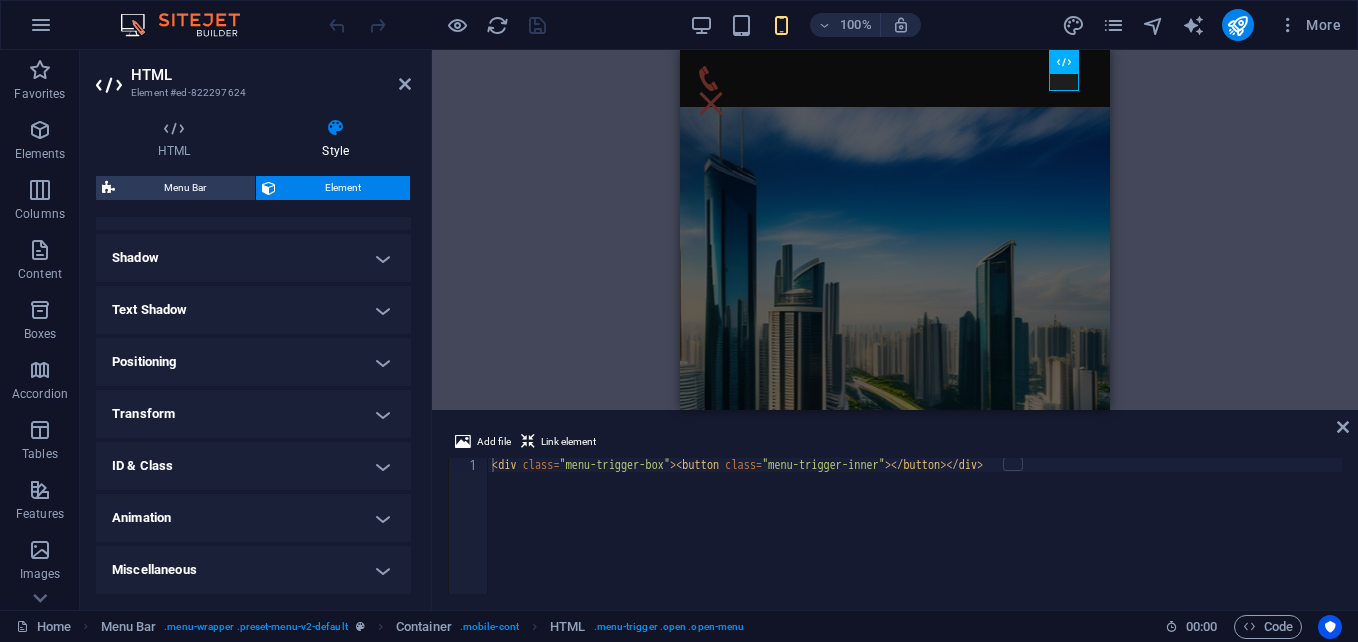 click on "ID & Class" at bounding box center (253, 466) 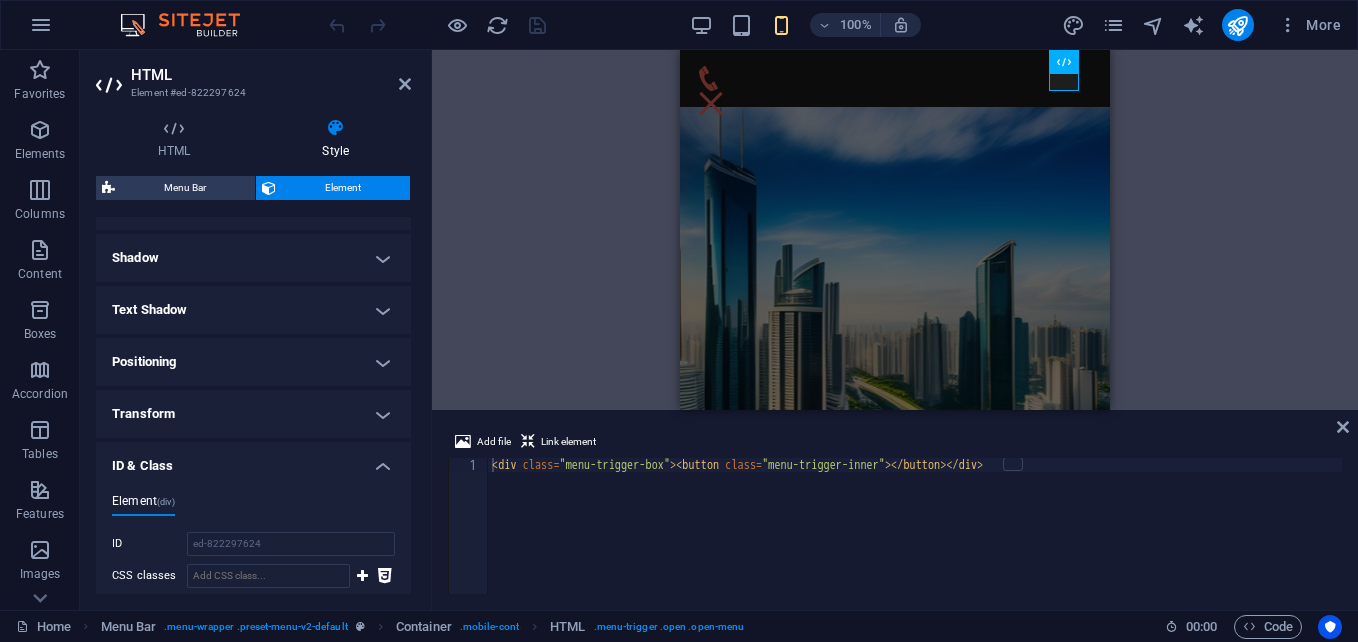 click on "ID & Class" at bounding box center (253, 460) 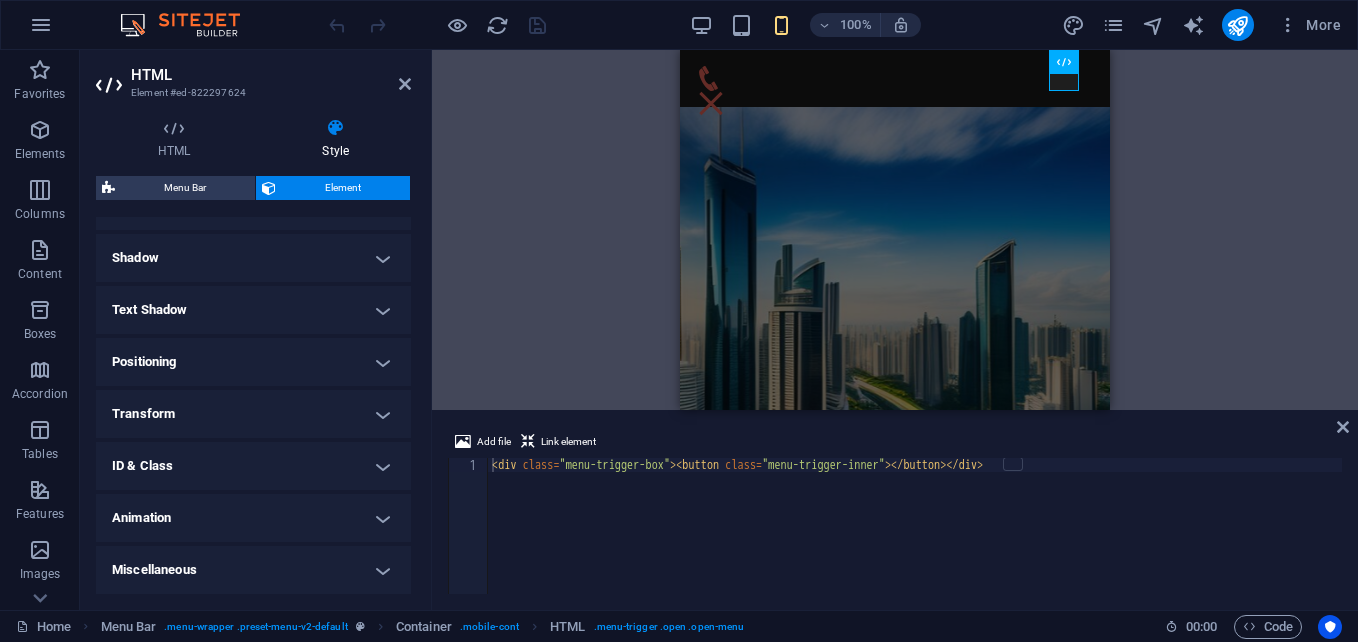 click on "Transform" at bounding box center [253, 414] 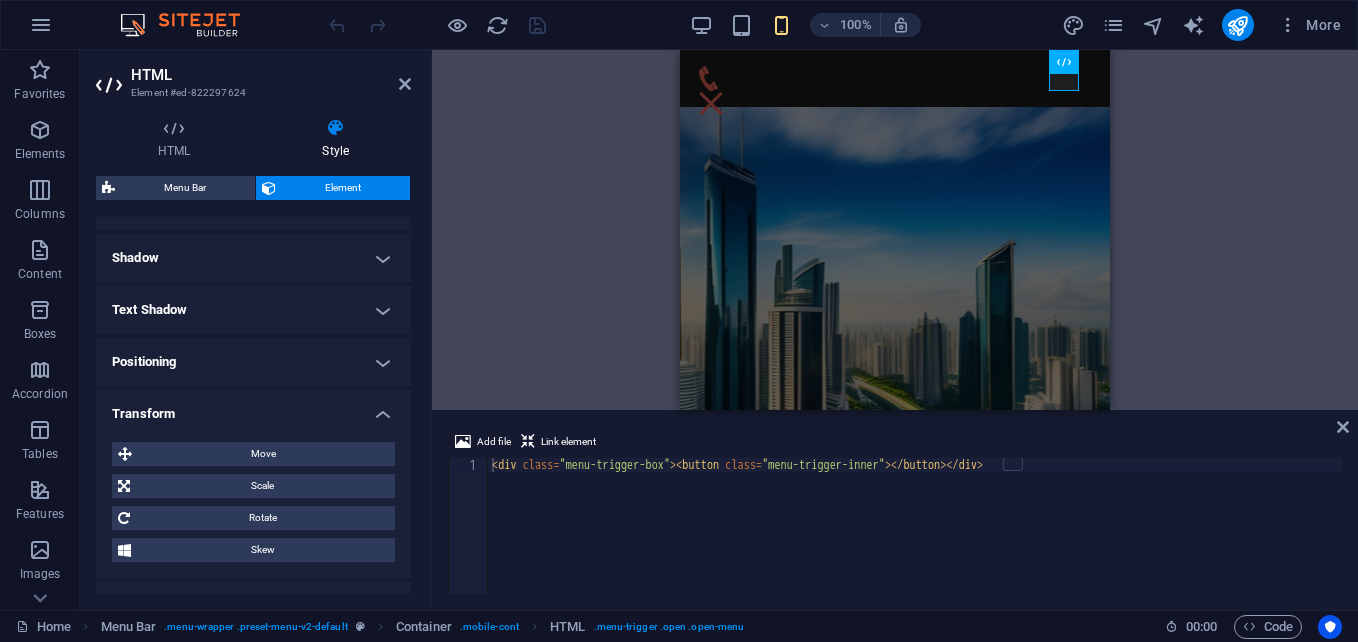 click on "Transform" at bounding box center (253, 408) 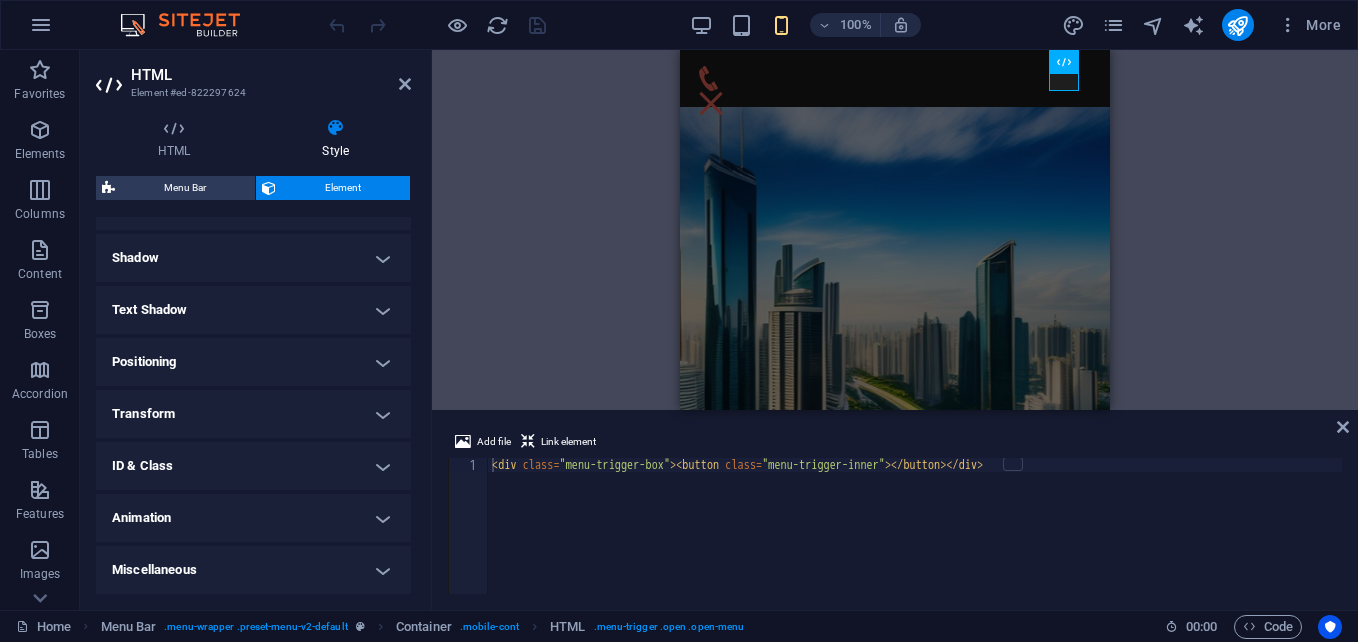 click on "Shadow" at bounding box center (253, 258) 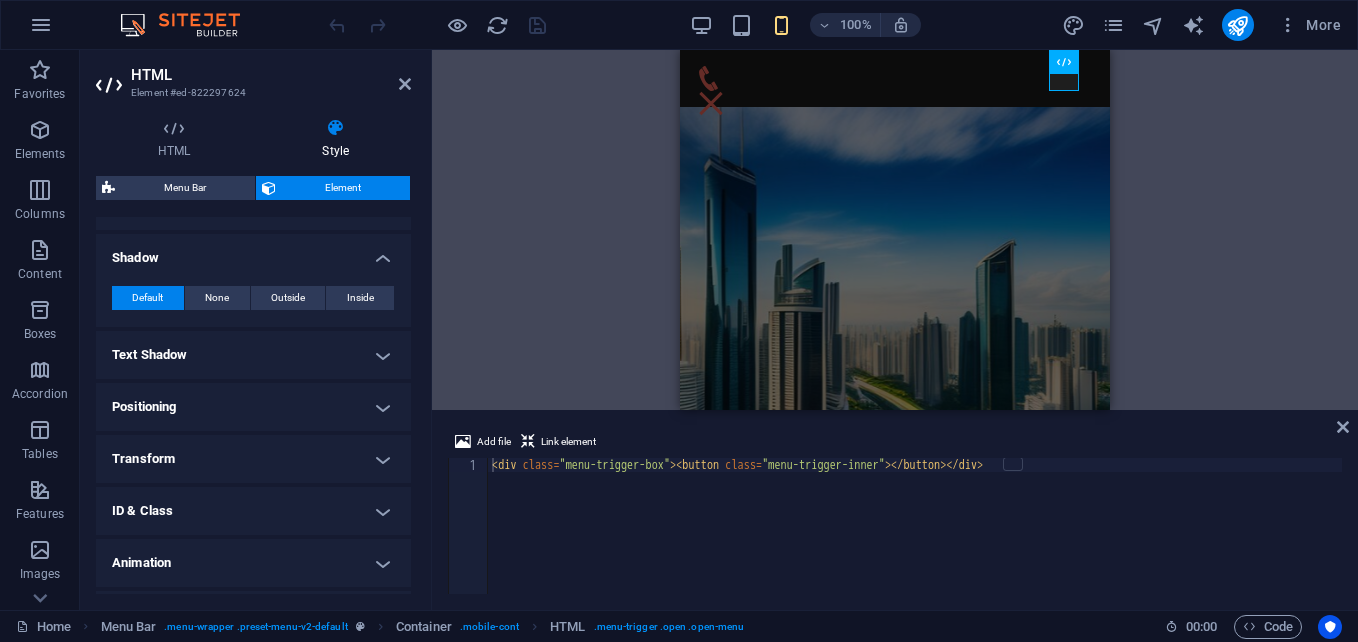 click on "Shadow" at bounding box center (253, 252) 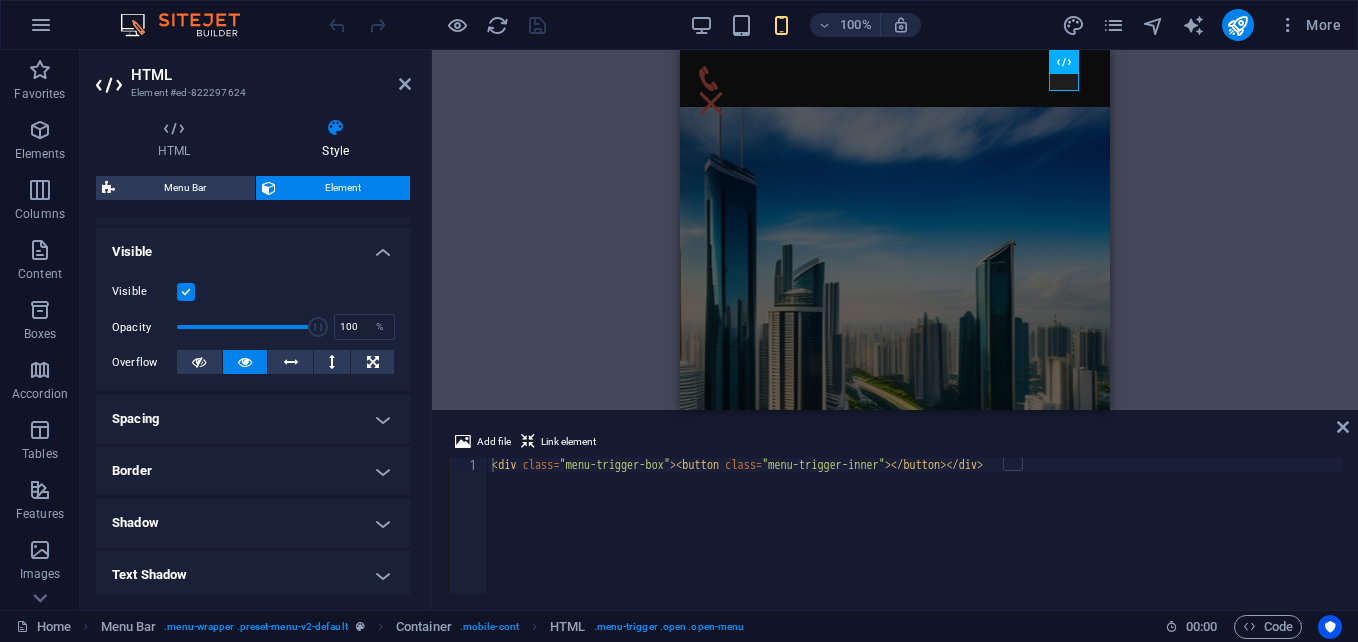 scroll, scrollTop: 202, scrollLeft: 0, axis: vertical 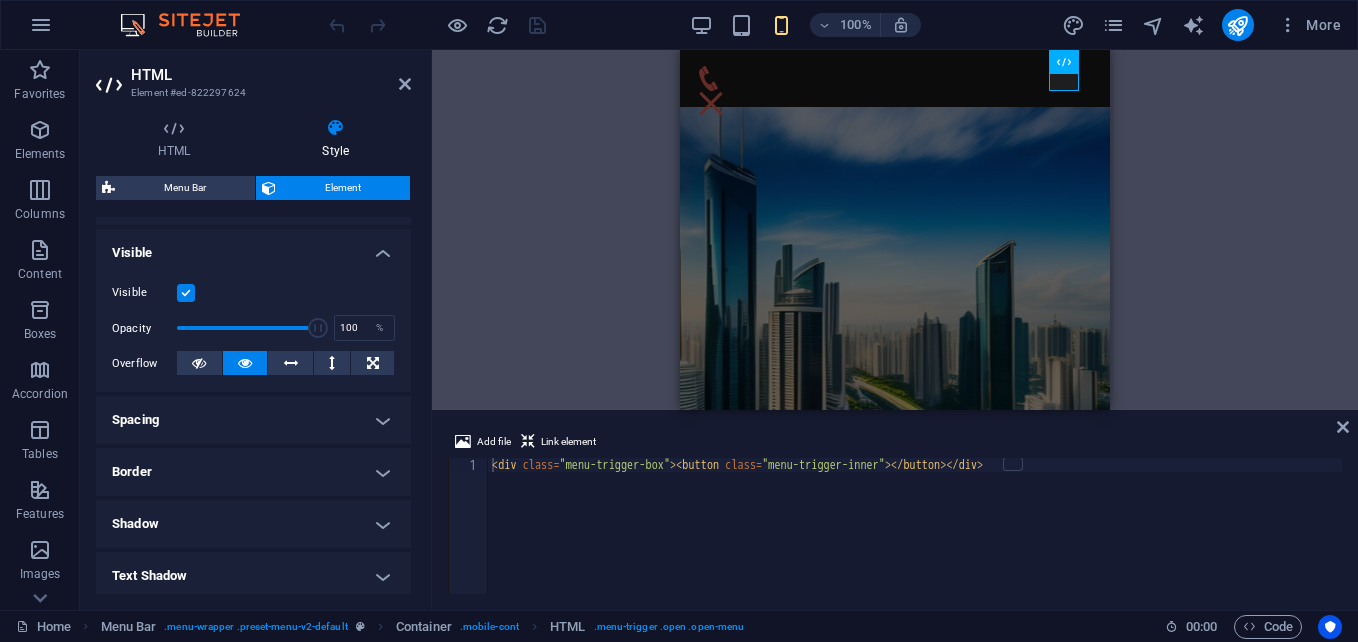 click on "Spacing" at bounding box center [253, 420] 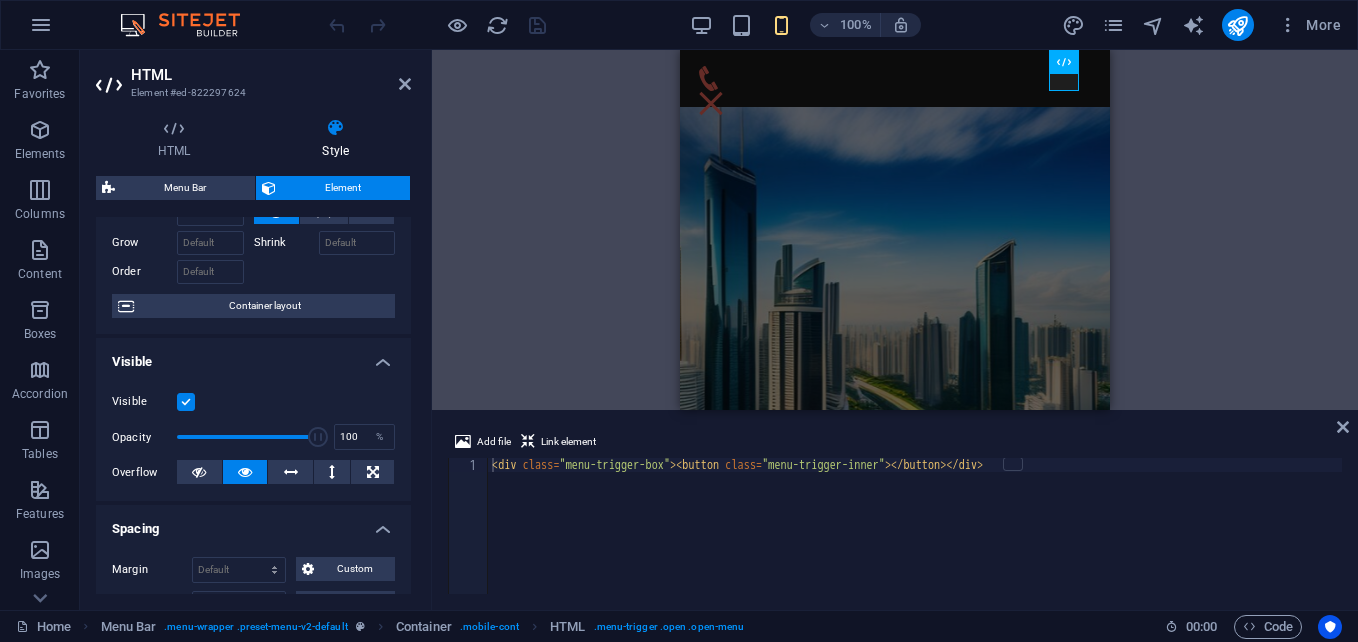 scroll, scrollTop: 92, scrollLeft: 0, axis: vertical 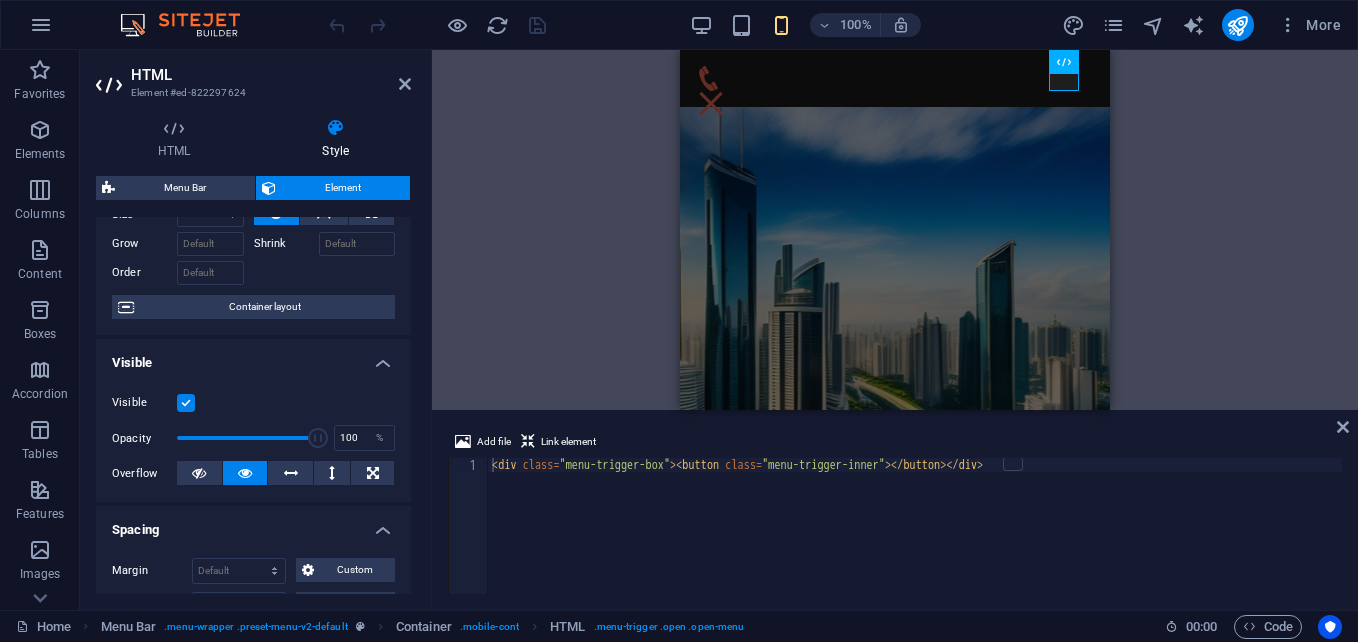 click on "HTML" at bounding box center [271, 75] 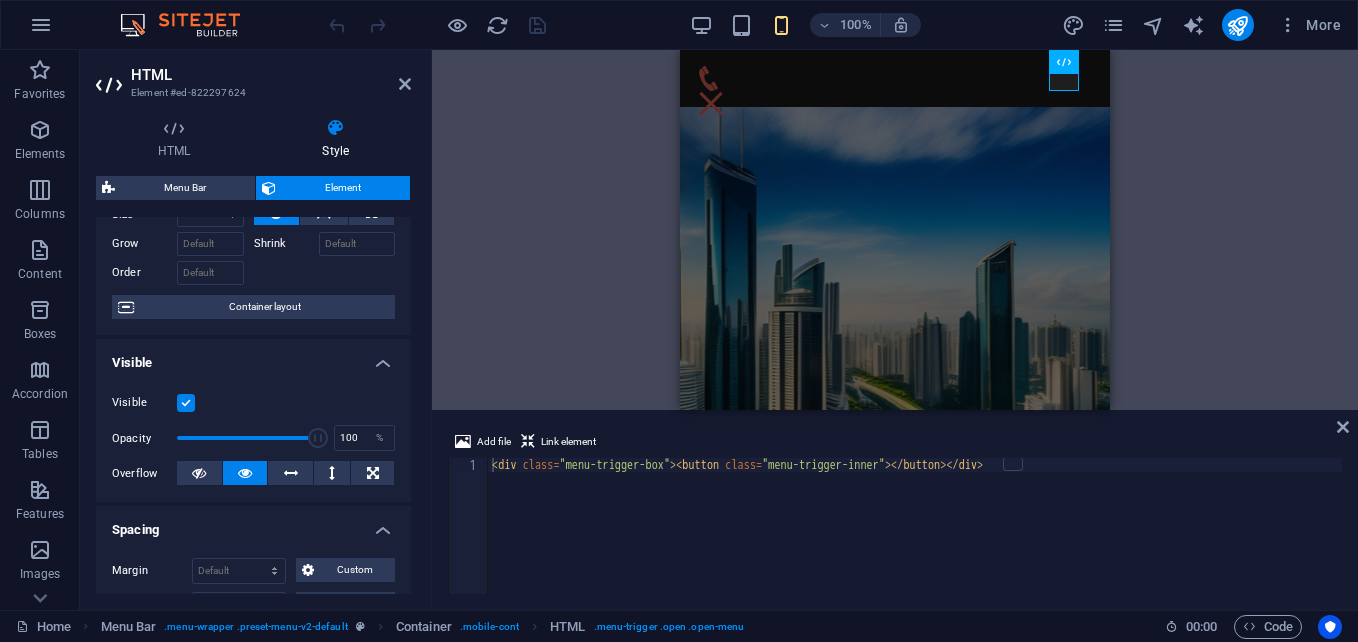 click on "HTML Element #ed-822297624 HTML Style HTML Add, edit, and format HTML directly on the website. Menu Bar Element Layout How this element expands within the layout (Flexbox). Size Default auto px % 1/1 1/2 1/3 1/4 1/5 1/6 1/7 1/8 1/9 1/10 Grow Shrink Order Container layout Visible Visible Opacity 100 % Overflow Spacing Margin Default auto px % rem vw vh Custom Custom auto px % rem vw vh auto px % rem vw vh auto px % rem vw vh auto px % rem vw vh Padding Default px rem % vh vw Custom Custom px rem % vh vw px rem % vh vw px rem % vh vw px rem % vh vw Border Style              - Width 1 auto px rem % vh vw Custom Custom 1 auto px rem % vh vw 1 auto px rem % vh vw 1 auto px rem % vh vw 1 auto px rem % vh vw  - Color Round corners Default px rem % vh vw Custom Custom px rem % vh vw px rem % vh vw px rem % vh vw px rem % vh vw Shadow Default None Outside Inside Color X offset 0 px rem vh vw Y offset 0 px rem vh vw Blur 0 px rem % vh vw Spread 0 px rem vh vw Text Shadow Default None Outside Color X offset 0" at bounding box center [256, 330] 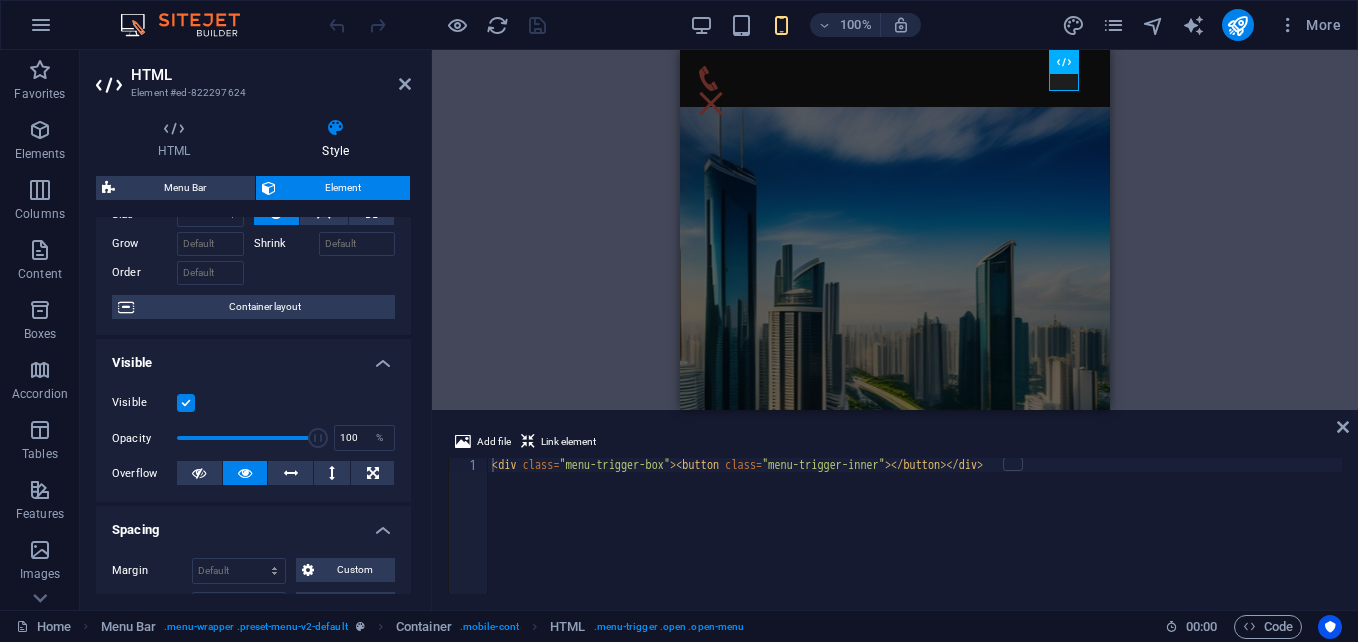 click on "HTML Element #ed-822297624 HTML Style HTML Add, edit, and format HTML directly on the website. Menu Bar Element Layout How this element expands within the layout (Flexbox). Size Default auto px % 1/1 1/2 1/3 1/4 1/5 1/6 1/7 1/8 1/9 1/10 Grow Shrink Order Container layout Visible Visible Opacity 100 % Overflow Spacing Margin Default auto px % rem vw vh Custom Custom auto px % rem vw vh auto px % rem vw vh auto px % rem vw vh auto px % rem vw vh Padding Default px rem % vh vw Custom Custom px rem % vh vw px rem % vh vw px rem % vh vw px rem % vh vw Border Style              - Width 1 auto px rem % vh vw Custom Custom 1 auto px rem % vh vw 1 auto px rem % vh vw 1 auto px rem % vh vw 1 auto px rem % vh vw  - Color Round corners Default px rem % vh vw Custom Custom px rem % vh vw px rem % vh vw px rem % vh vw px rem % vh vw Shadow Default None Outside Inside Color X offset 0 px rem vh vw Y offset 0 px rem vh vw Blur 0 px rem % vh vw Spread 0 px rem vh vw Text Shadow Default None Outside Color X offset 0" at bounding box center (256, 330) 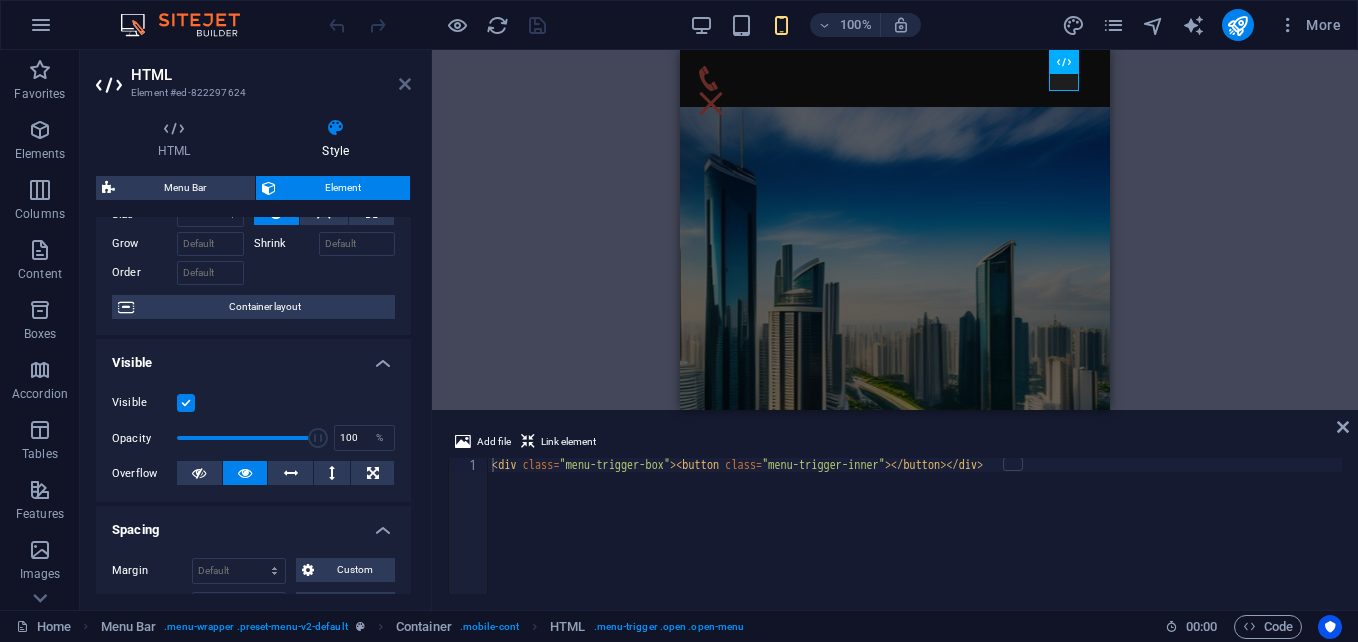 click at bounding box center (405, 84) 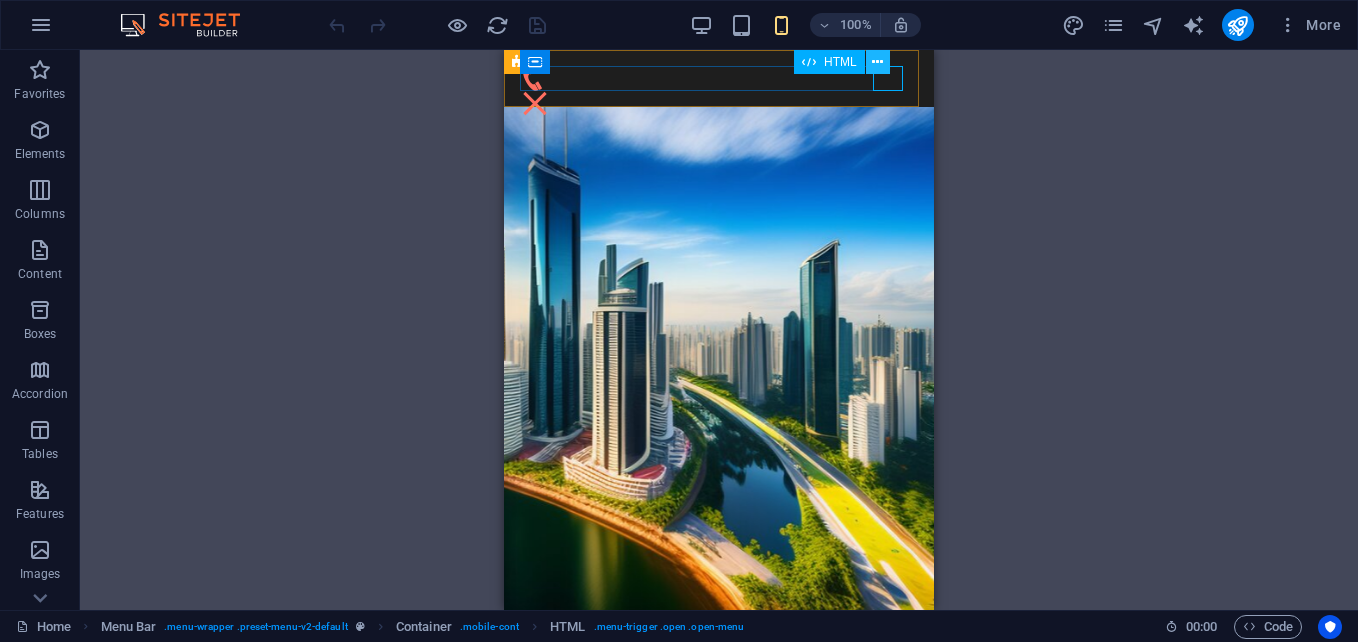 click at bounding box center [877, 62] 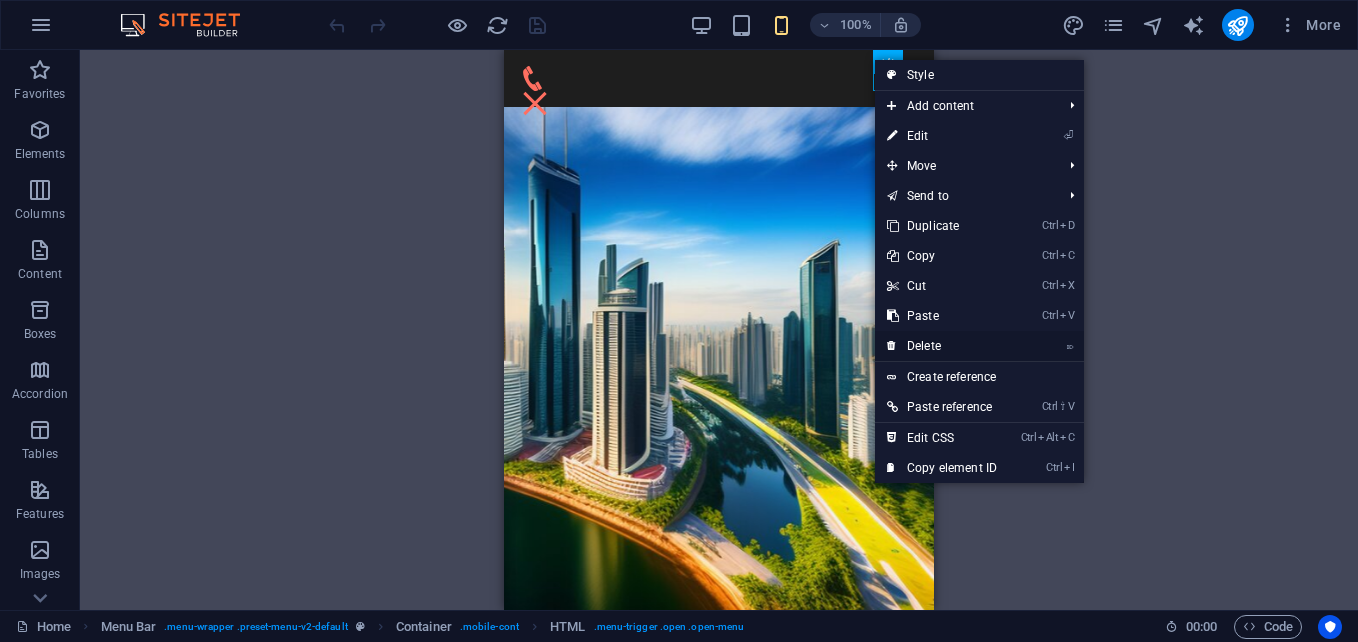 click on "⌦  Delete" at bounding box center [942, 346] 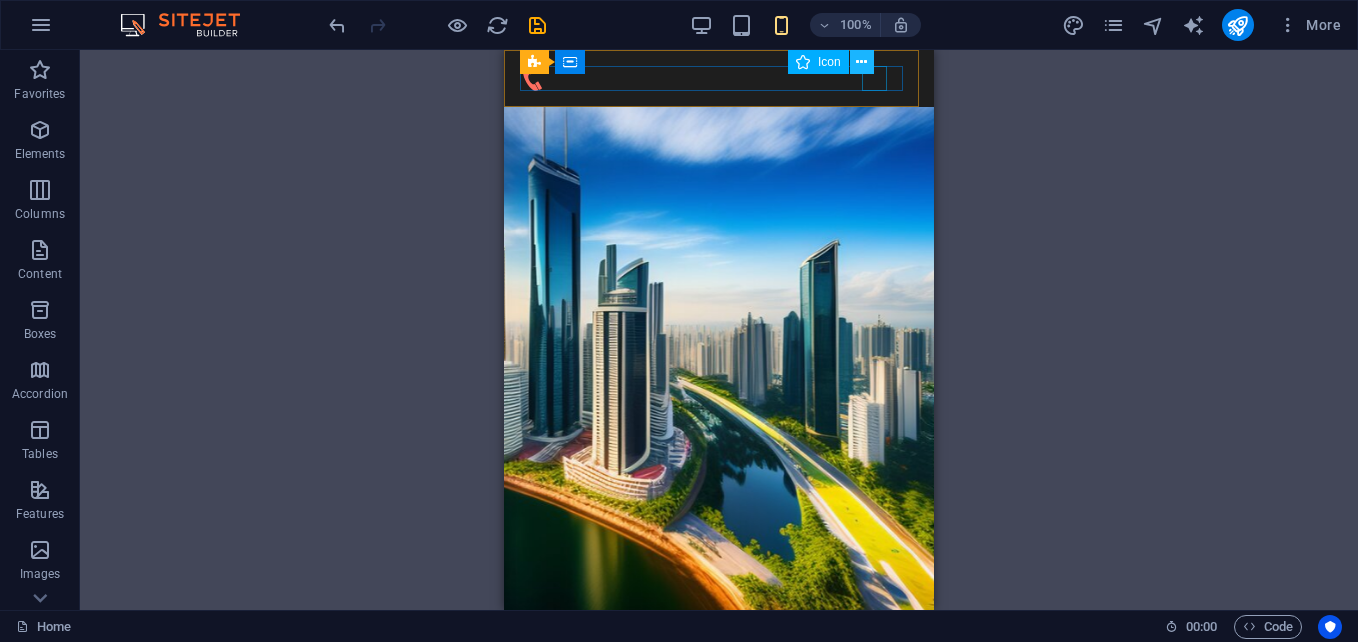 click at bounding box center (862, 62) 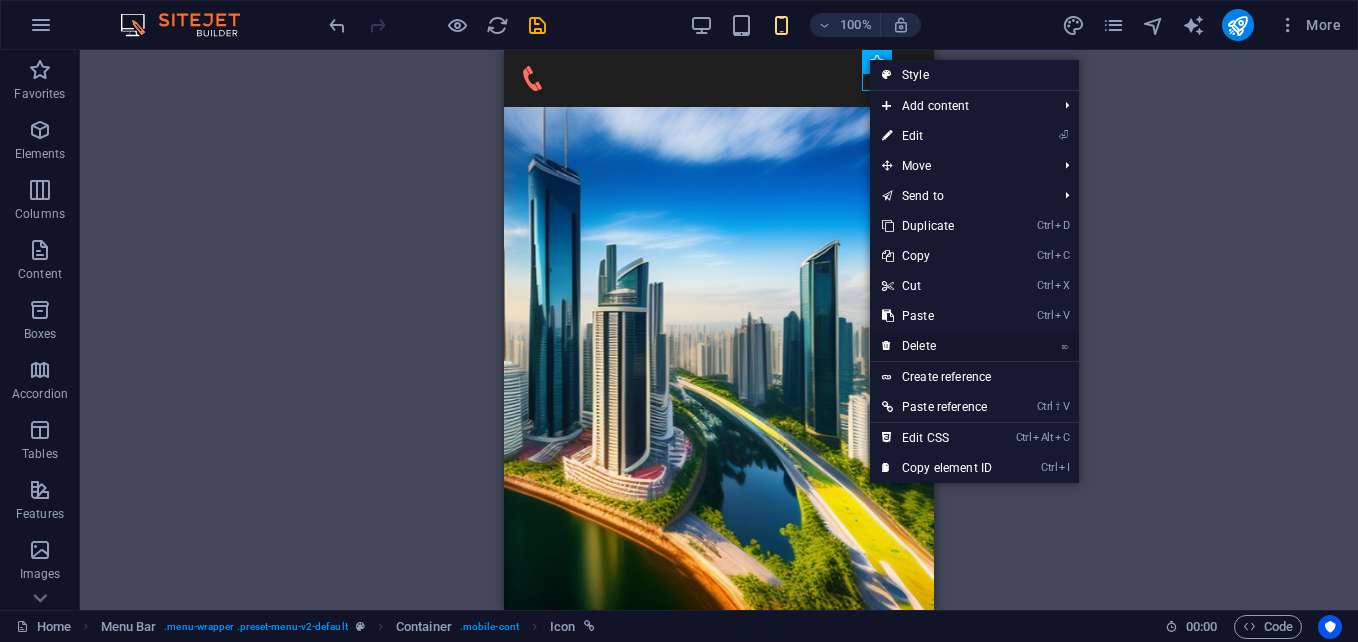 click on "⌦  Delete" at bounding box center [937, 346] 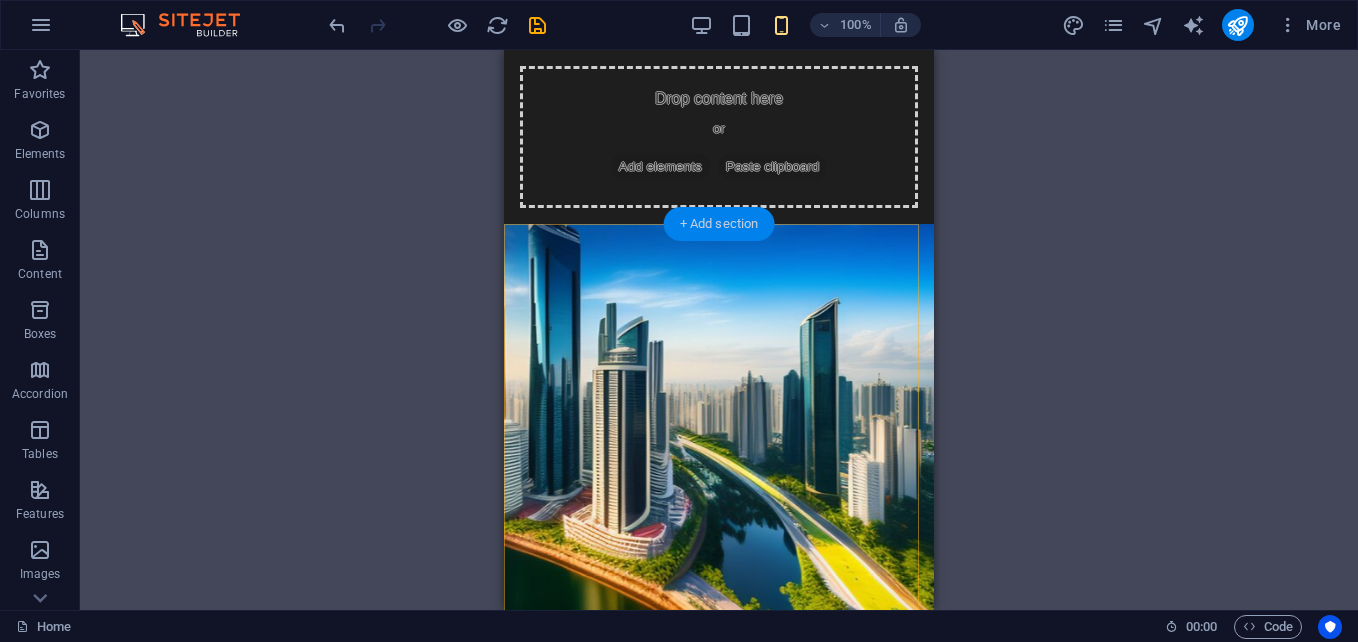 click on "+ Add section" at bounding box center (719, 224) 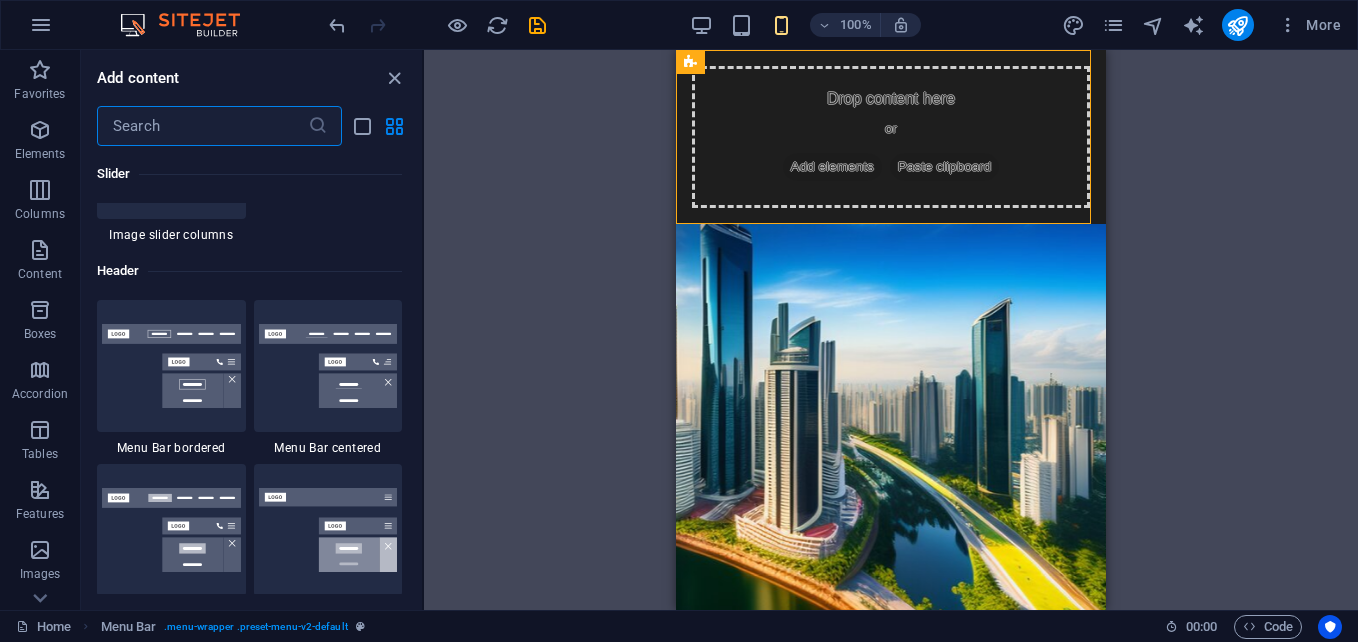 scroll, scrollTop: 11940, scrollLeft: 0, axis: vertical 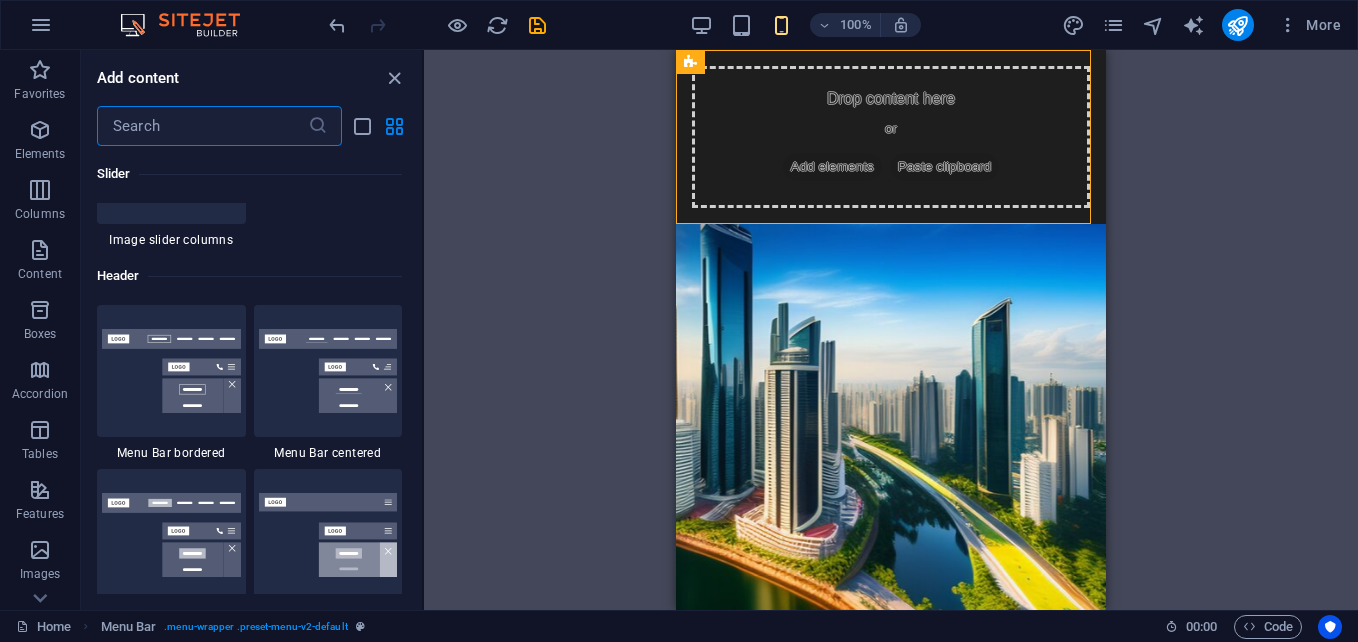 click at bounding box center (328, 371) 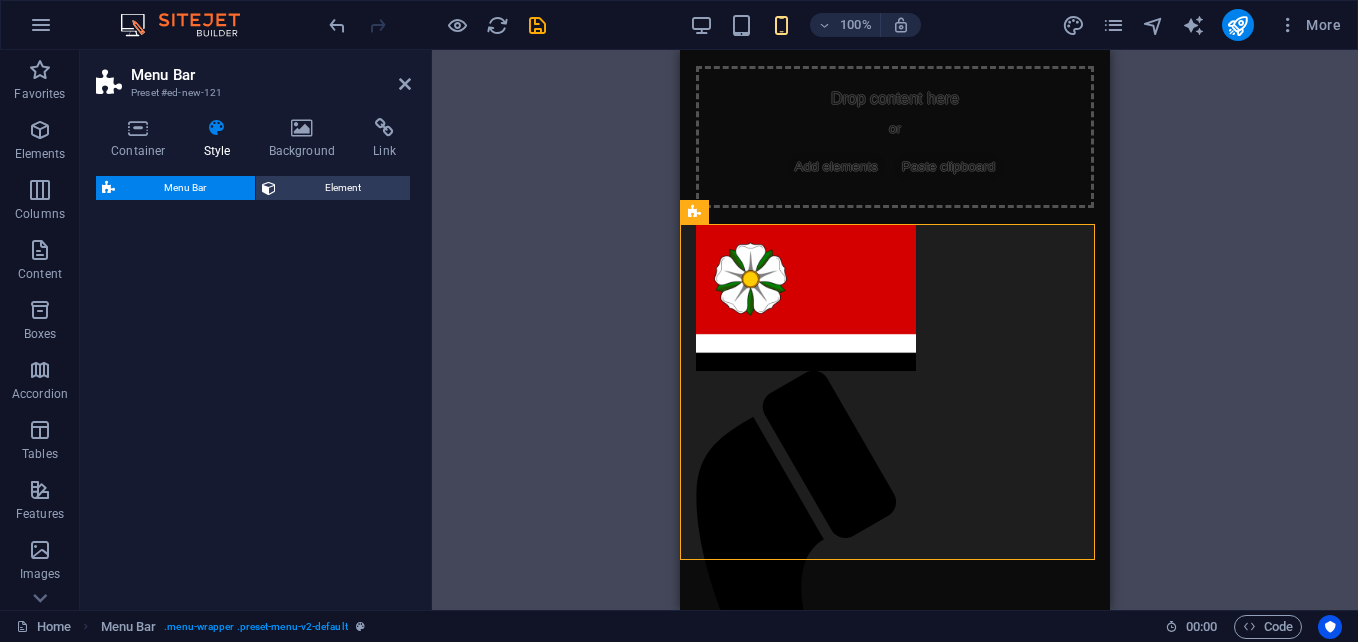 select on "rem" 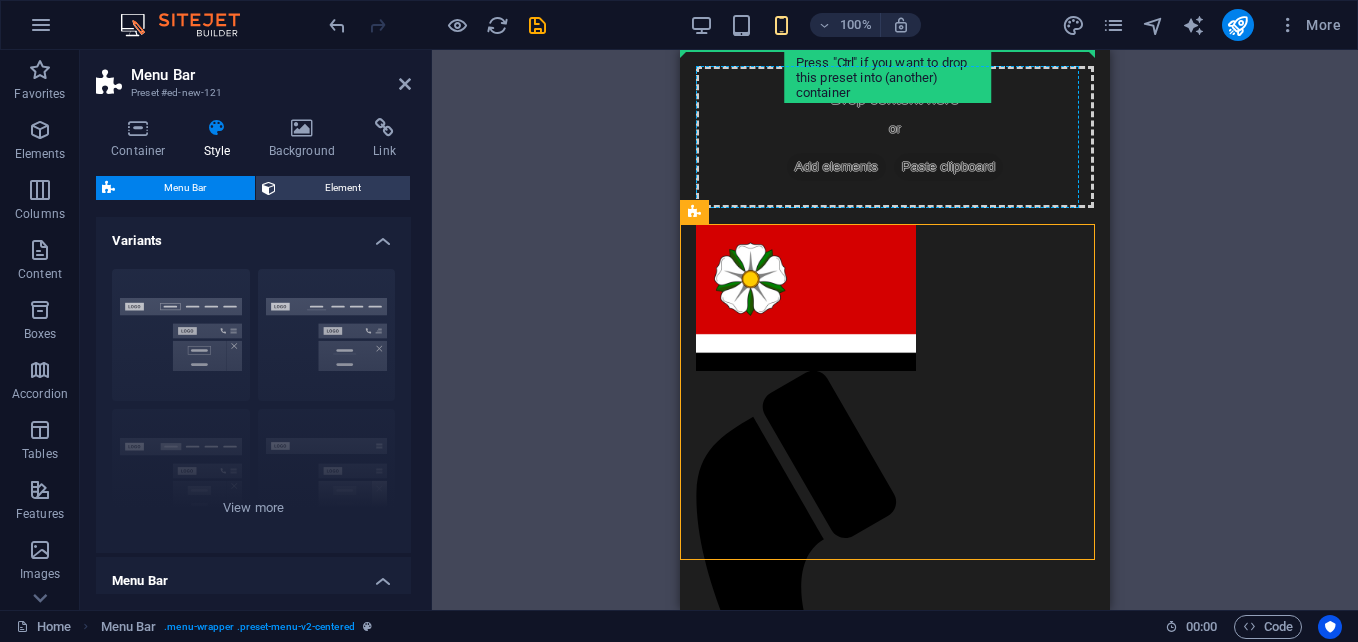 drag, startPoint x: 831, startPoint y: 439, endPoint x: 838, endPoint y: 136, distance: 303.08084 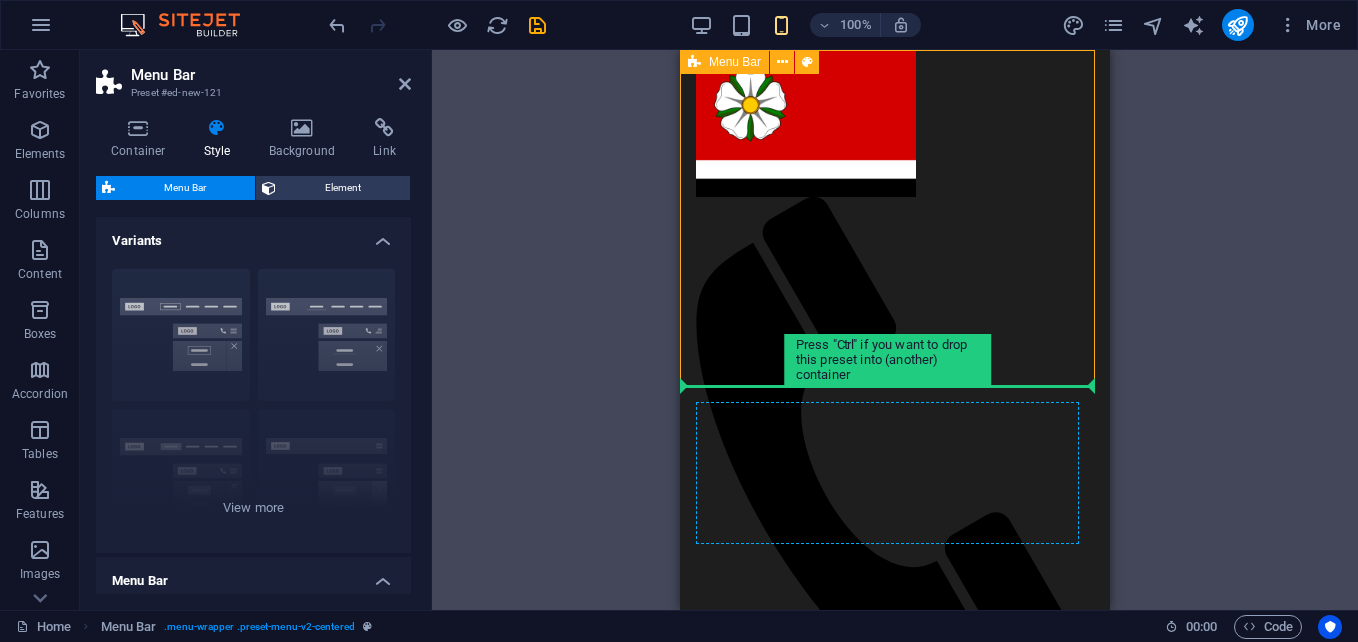 drag, startPoint x: 838, startPoint y: 136, endPoint x: 828, endPoint y: 455, distance: 319.1567 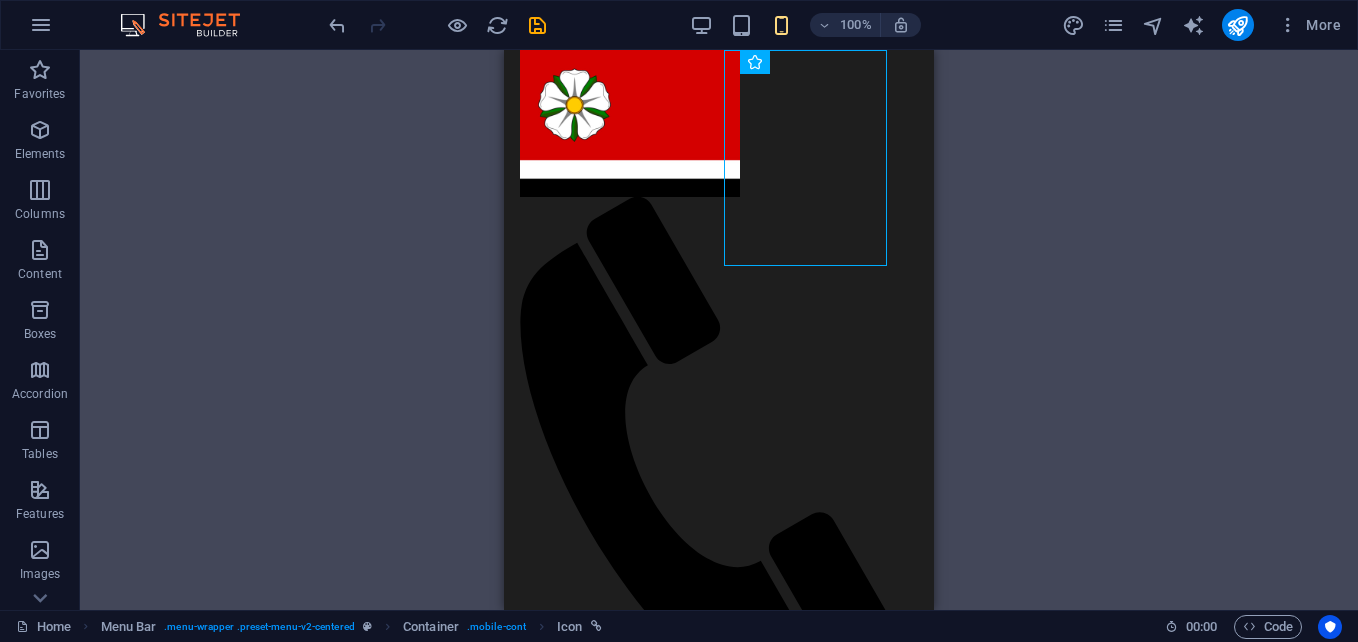 drag, startPoint x: 1018, startPoint y: 119, endPoint x: 1456, endPoint y: 265, distance: 461.69254 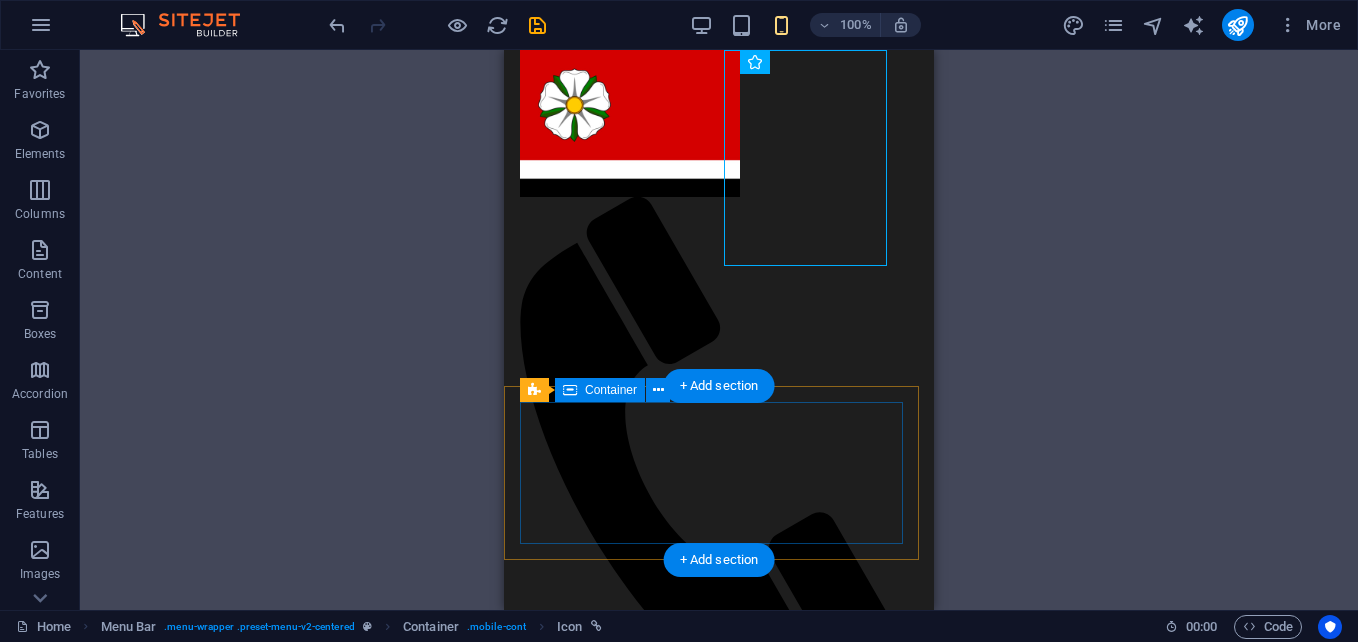 drag, startPoint x: 772, startPoint y: 98, endPoint x: 570, endPoint y: 531, distance: 477.80017 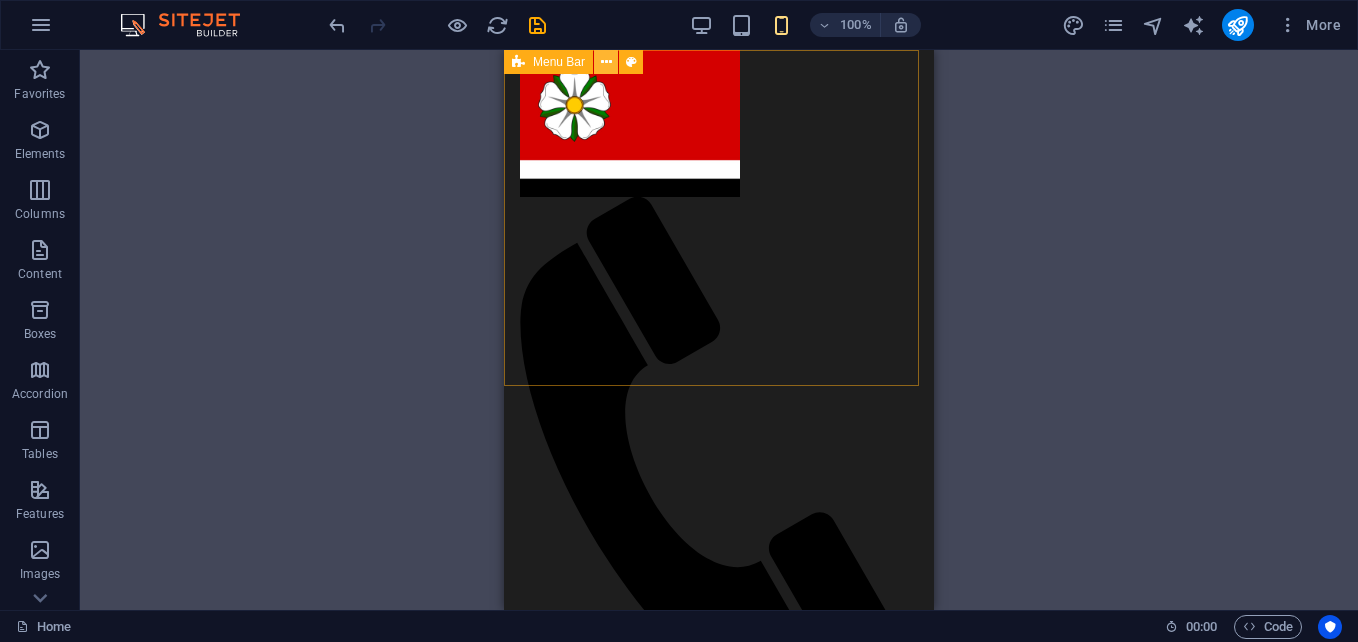 click at bounding box center [606, 62] 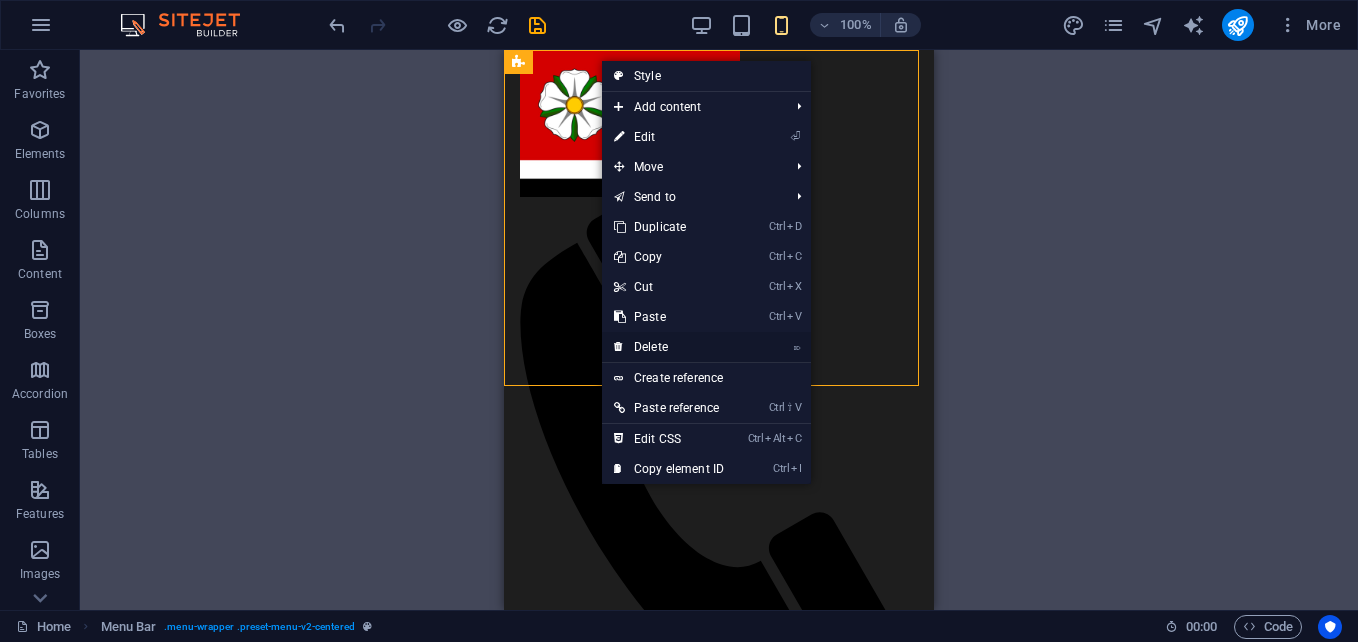 click on "⌦  Delete" at bounding box center [669, 347] 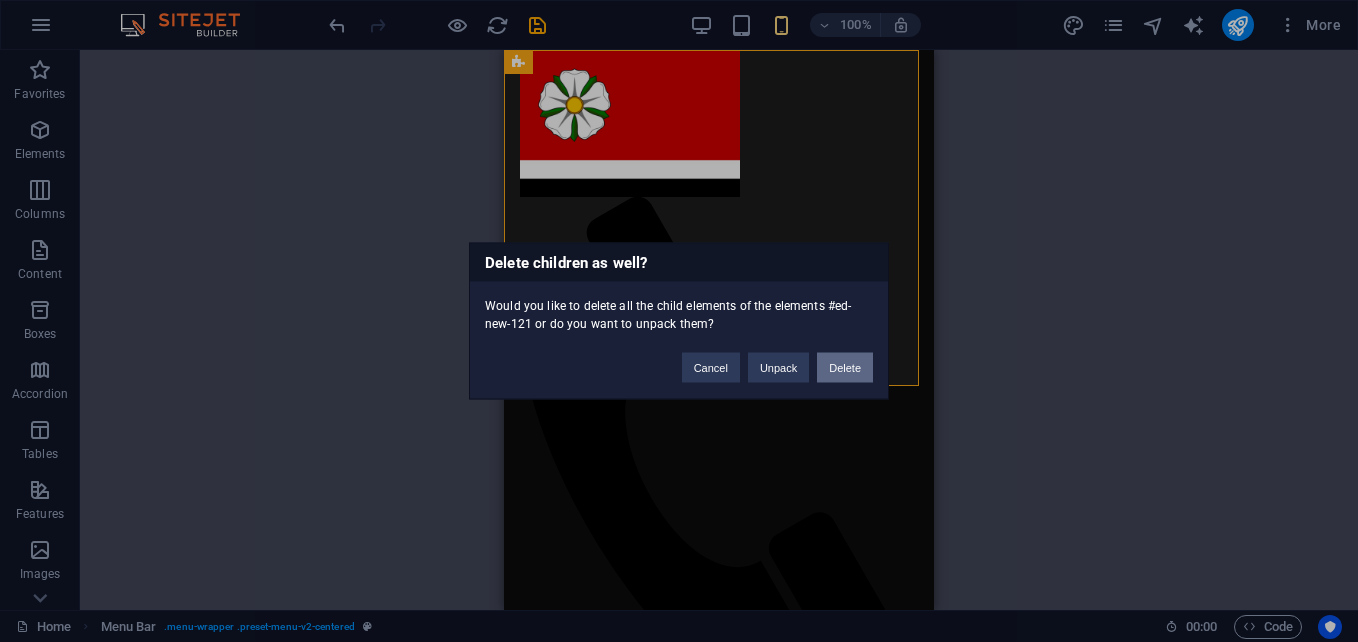 click on "Delete" at bounding box center [845, 368] 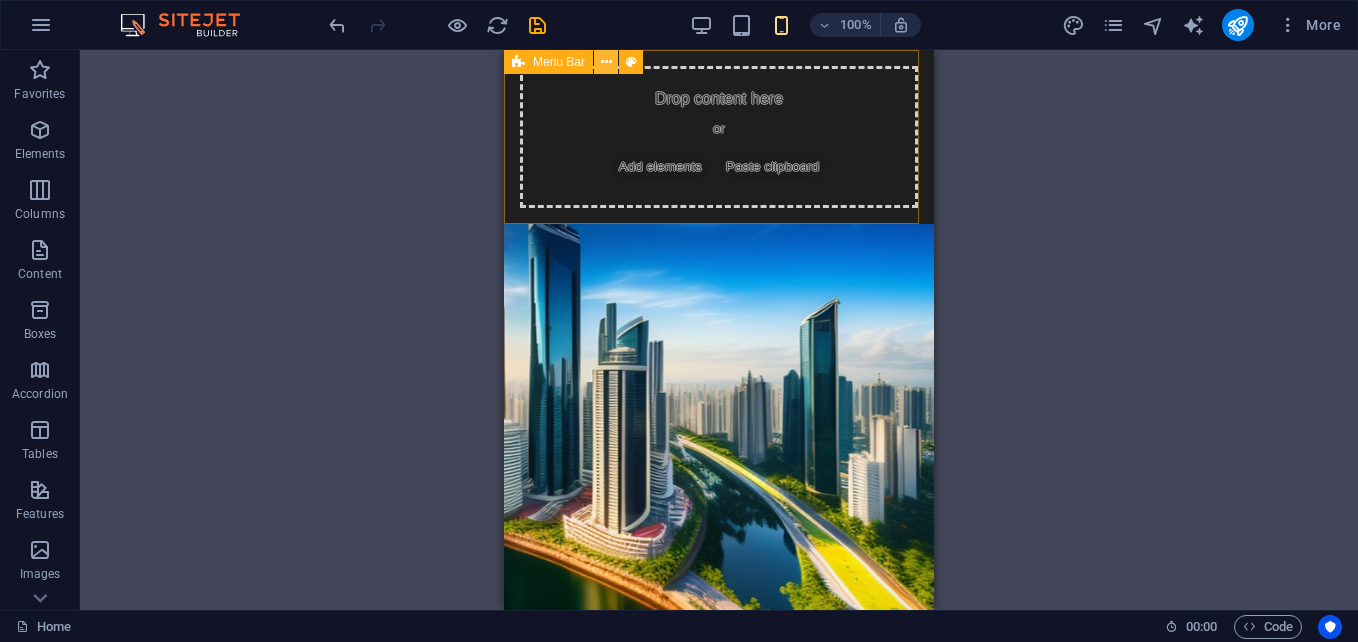 click at bounding box center (606, 62) 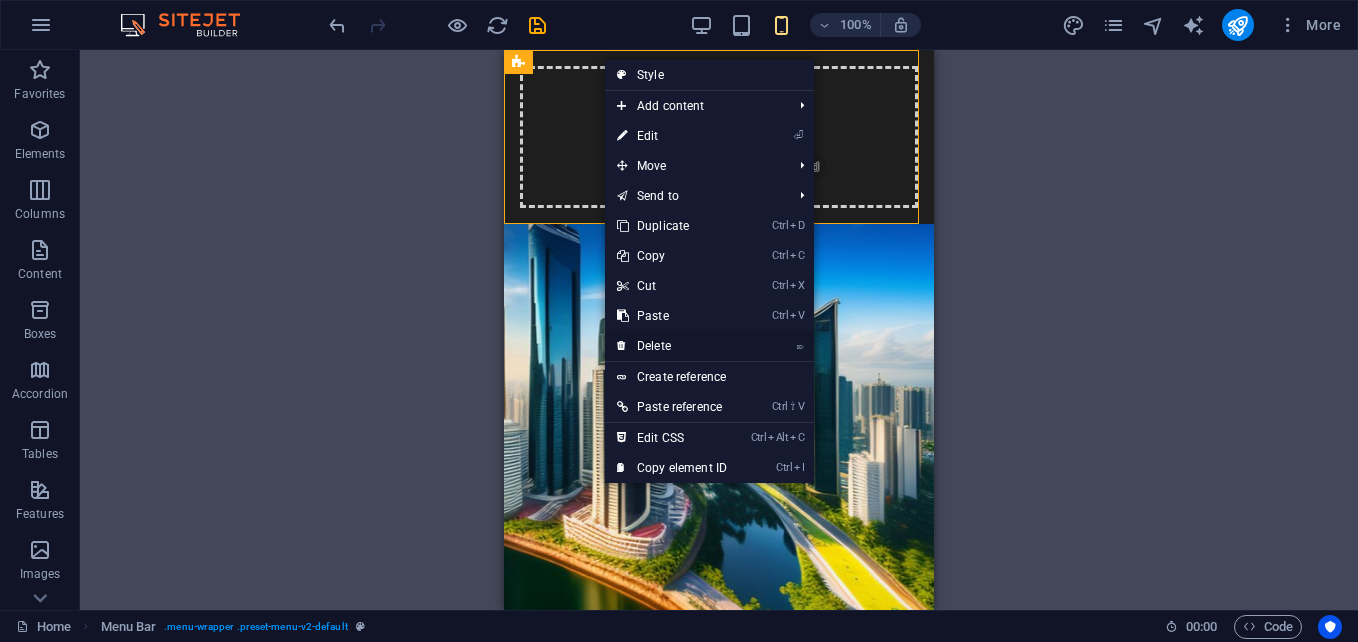 click at bounding box center [622, 346] 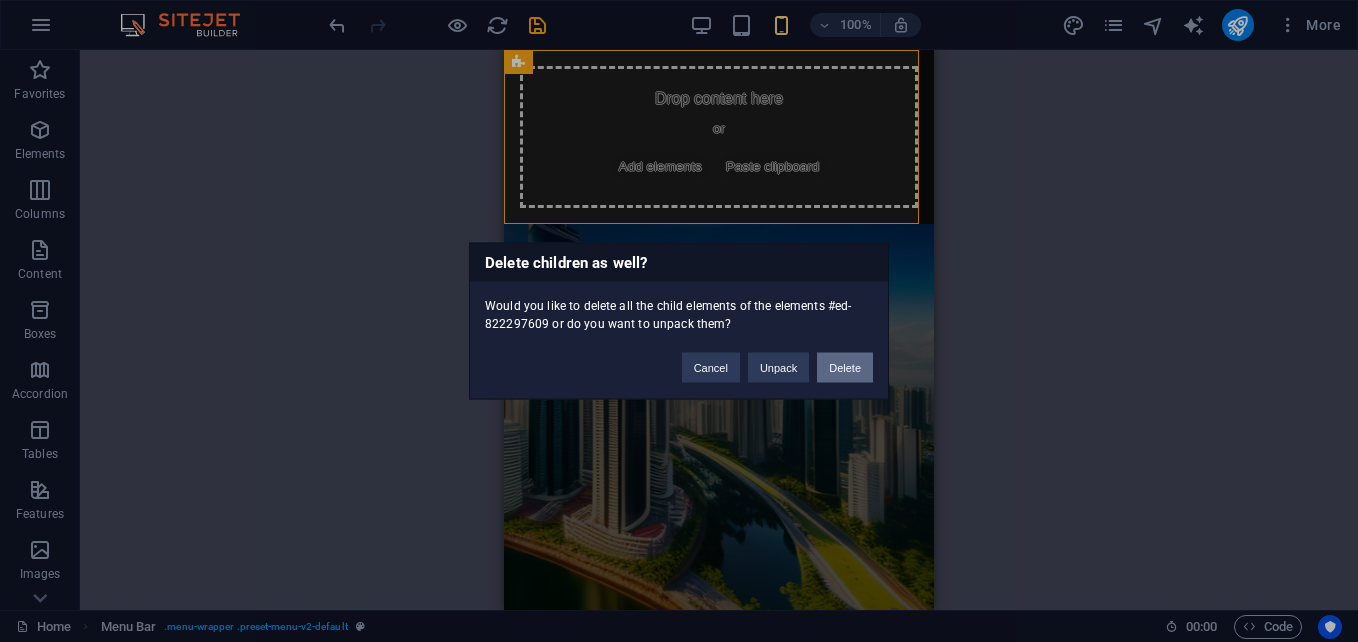 click on "Delete" at bounding box center [845, 368] 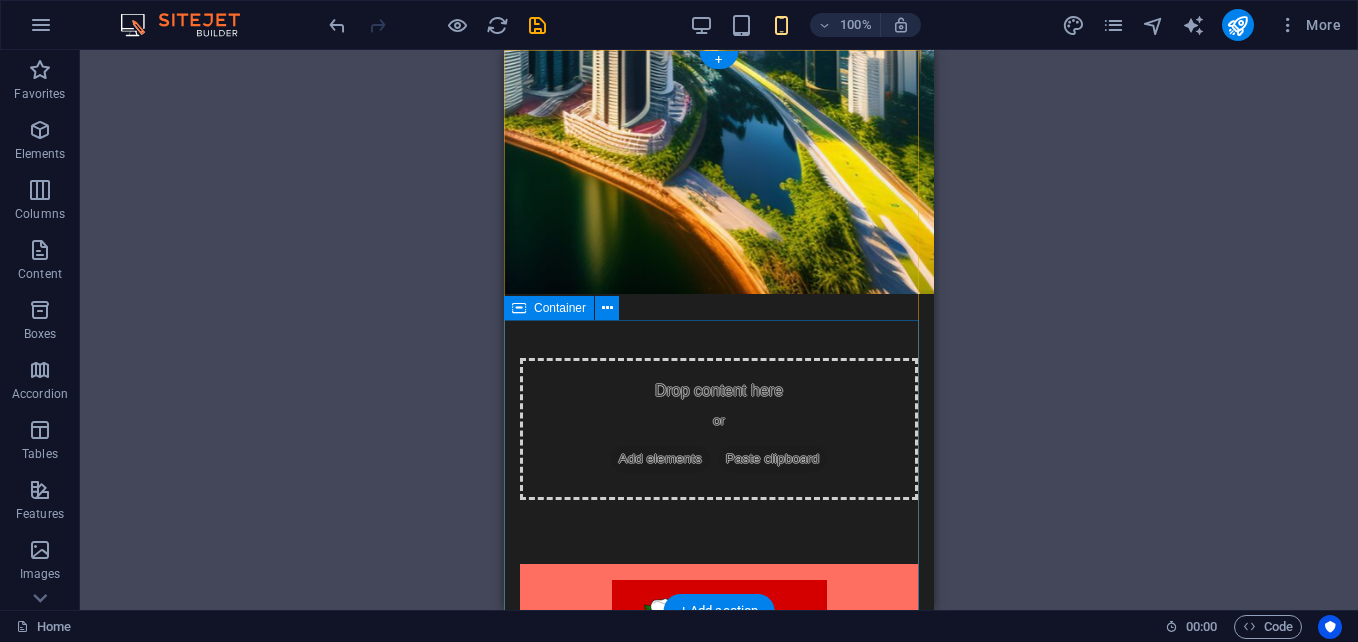 scroll, scrollTop: 0, scrollLeft: 0, axis: both 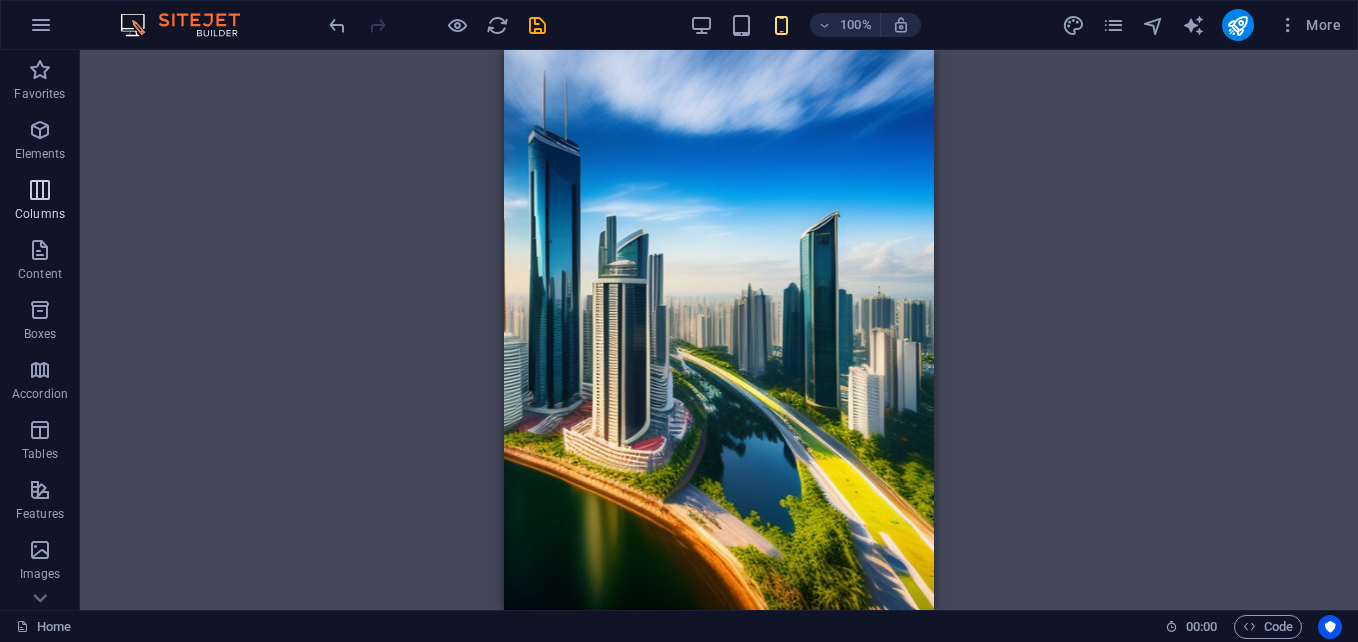 click at bounding box center [40, 190] 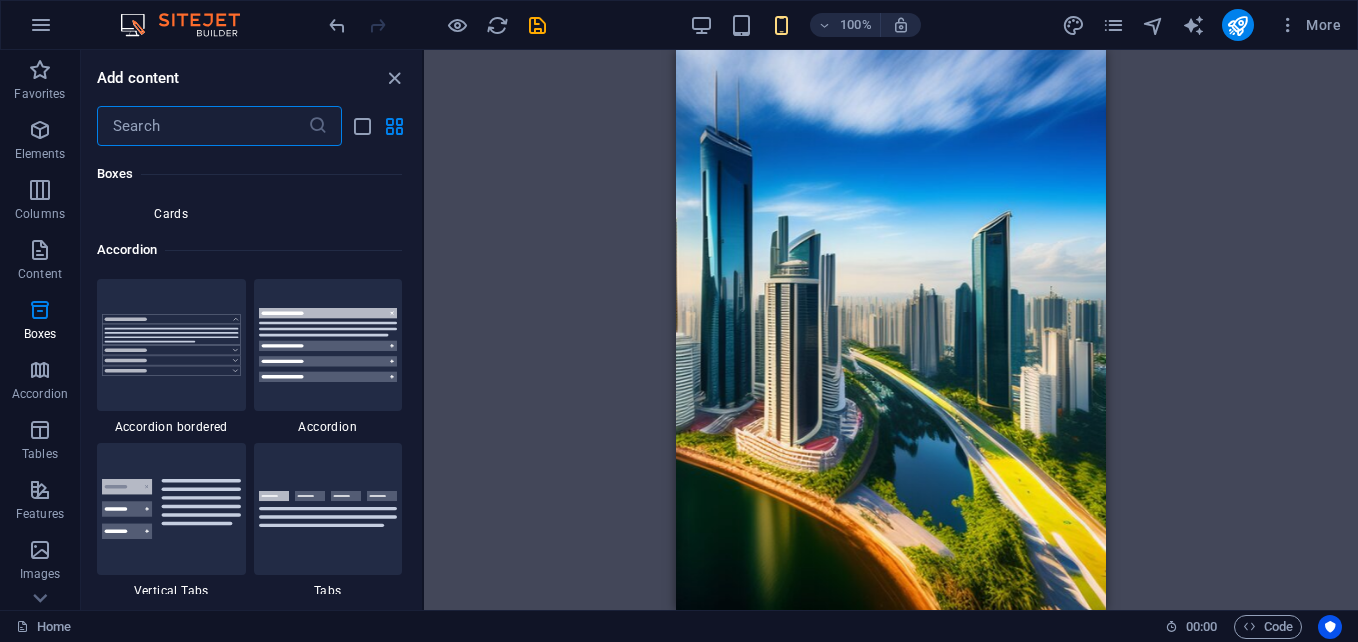 scroll, scrollTop: 6308, scrollLeft: 0, axis: vertical 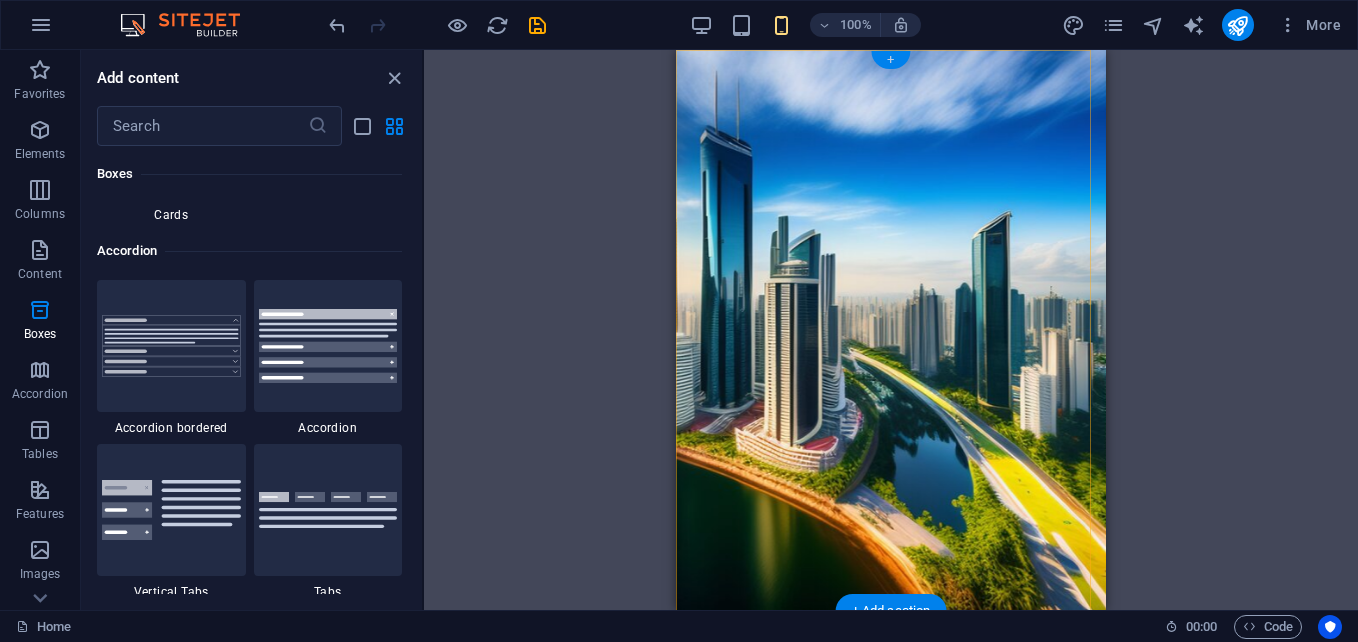 click on "+" at bounding box center [890, 60] 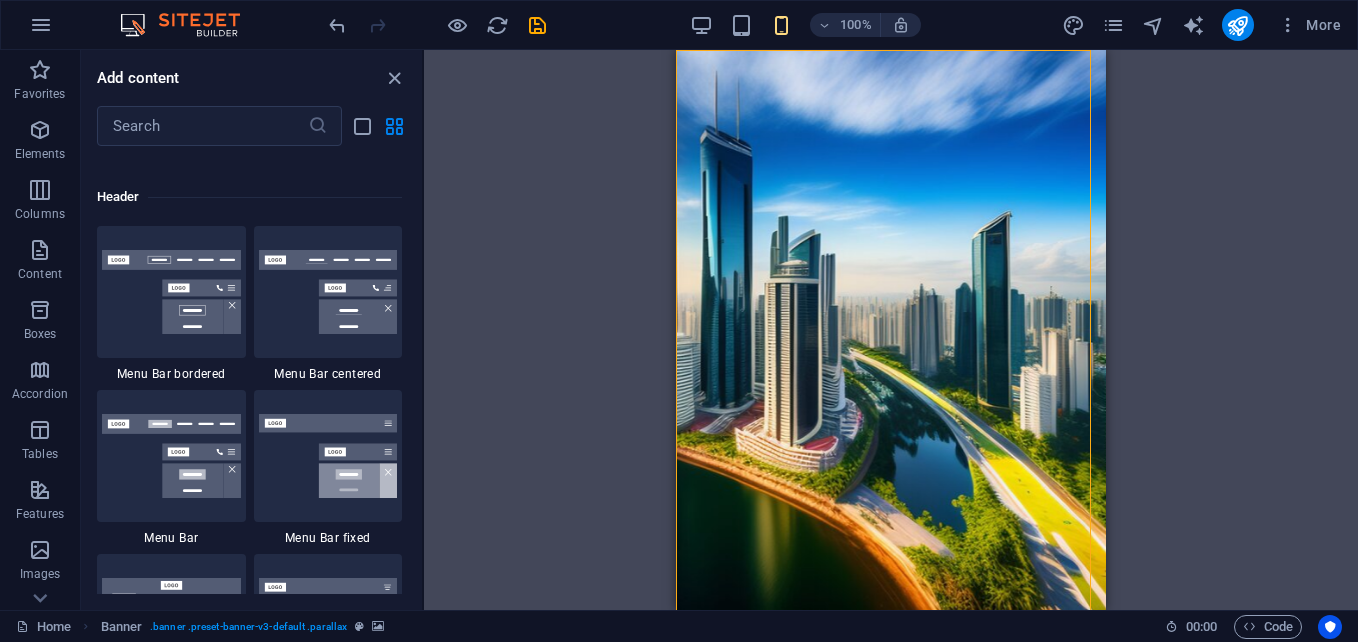 scroll, scrollTop: 12020, scrollLeft: 0, axis: vertical 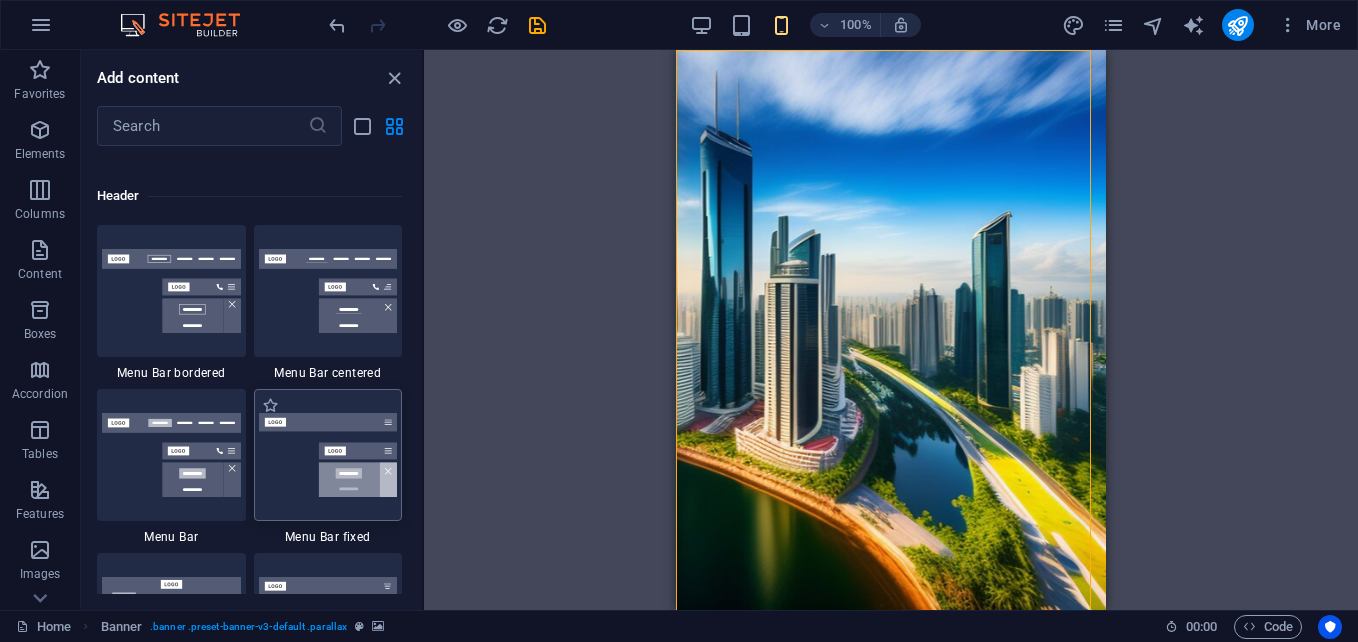 click at bounding box center (328, 455) 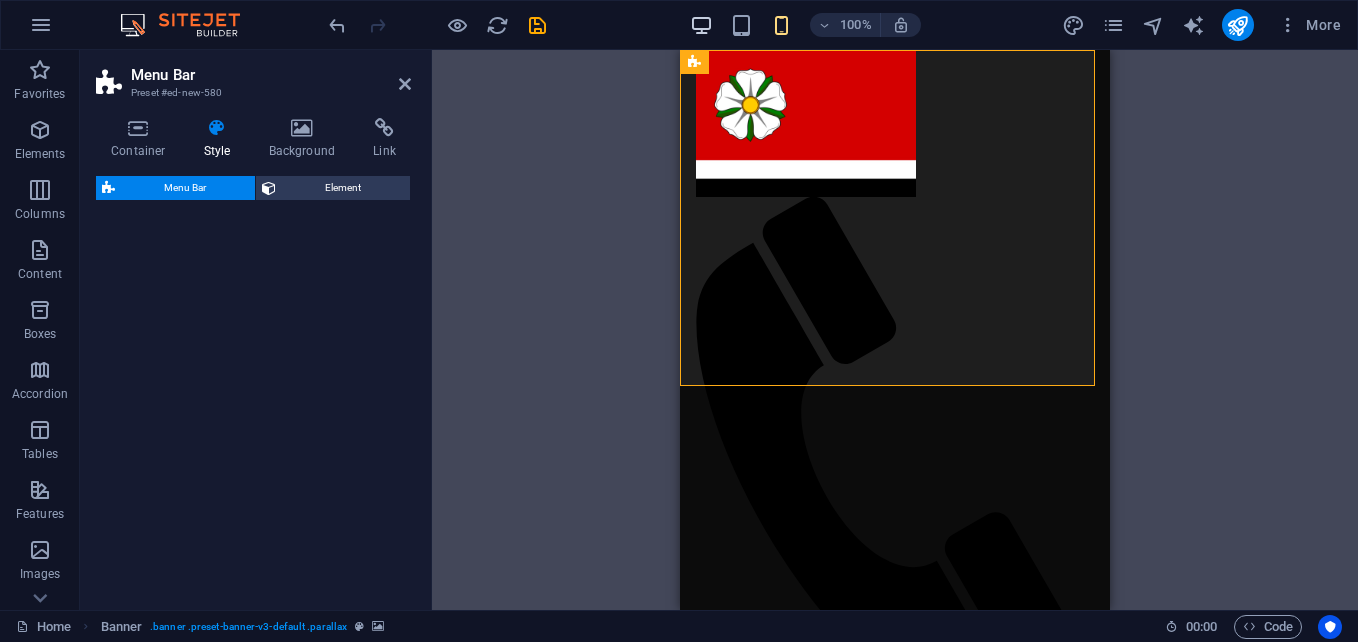 select on "rem" 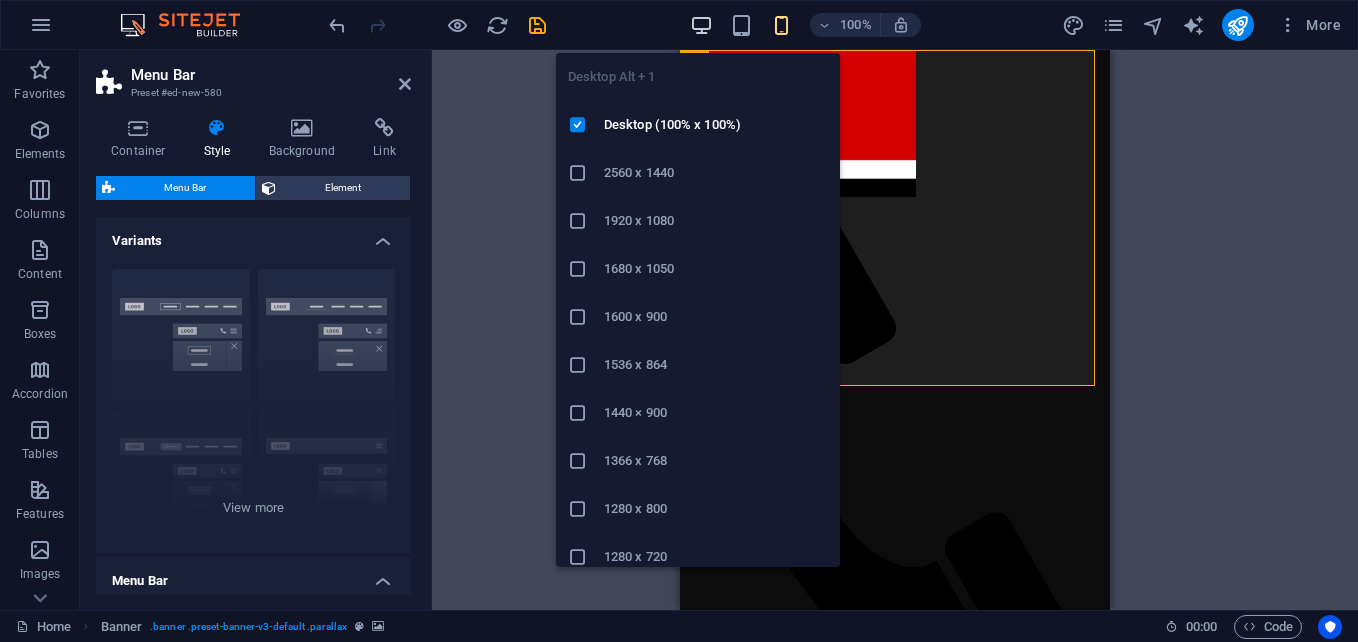 click at bounding box center [701, 25] 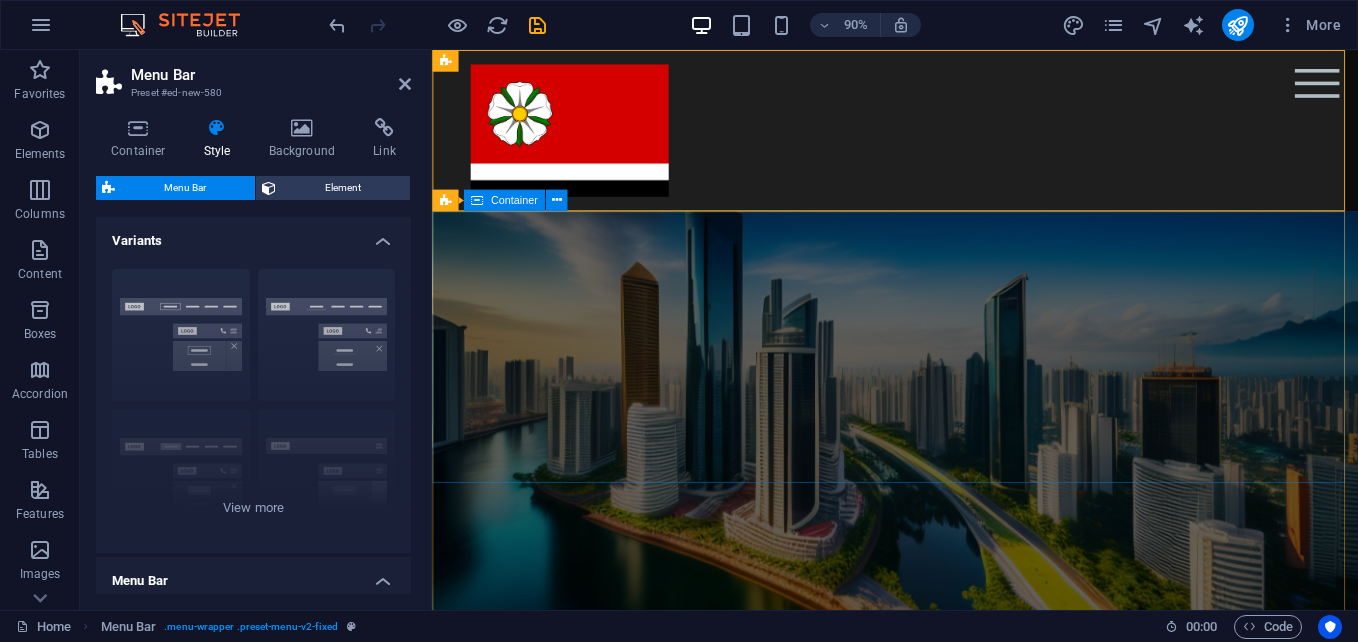 click on "Drop content here or  Add elements  Paste clipboard" at bounding box center [947, 989] 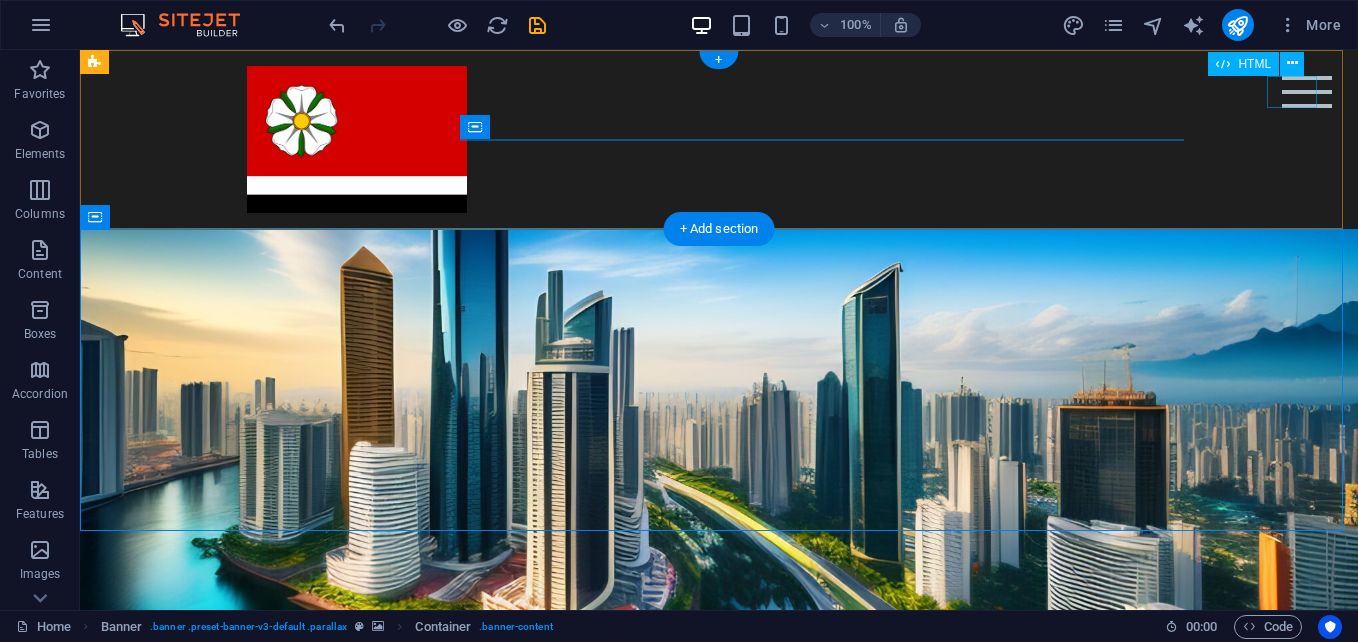click on "Menu" at bounding box center [1307, 92] 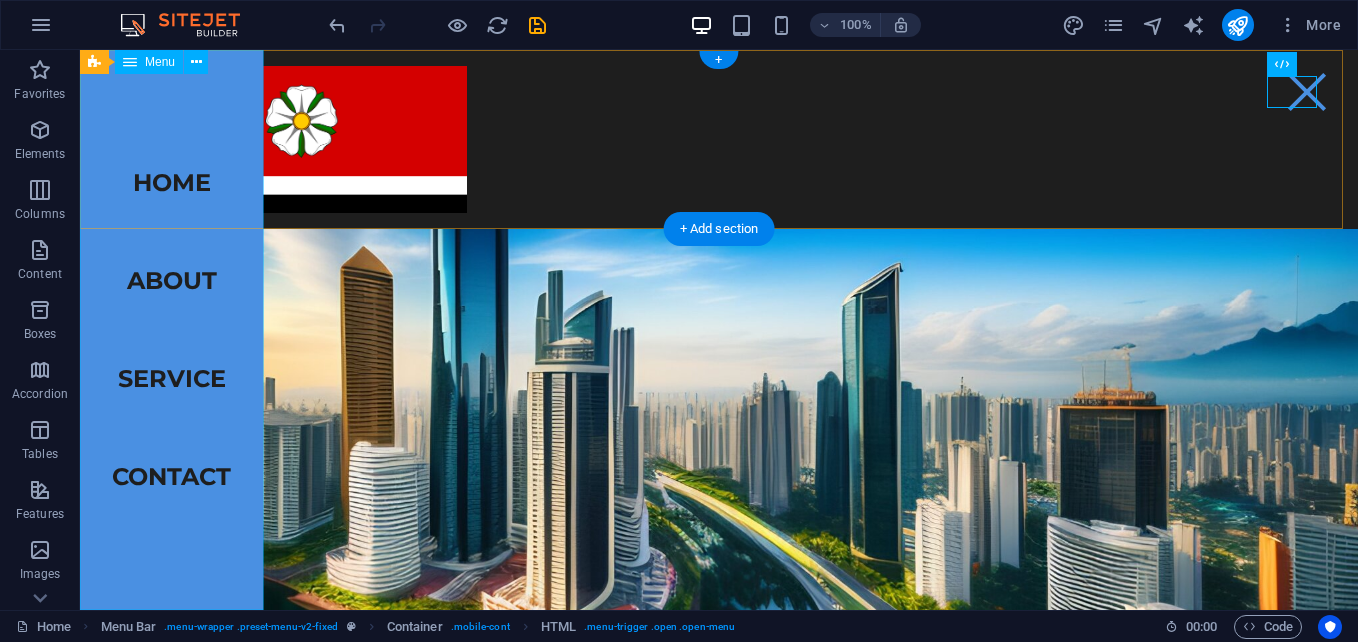 click on "Home About Service Contact" at bounding box center [171, 330] 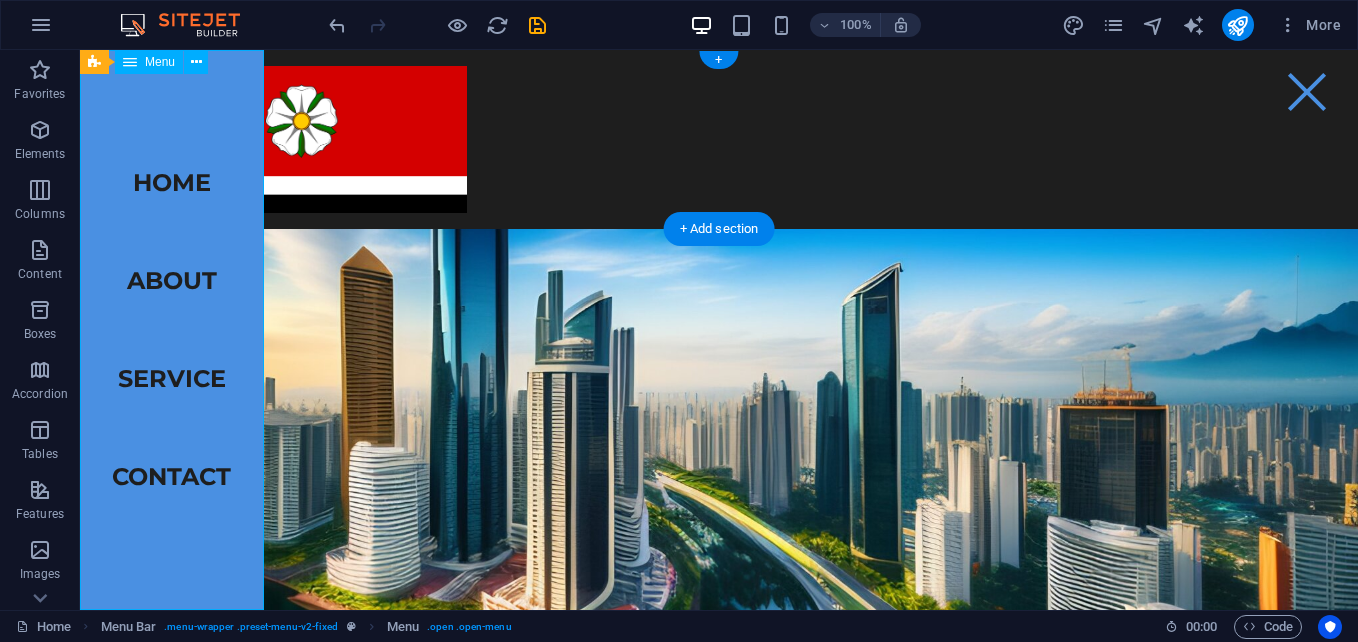 click on "Home About Service Contact" at bounding box center [171, 330] 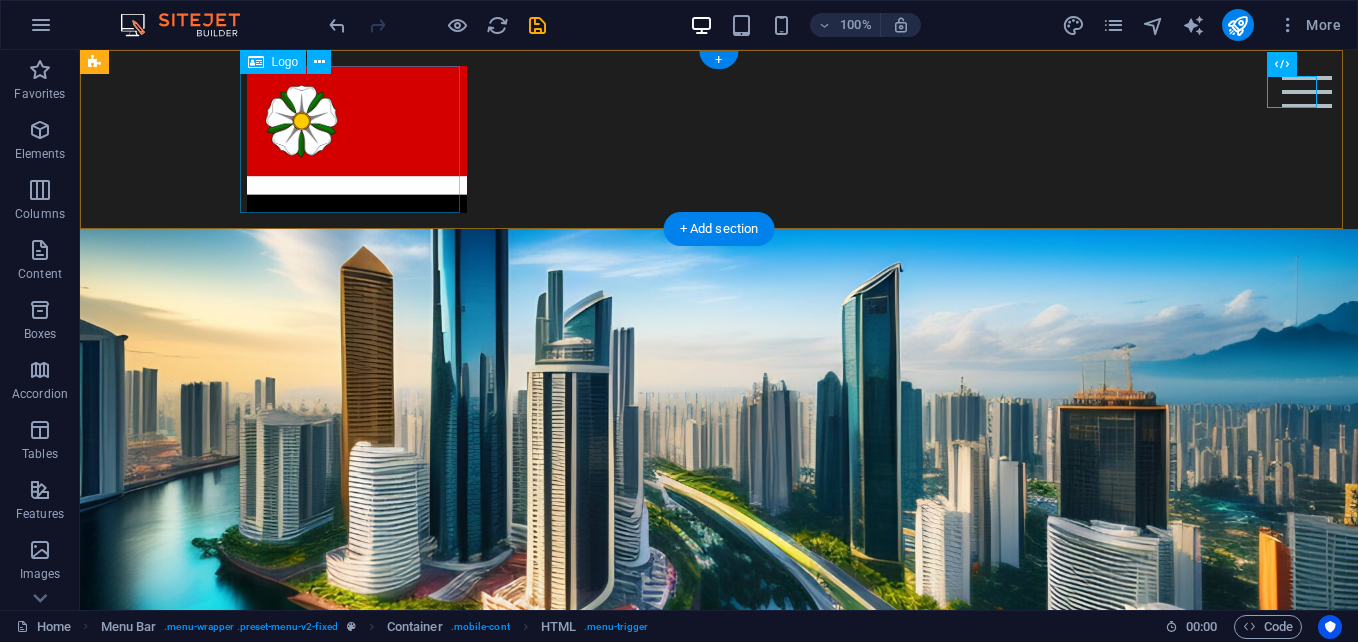 click at bounding box center (719, 139) 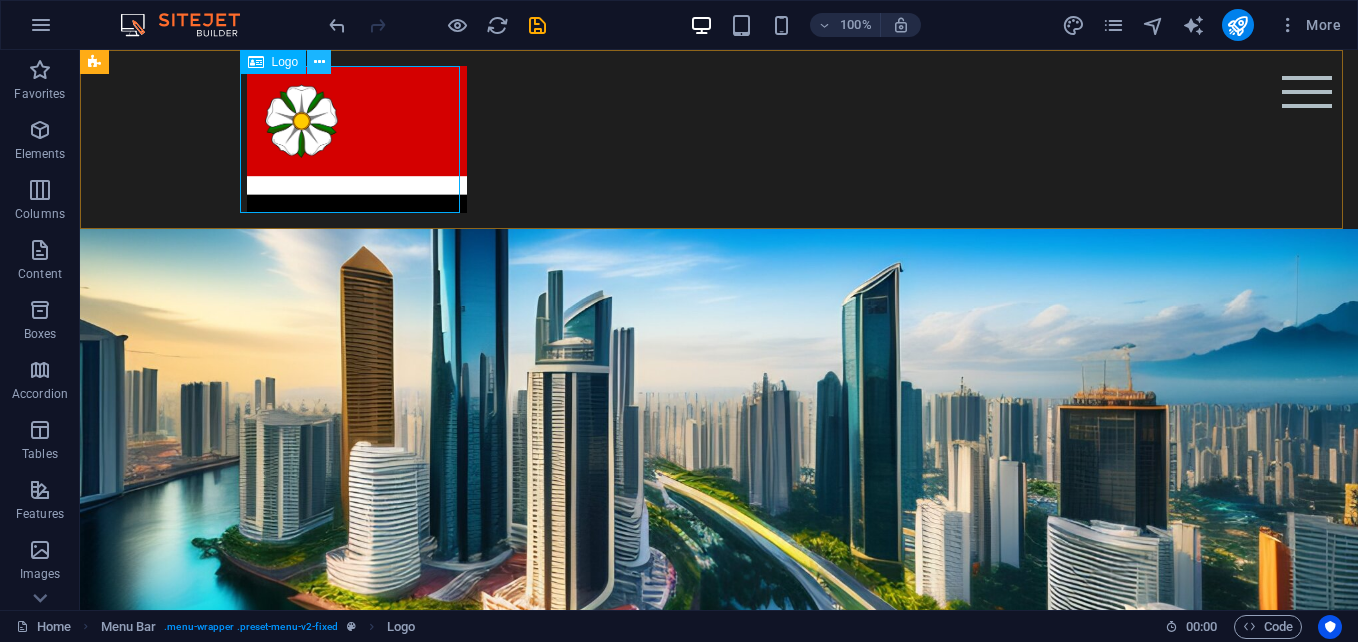 click at bounding box center [319, 62] 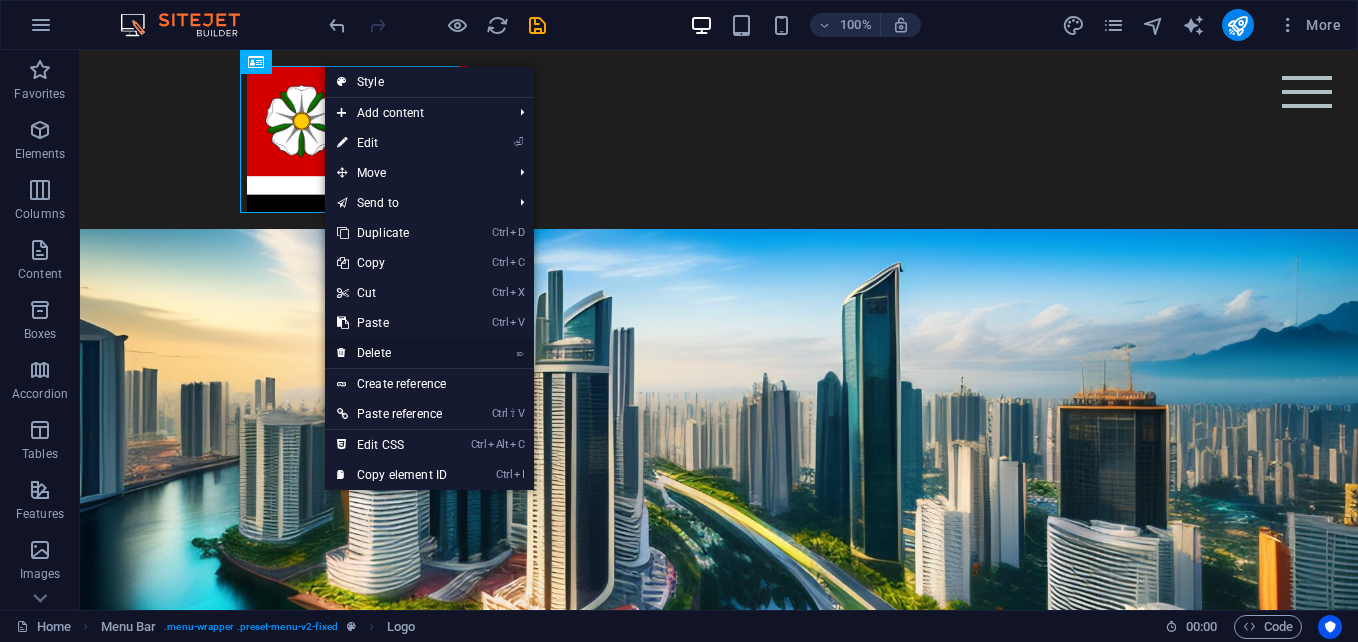 click on "⌦  Delete" at bounding box center [392, 353] 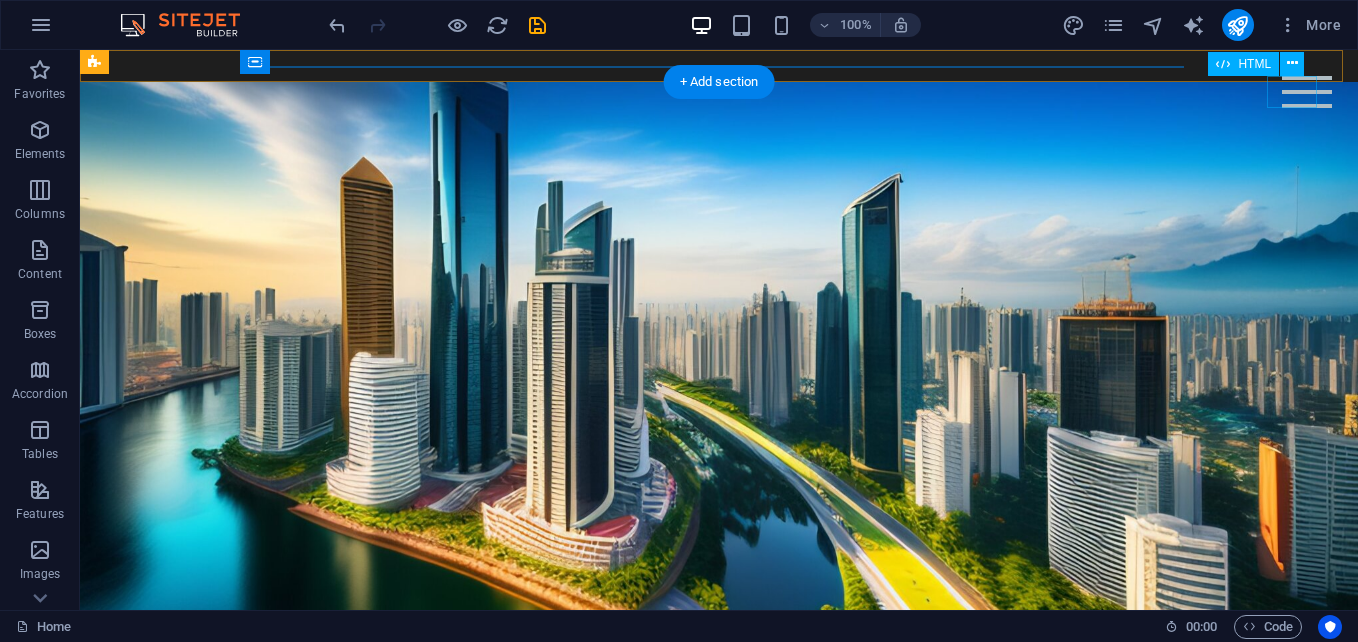 click on "Menu" at bounding box center [1307, 92] 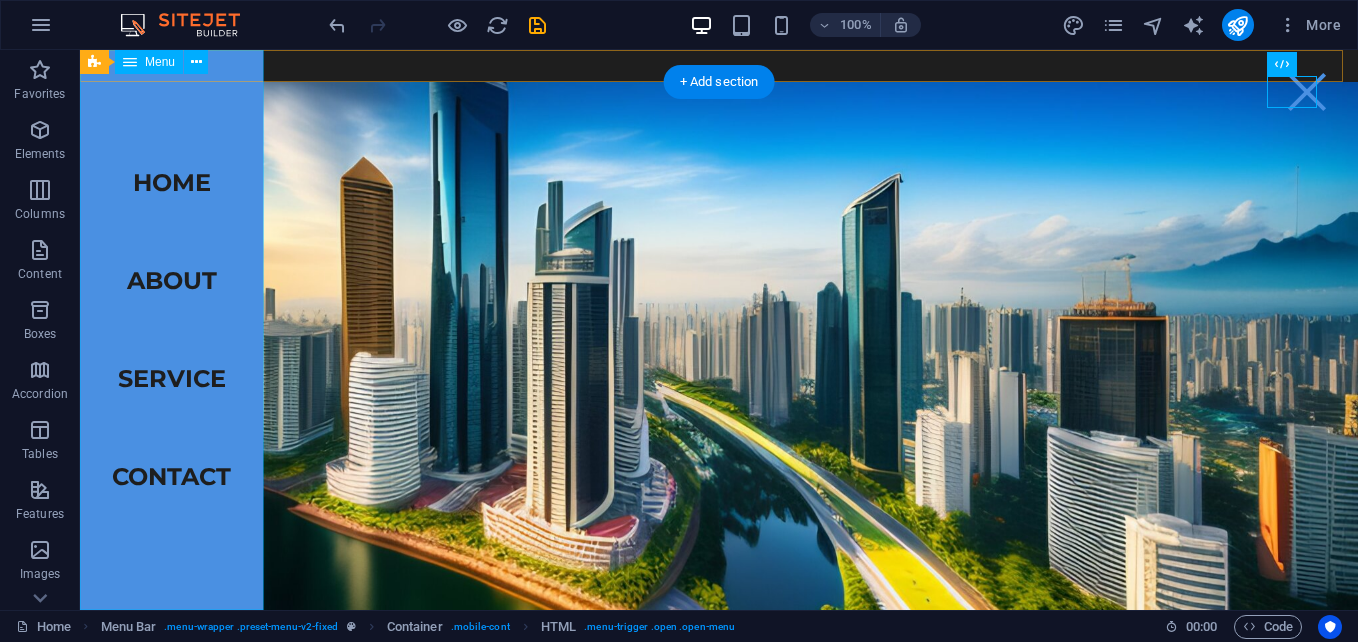 click on "Home About Service Contact" at bounding box center [171, 330] 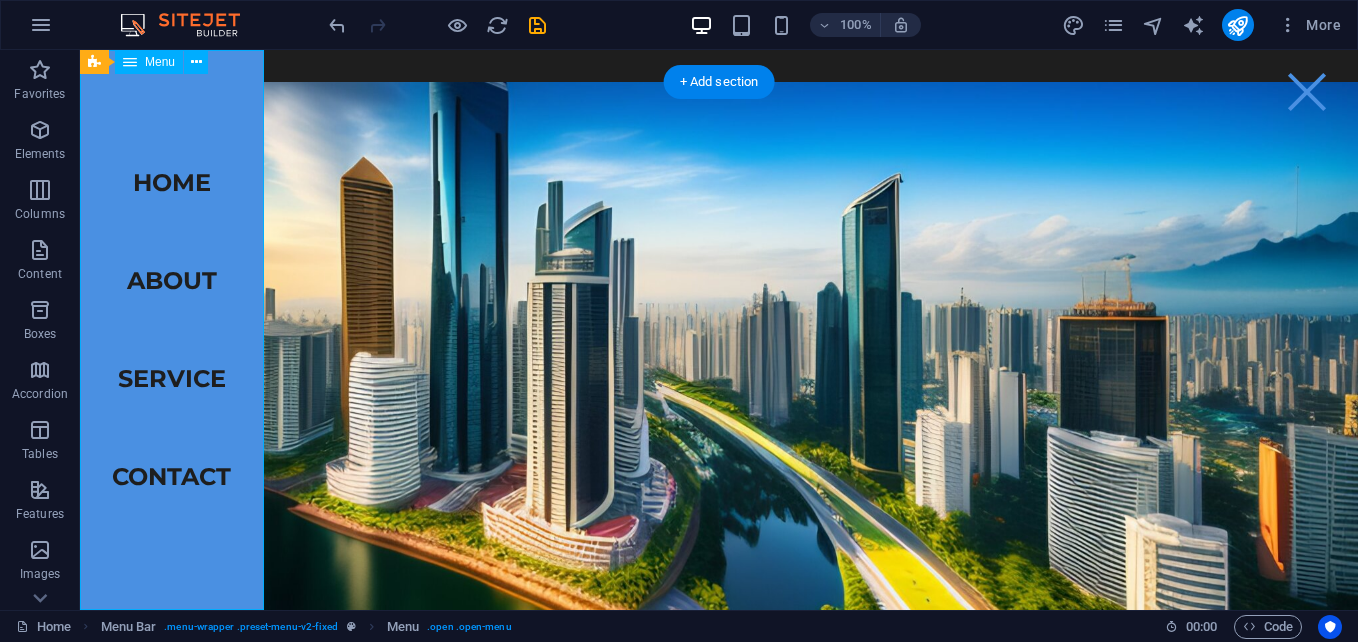 click on "Home About Service Contact" at bounding box center [171, 330] 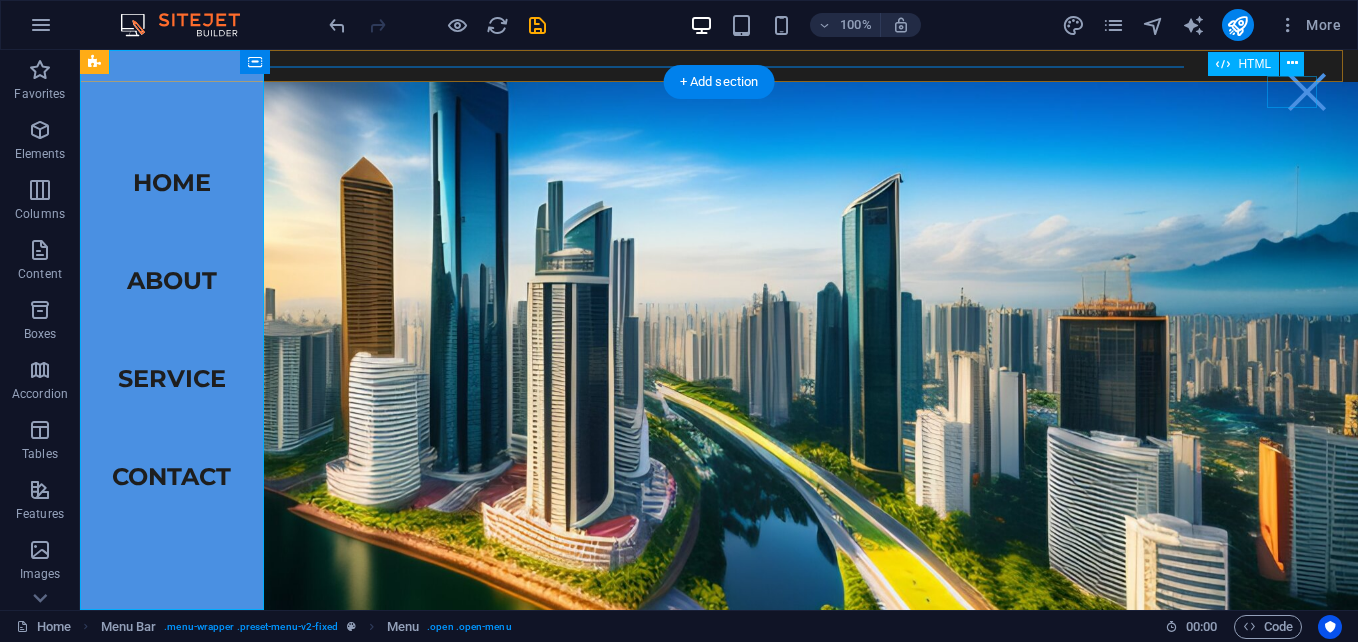 click on "Menu" at bounding box center [1307, 92] 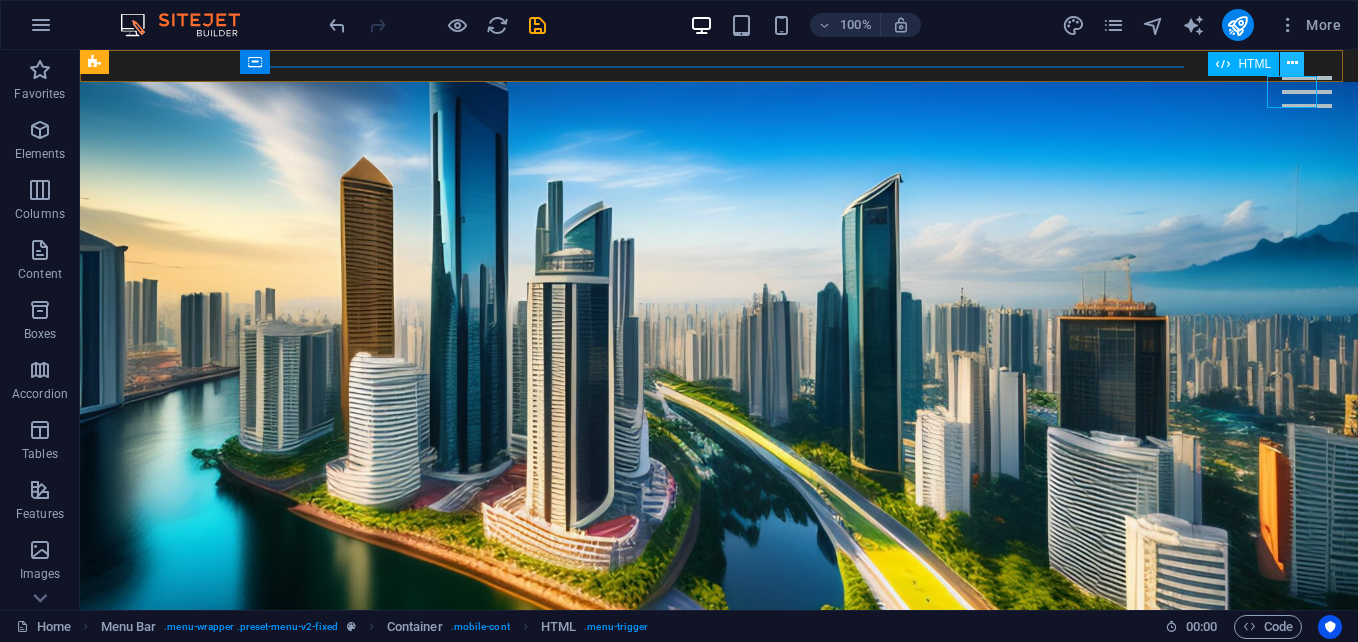 click at bounding box center (1292, 63) 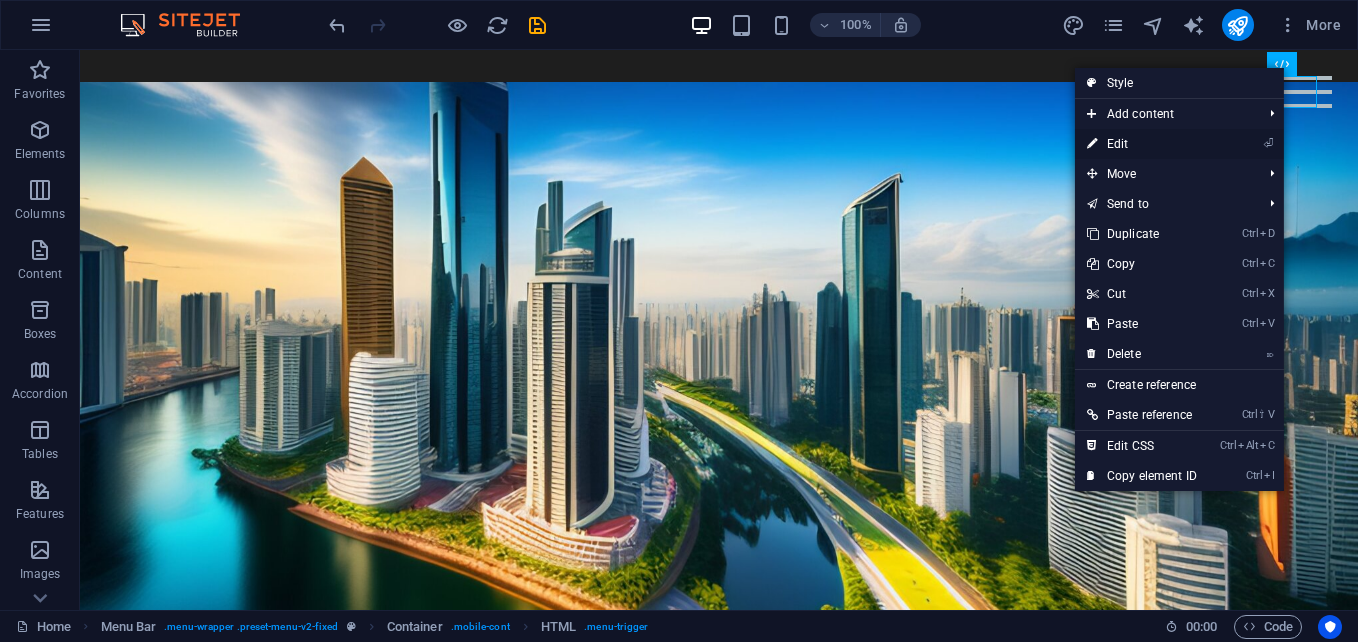 click on "⏎  Edit" at bounding box center (1142, 144) 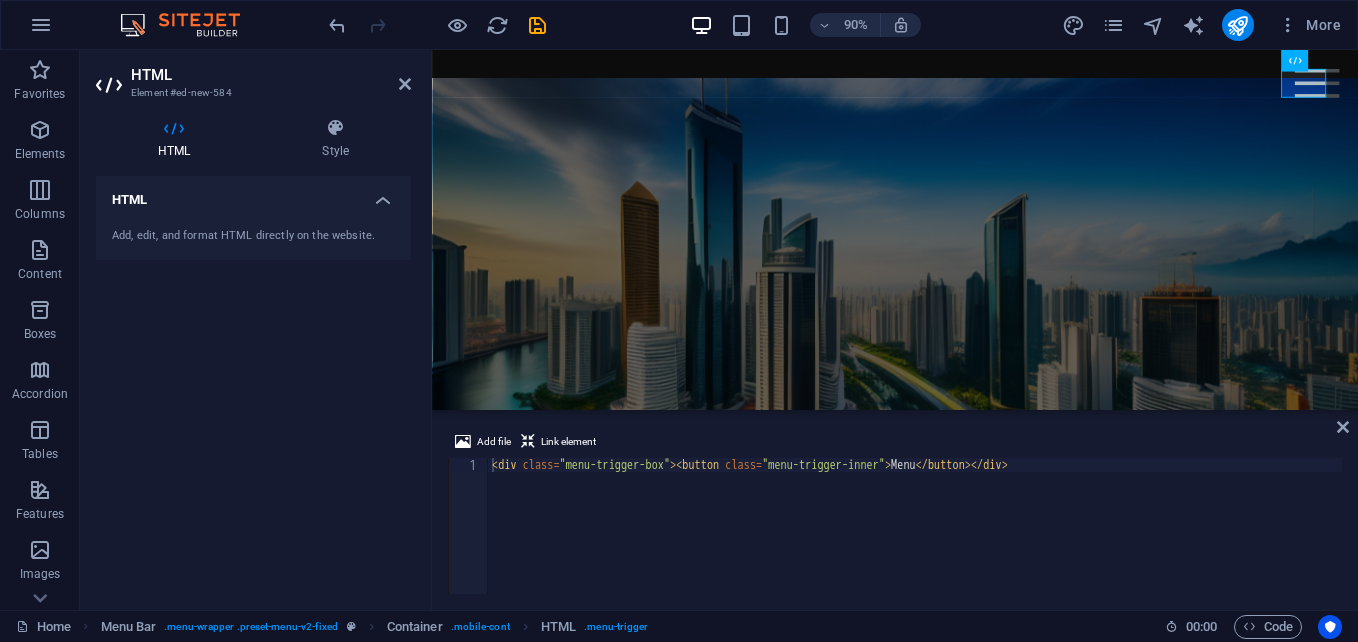 click on "Add, edit, and format HTML directly on the website." at bounding box center [253, 236] 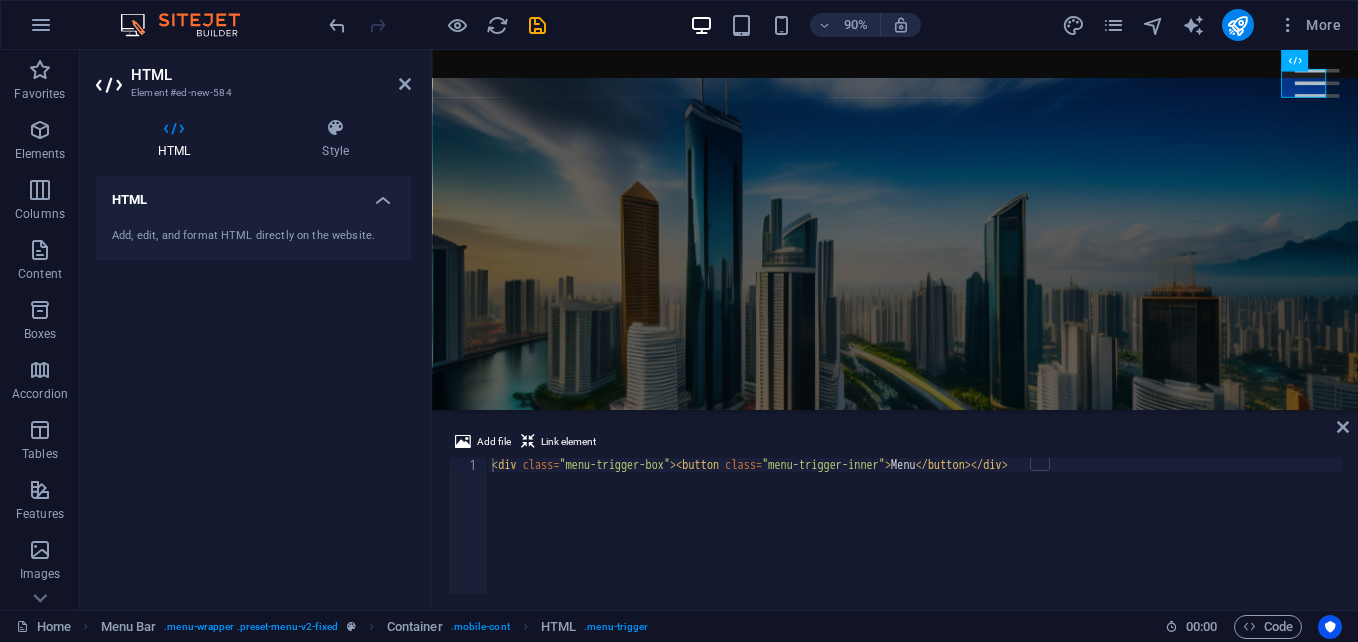 click on "HTML" at bounding box center (253, 194) 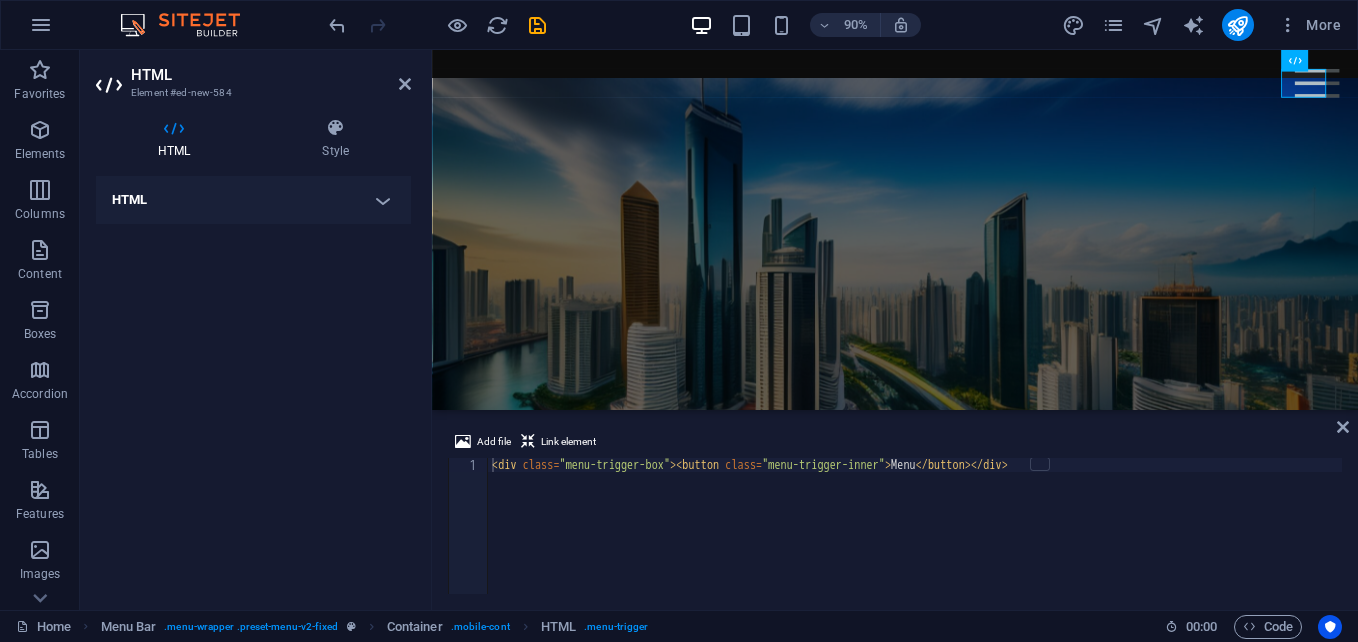 click on "HTML" at bounding box center [253, 200] 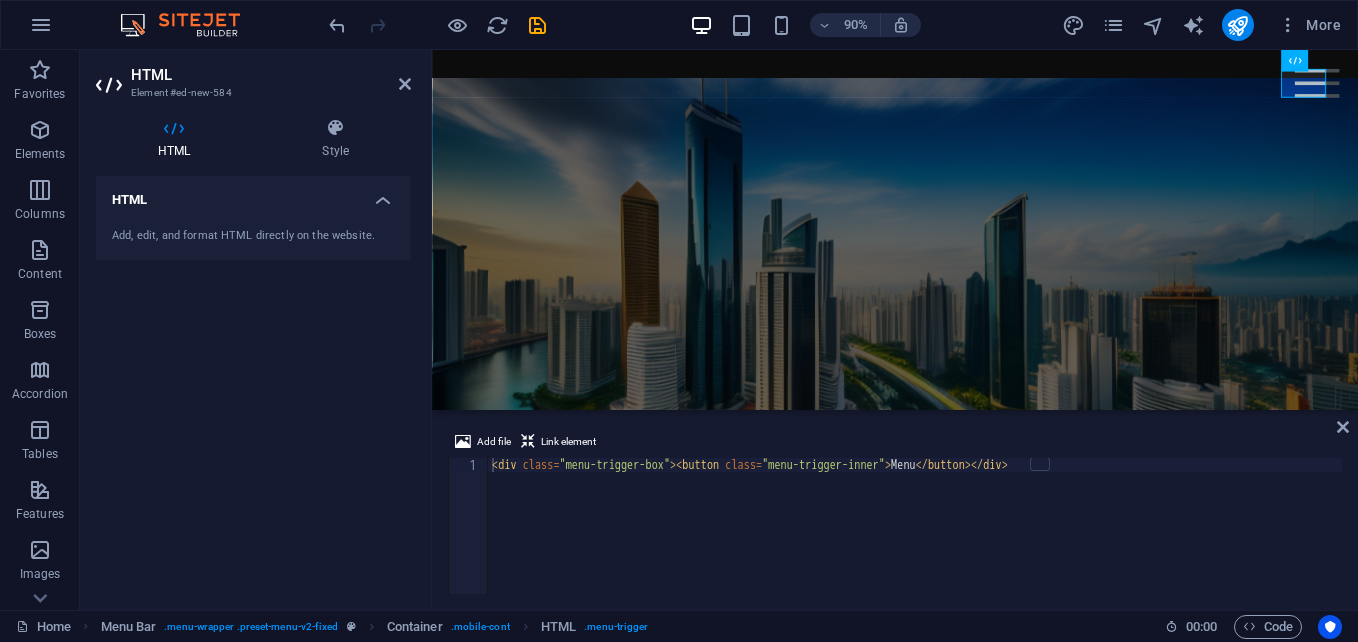 click on "HTML Element #ed-new-584 HTML Style HTML Add, edit, and format HTML directly on the website. Menu Bar Element Layout How this element expands within the layout (Flexbox). Size Default auto px % 1/1 1/2 1/3 1/4 1/5 1/6 1/7 1/8 1/9 1/10 Grow Shrink Order Container layout Visible Visible Opacity 100 % Overflow Spacing Margin Default auto px % rem vw vh Custom Custom auto px % rem vw vh auto px % rem vw vh auto px % rem vw vh auto px % rem vw vh Padding Default px rem % vh vw Custom Custom px rem % vh vw px rem % vh vw px rem % vh vw px rem % vh vw Border Style              - Width 1 auto px rem % vh vw Custom Custom 1 auto px rem % vh vw 1 auto px rem % vh vw 1 auto px rem % vh vw 1 auto px rem % vh vw  - Color Round corners Default px rem % vh vw Custom Custom px rem % vh vw px rem % vh vw px rem % vh vw px rem % vh vw Shadow Default None Outside Inside Color X offset 0 px rem vh vw Y offset 0 px rem vh vw Blur 0 px rem % vh vw Spread 0 px rem vh vw Text Shadow Default None Outside Color X offset 0 px" at bounding box center [256, 330] 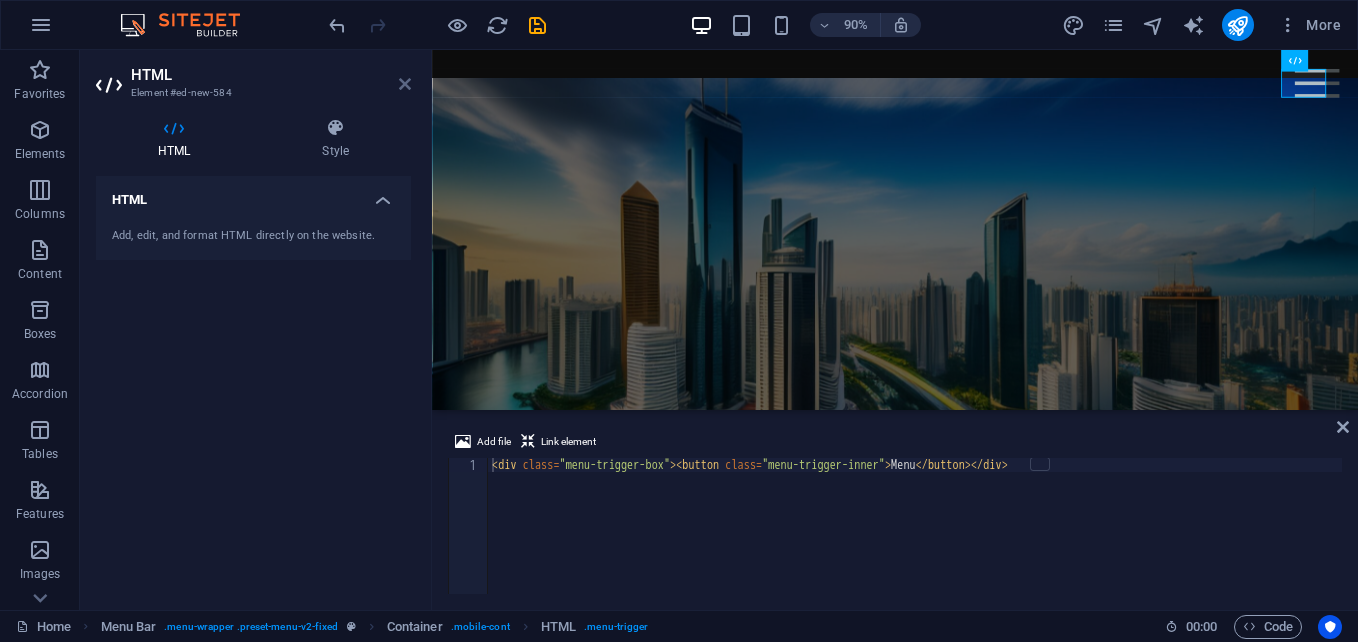 click at bounding box center (405, 84) 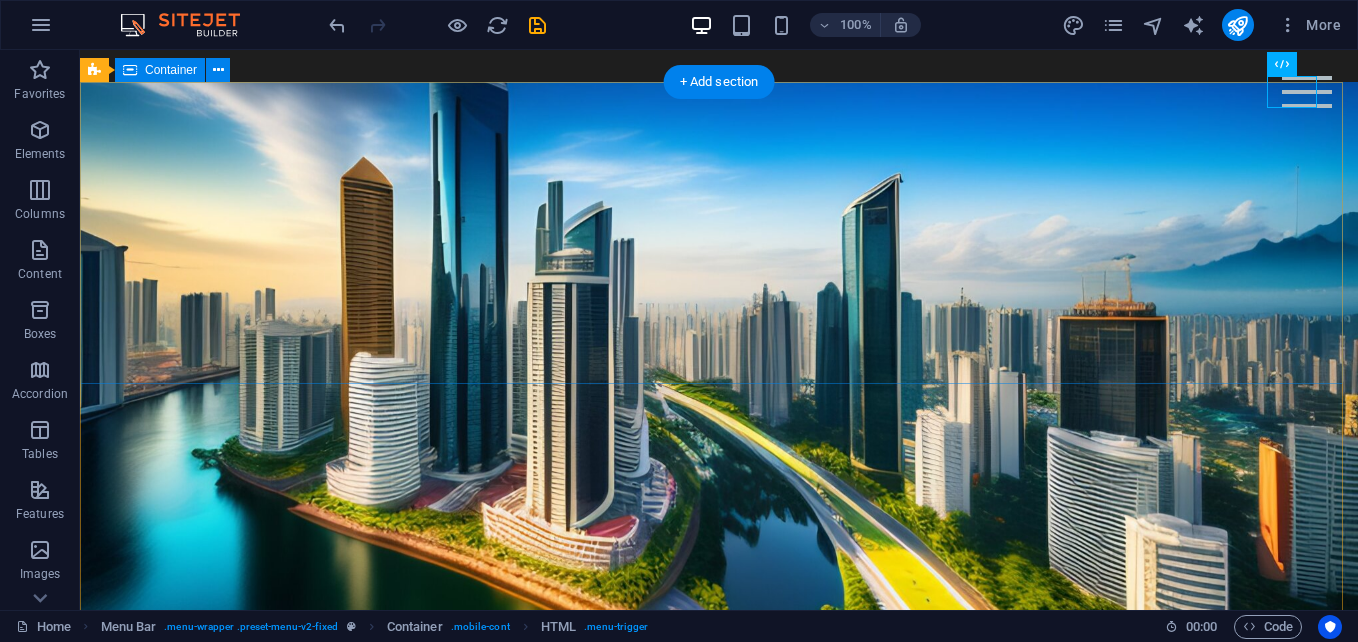 click on "Drop content here or  Add elements  Paste clipboard" at bounding box center [719, 811] 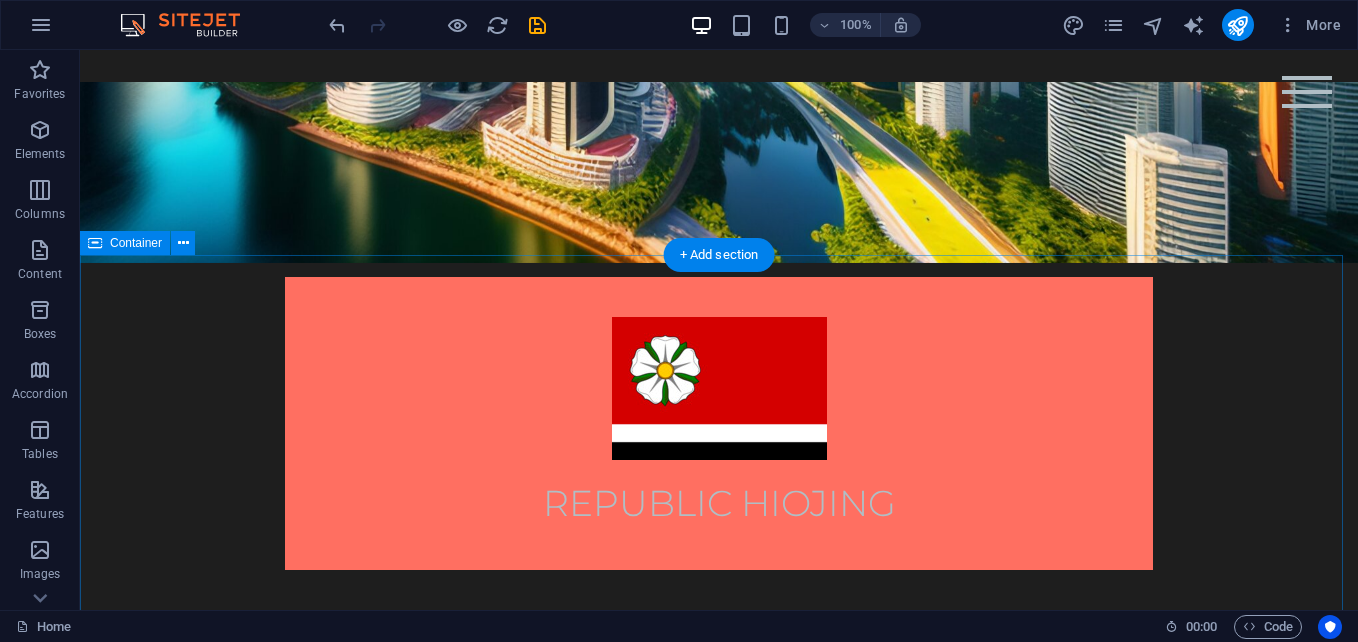 scroll, scrollTop: 684, scrollLeft: 0, axis: vertical 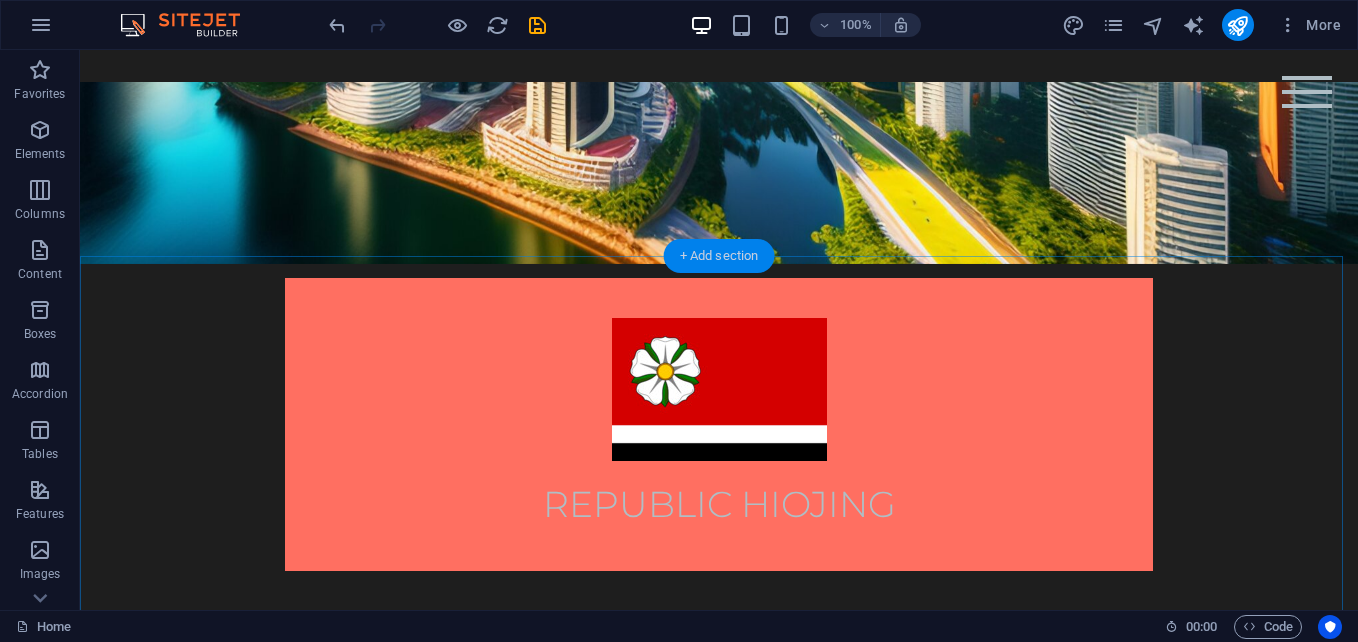 click on "+ Add section" at bounding box center [719, 256] 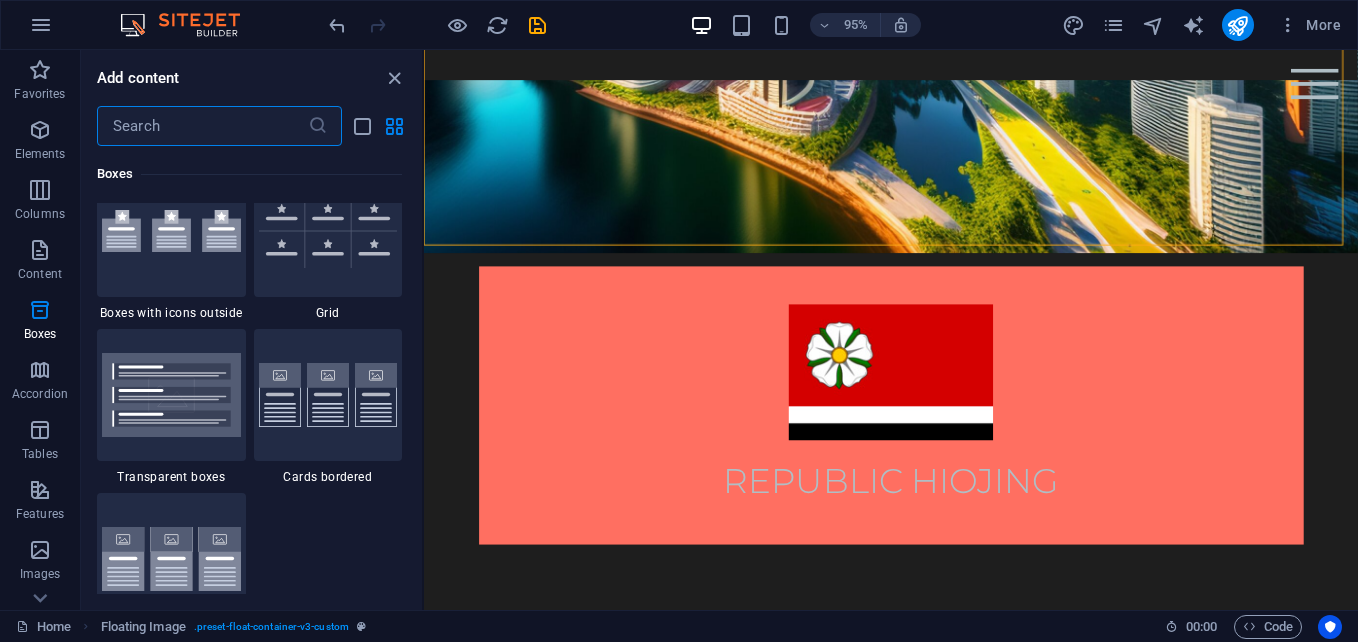 scroll, scrollTop: 5881, scrollLeft: 0, axis: vertical 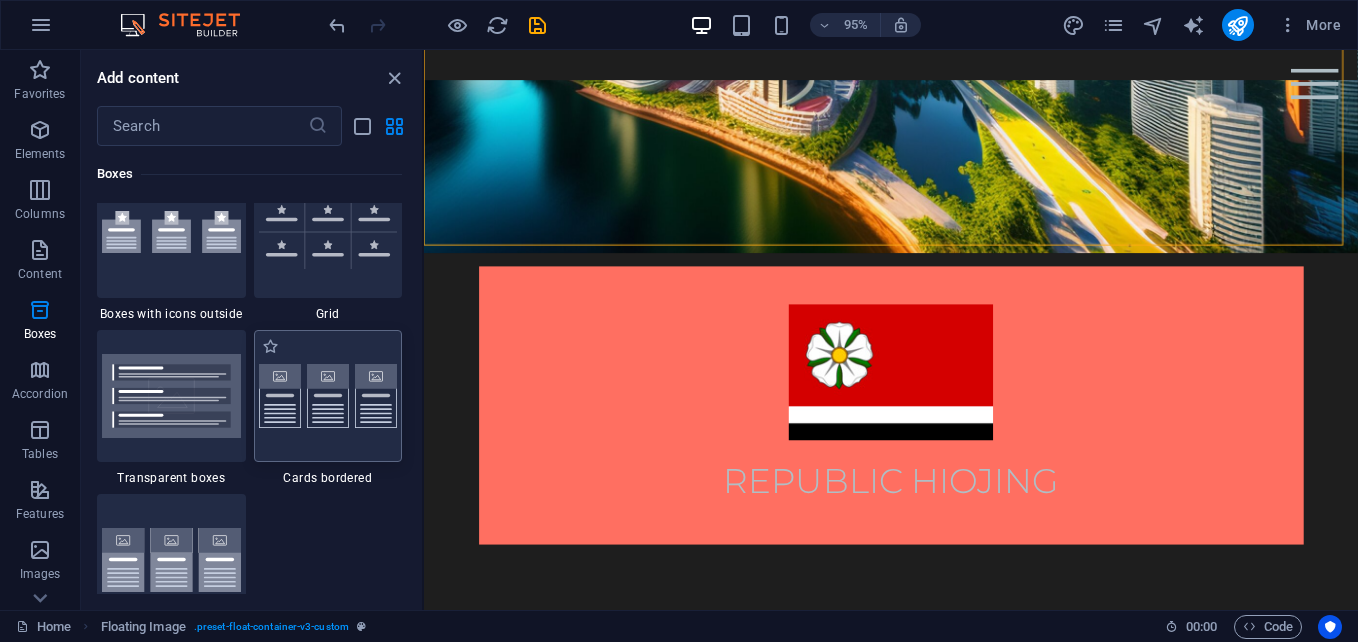 click at bounding box center [328, 396] 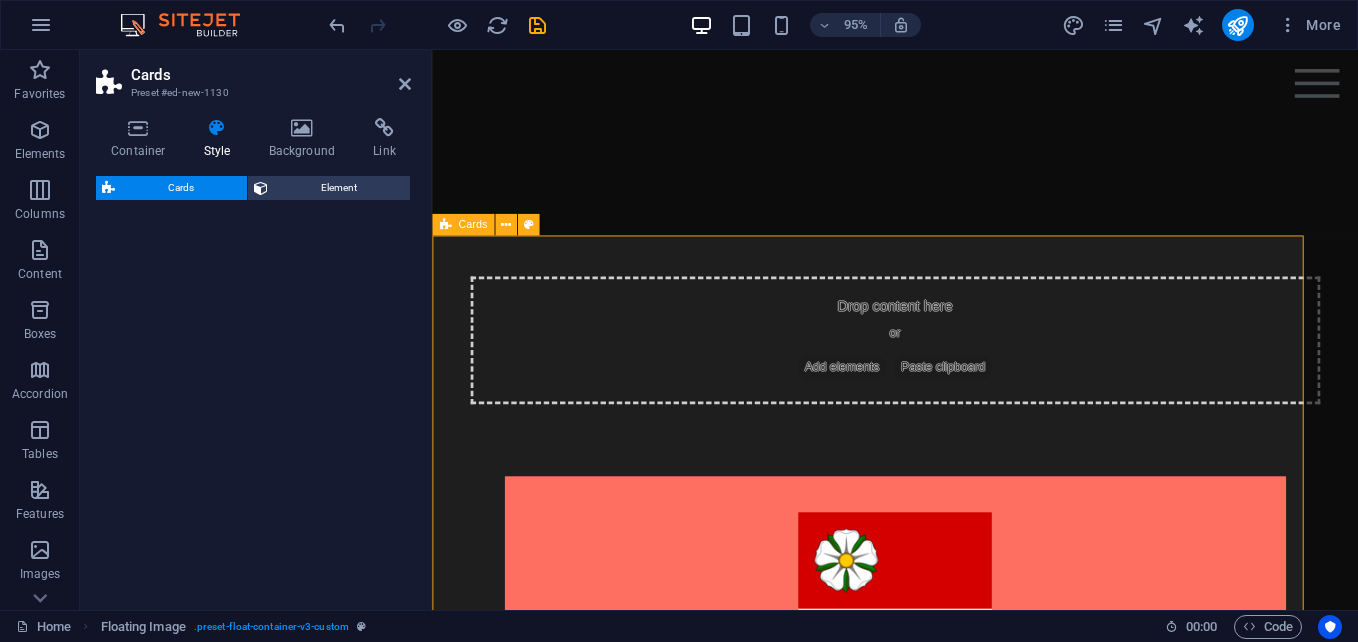 select on "rem" 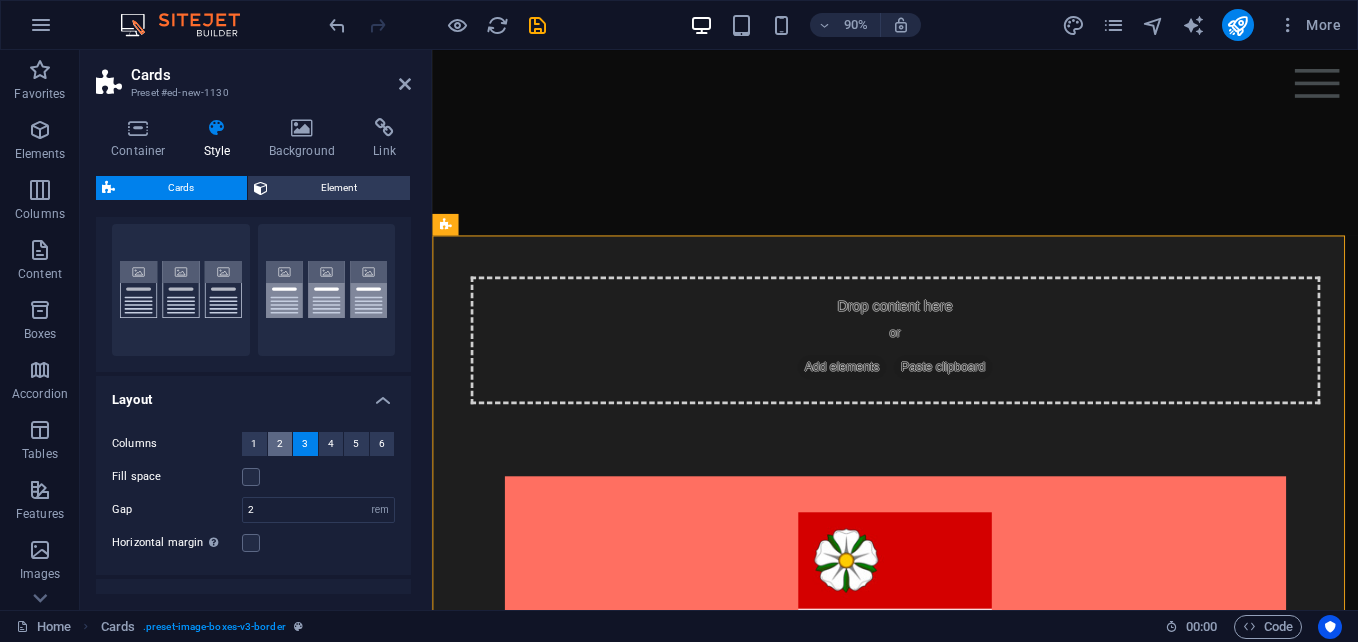 scroll, scrollTop: 46, scrollLeft: 0, axis: vertical 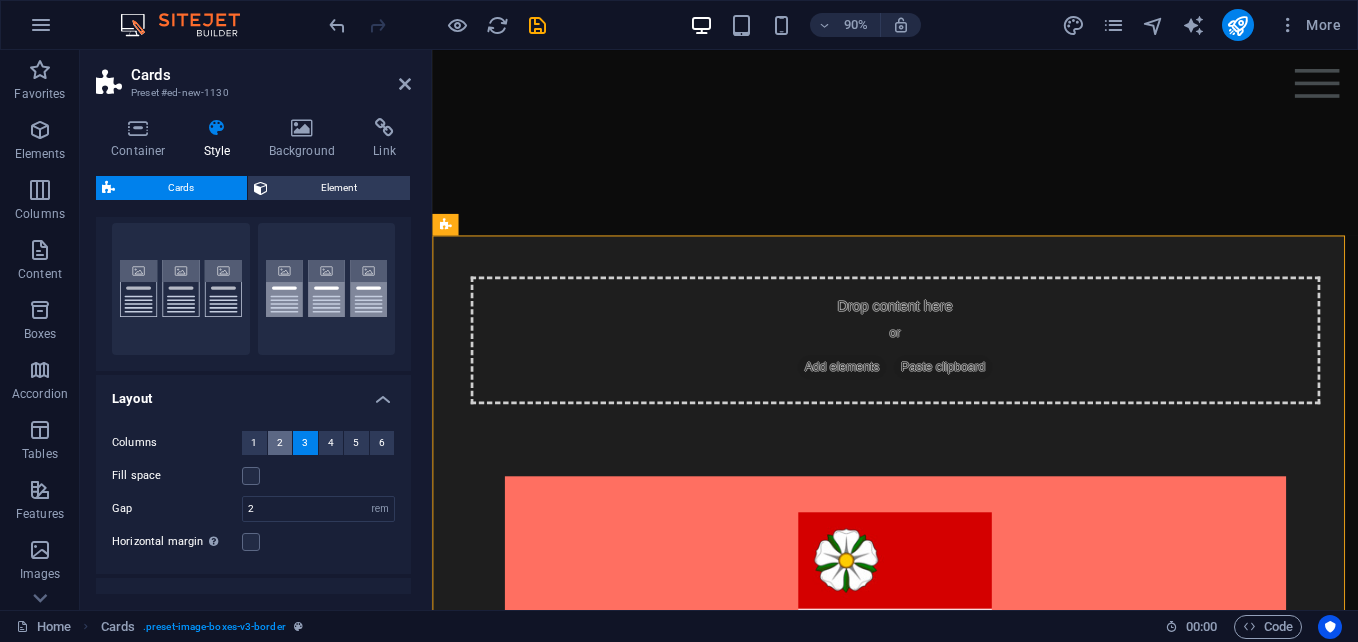 click on "2" at bounding box center [280, 443] 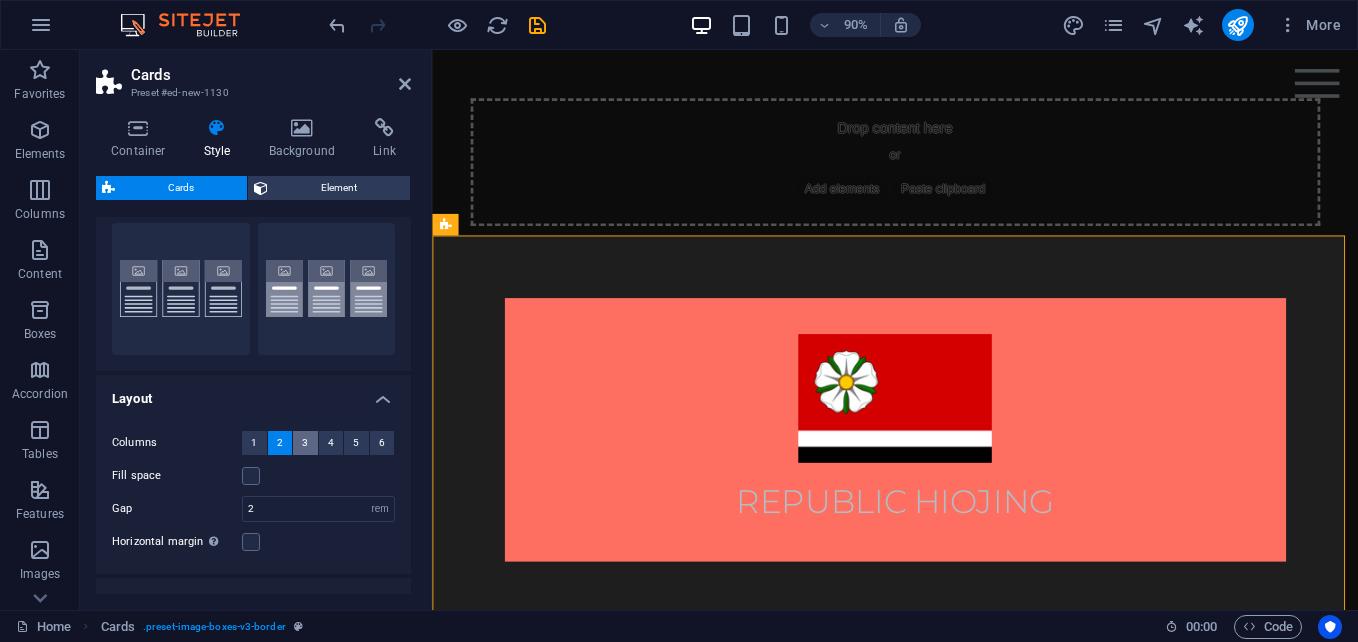 click on "3" at bounding box center (305, 443) 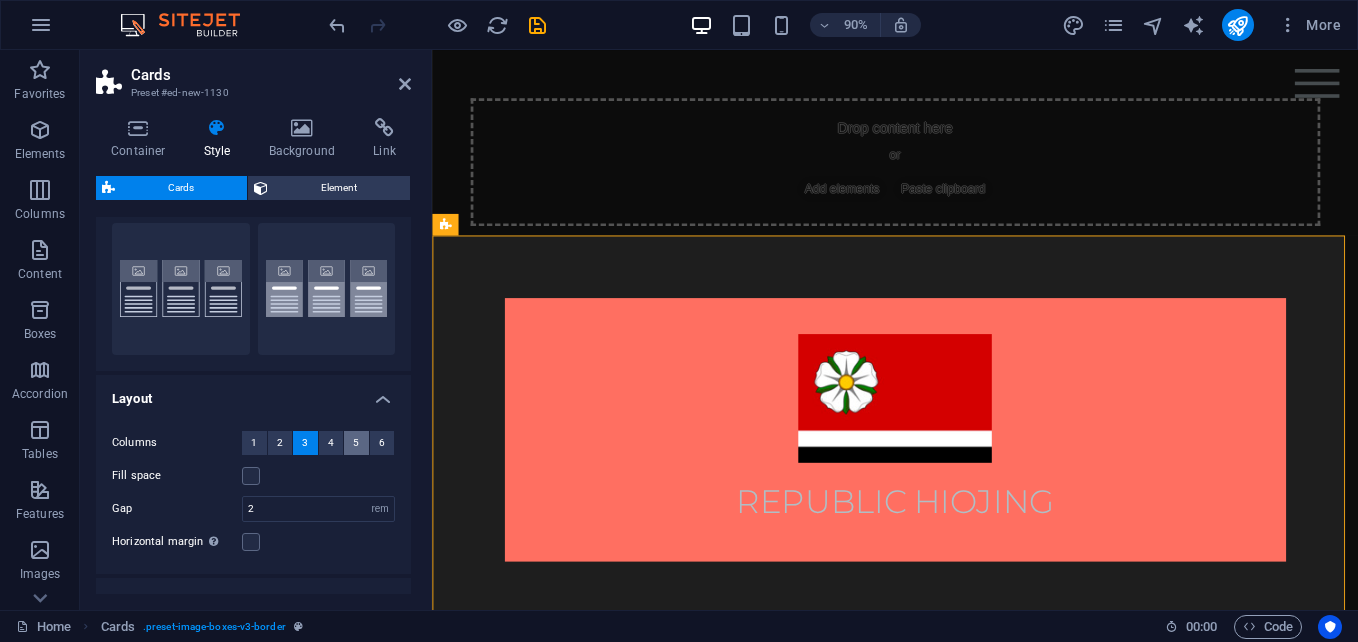 scroll, scrollTop: 158, scrollLeft: 0, axis: vertical 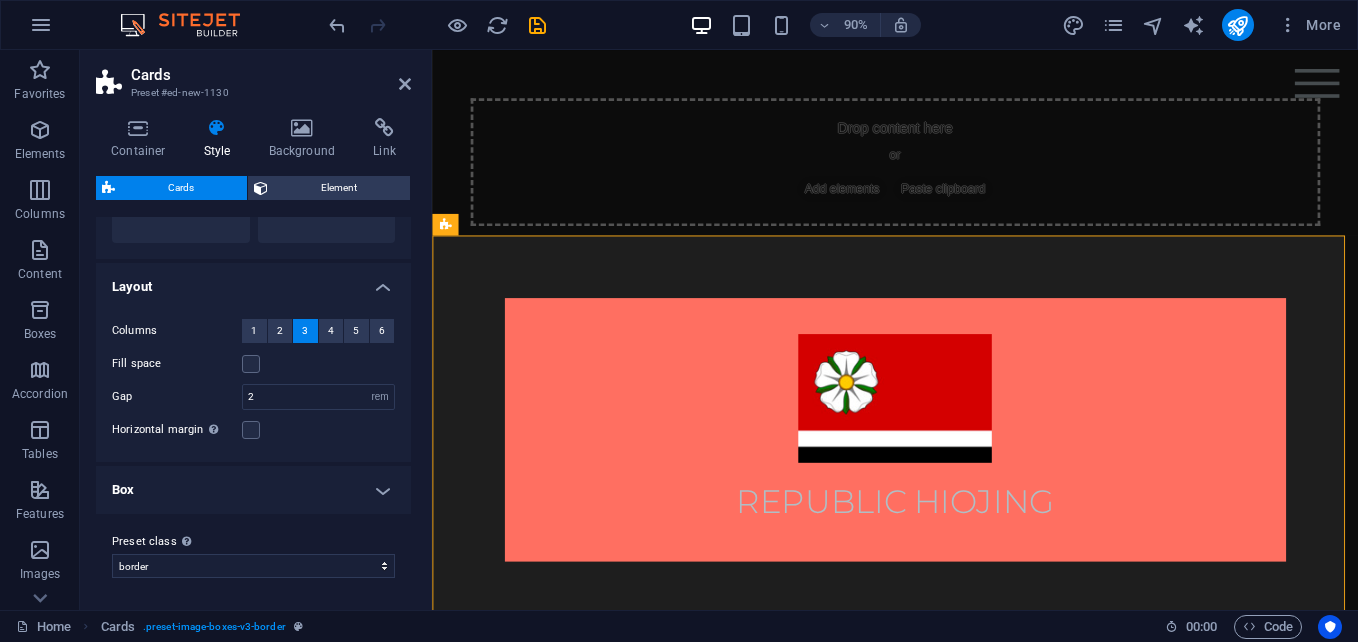 click on "Cards Preset #ed-new-1130" at bounding box center [253, 76] 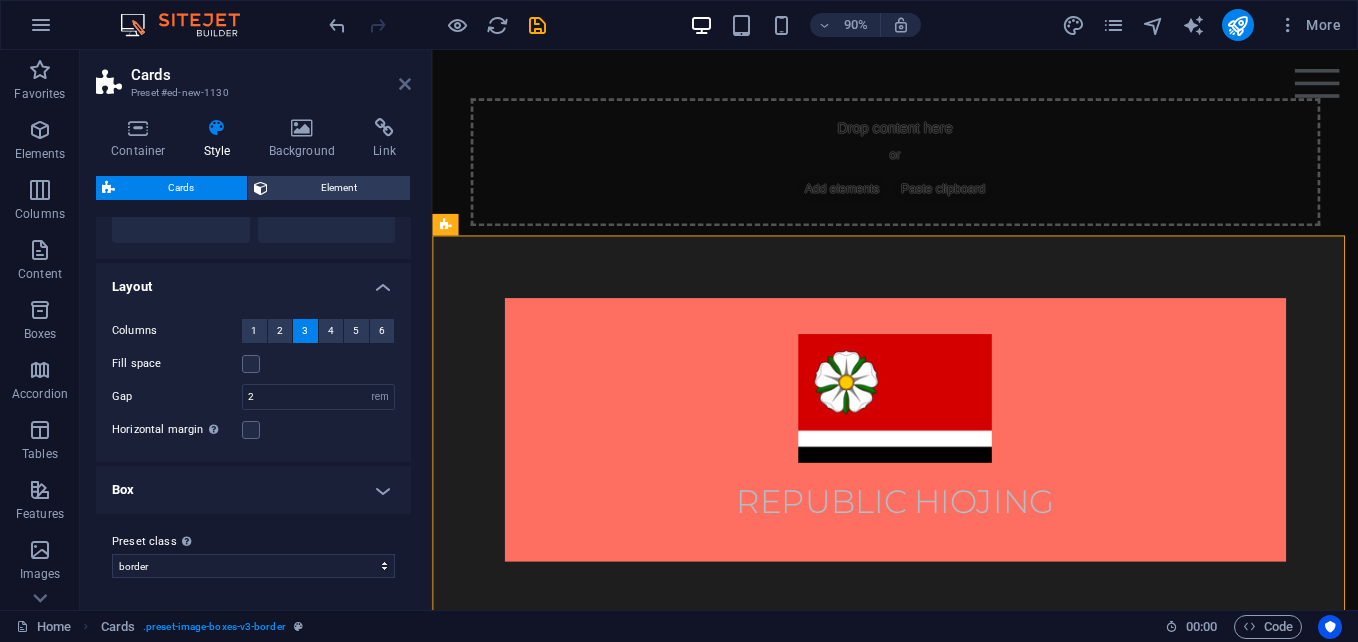 click at bounding box center (405, 84) 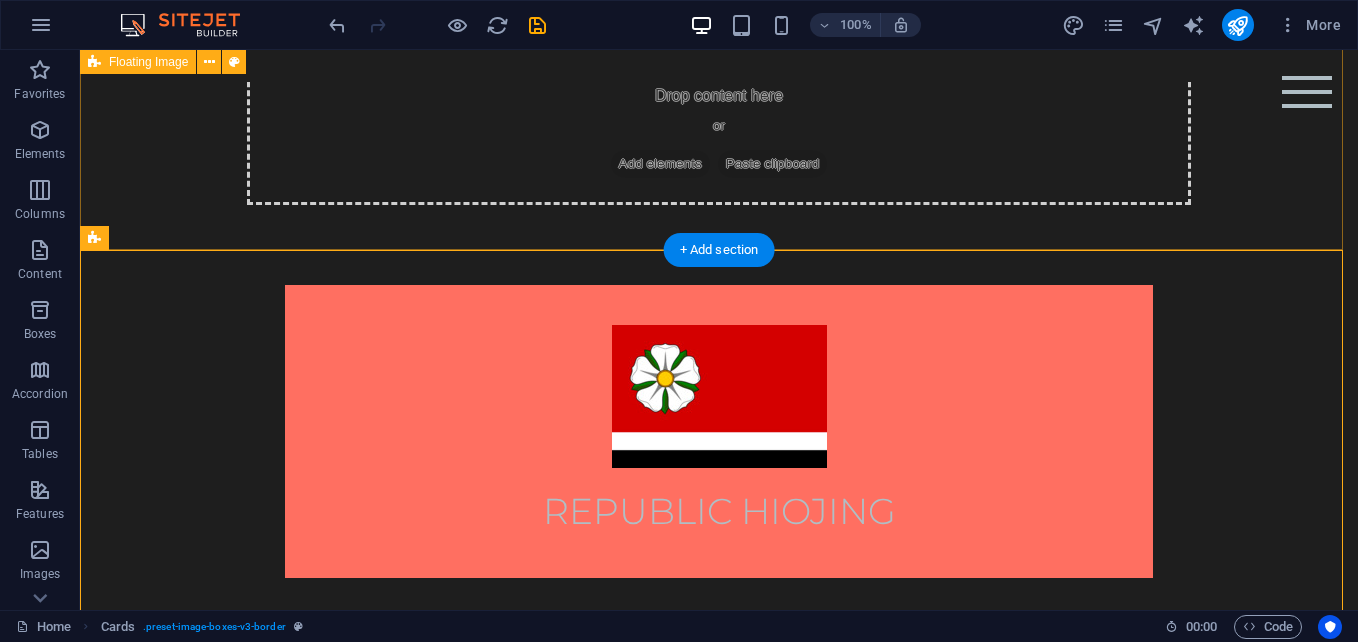 scroll, scrollTop: 689, scrollLeft: 0, axis: vertical 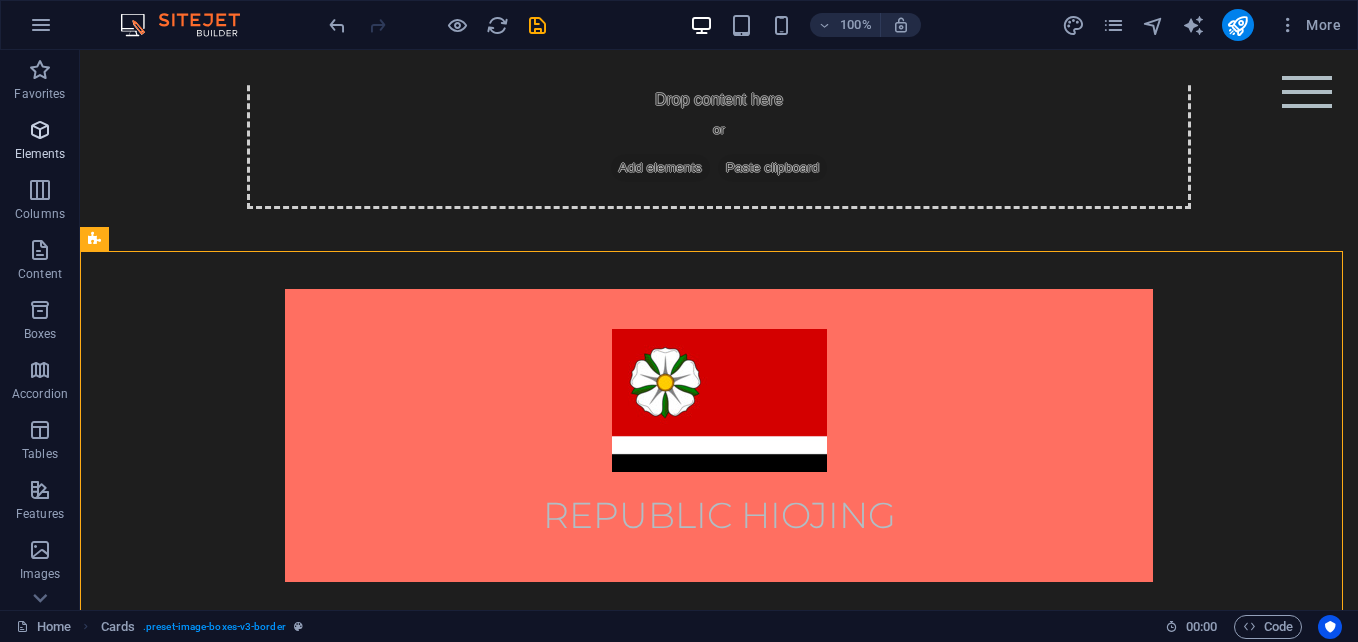 click on "Elements" at bounding box center (40, 142) 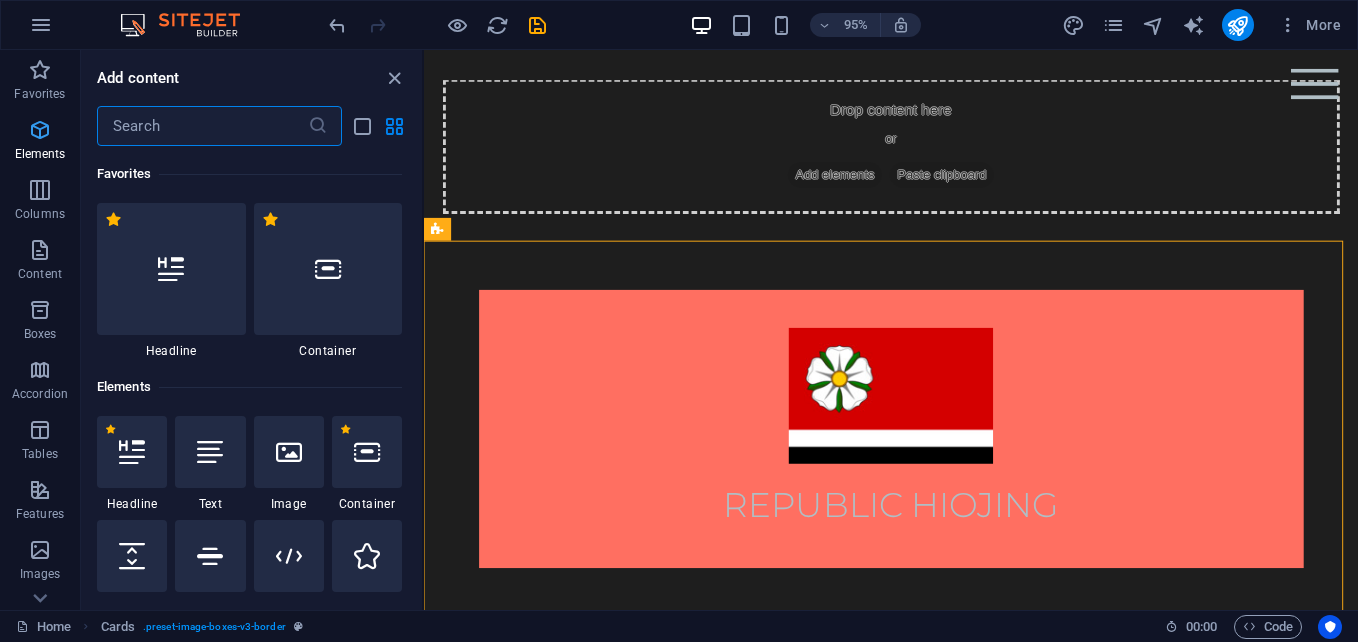 scroll, scrollTop: 213, scrollLeft: 0, axis: vertical 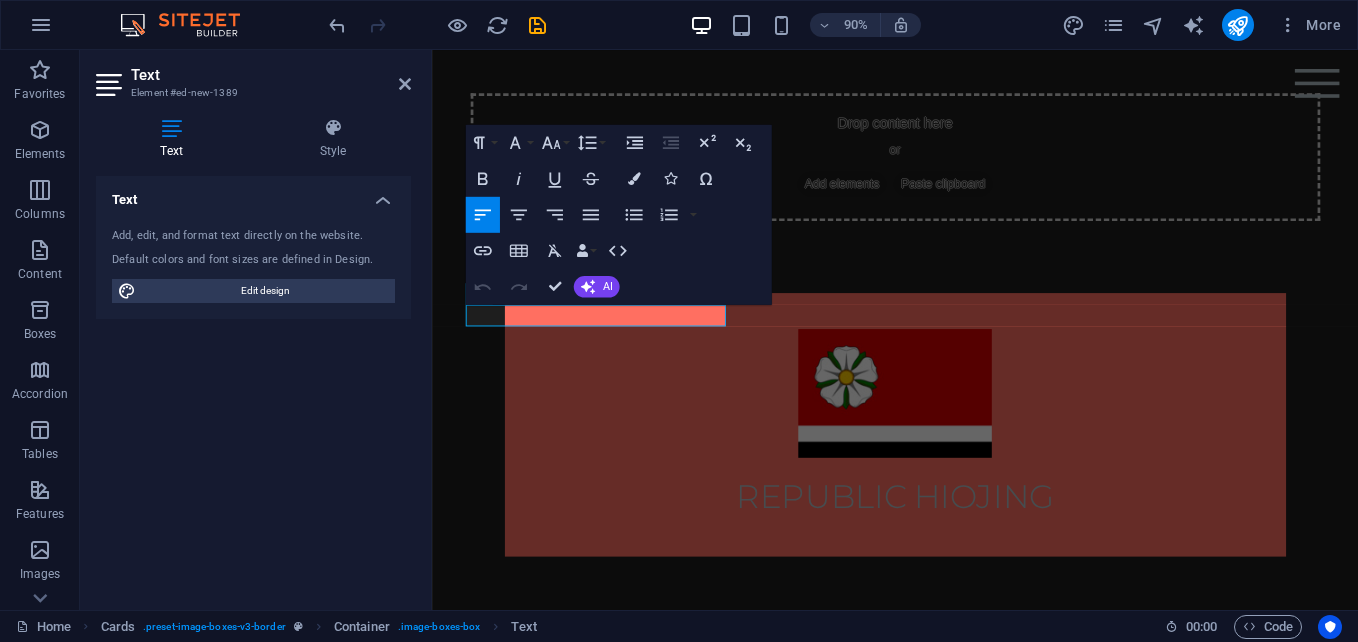 type 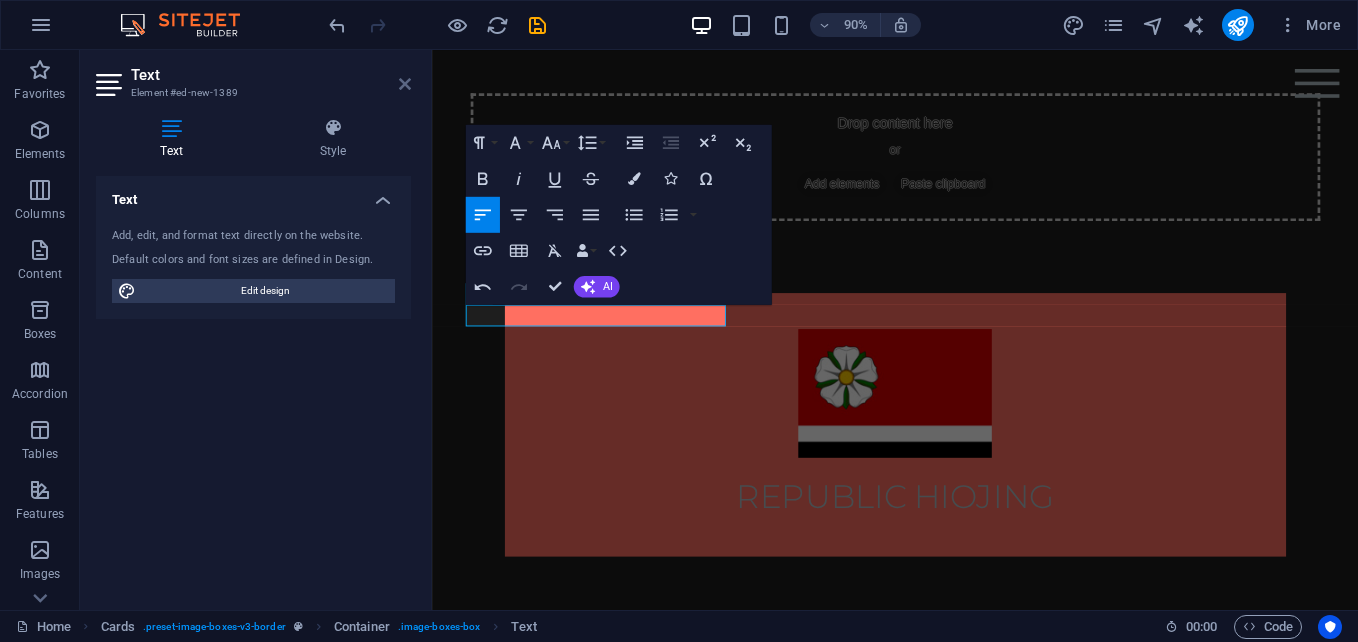 click at bounding box center (405, 84) 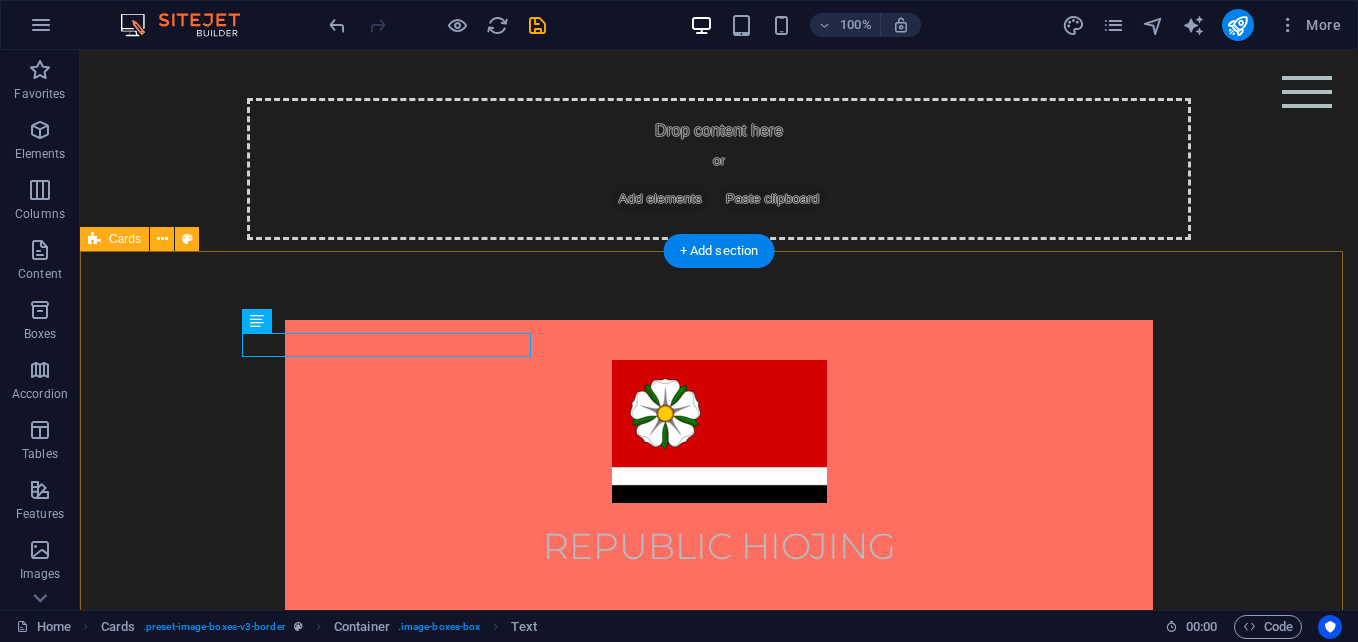 click on "CHIOCA CITY Headline Lorem ipsum dolor sit amet, consectetuer adipiscing elit. Aenean commodo ligula eget dolor. Lorem ipsum dolor sit amet. Headline Lorem ipsum dolor sit amet, consectetuer adipiscing elit. Aenean commodo ligula eget dolor. Lorem ipsum dolor sit amet. Headline Lorem ipsum dolor sit amet, consectetuer adipiscing elit. Aenean commodo ligula eget dolor. Lorem ipsum dolor sit amet." at bounding box center [719, 1510] 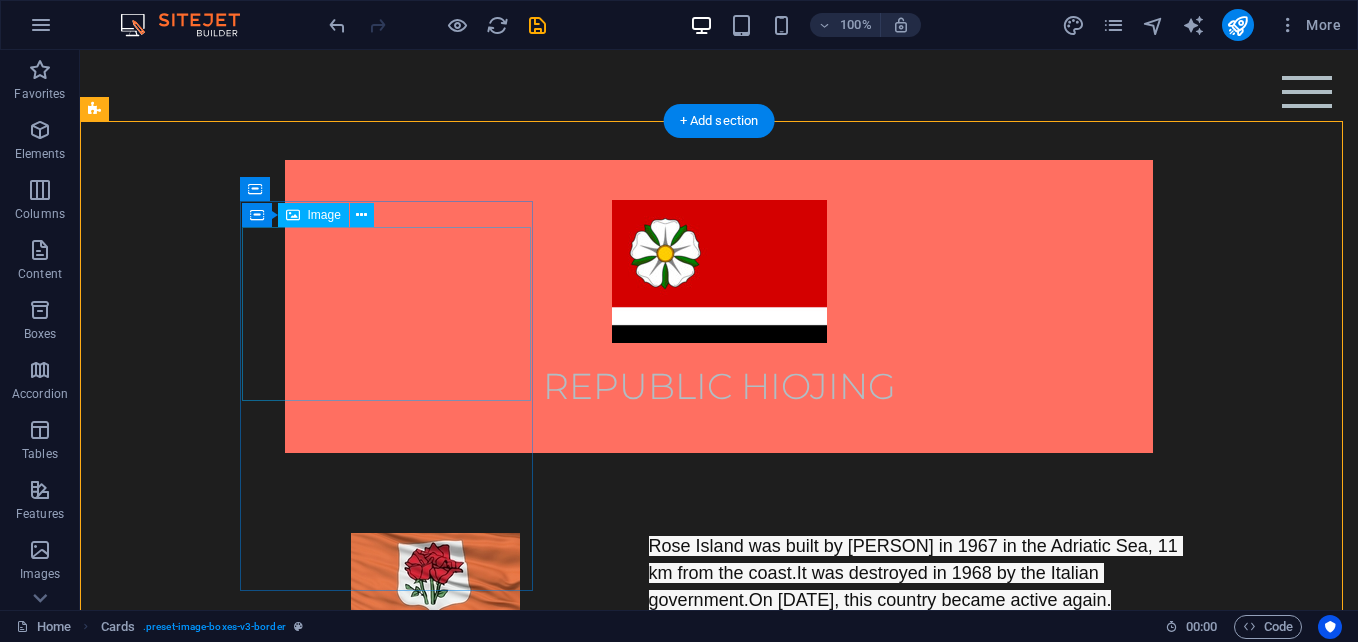 scroll, scrollTop: 819, scrollLeft: 0, axis: vertical 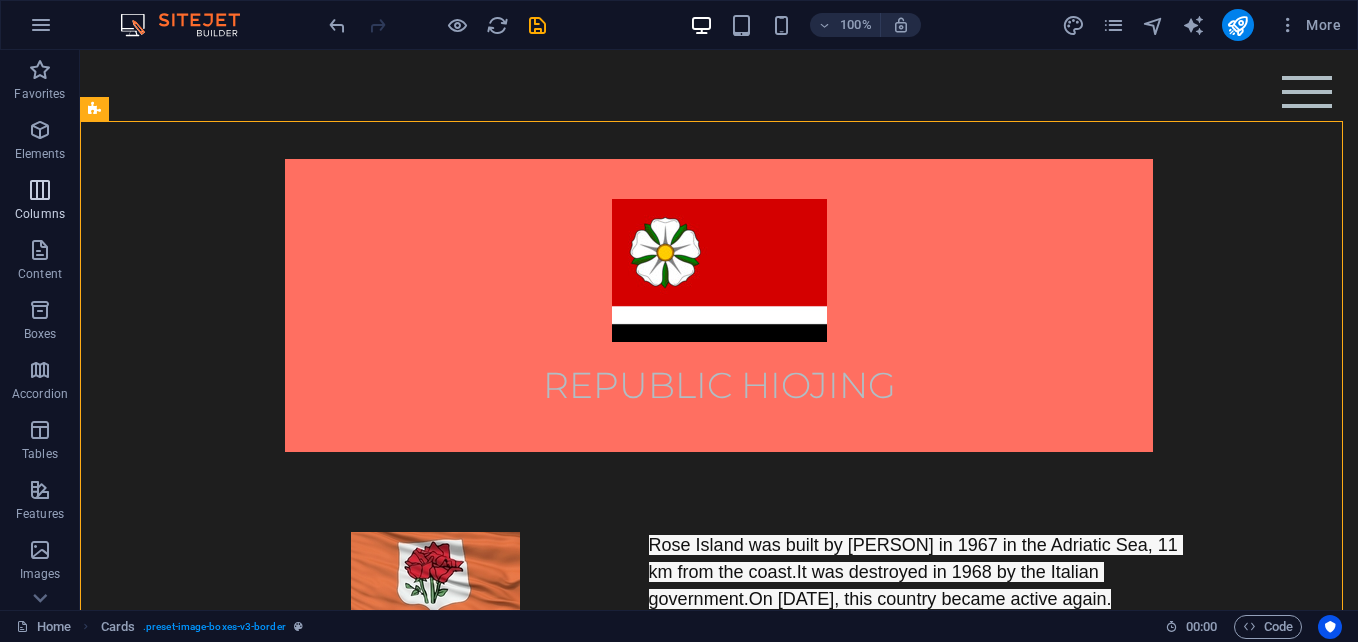 click on "Columns" at bounding box center [40, 202] 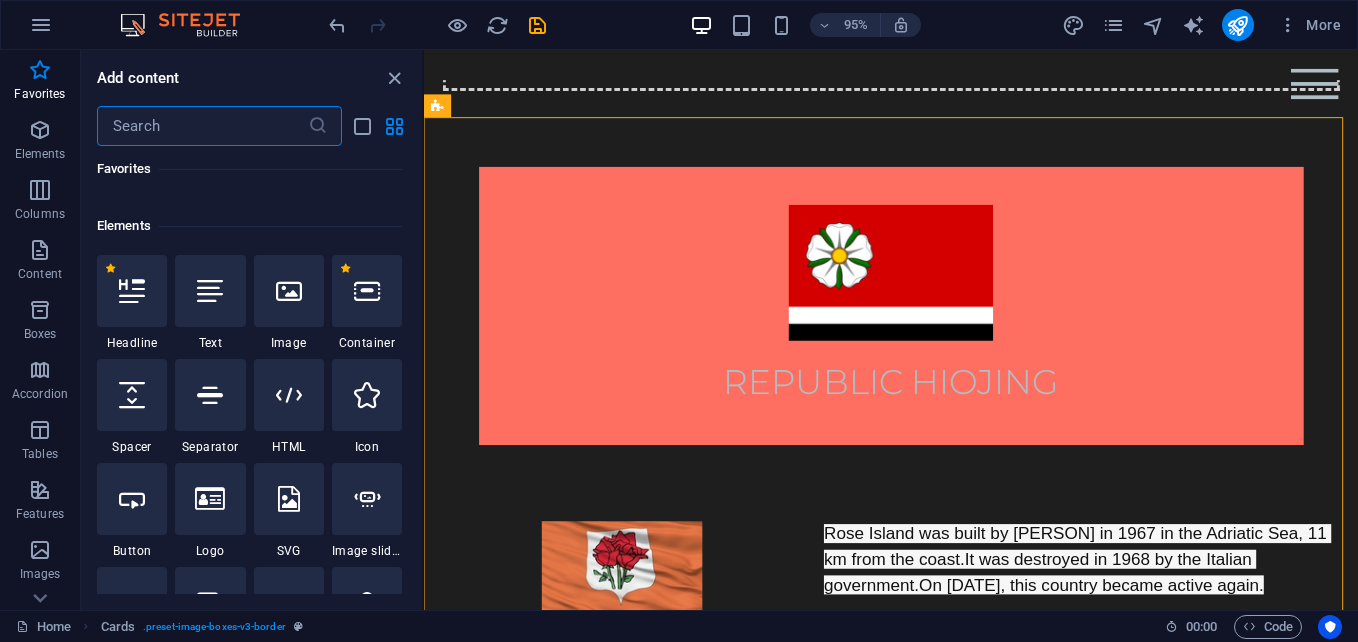scroll, scrollTop: 155, scrollLeft: 0, axis: vertical 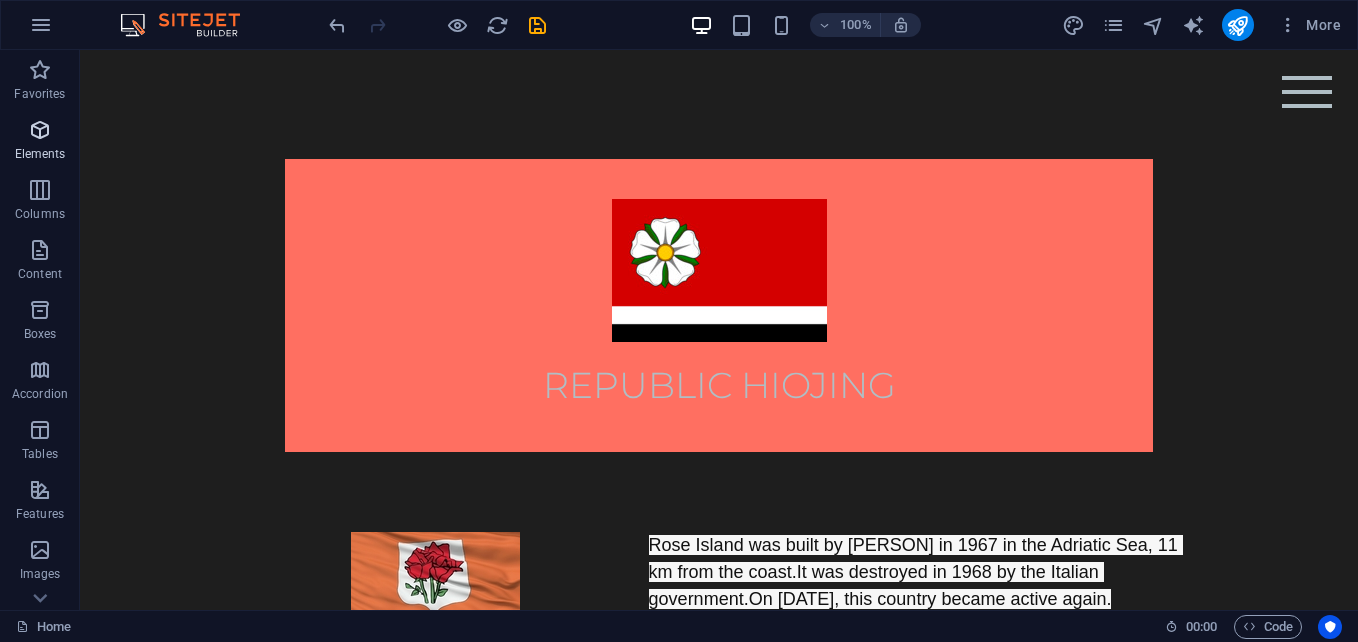 click at bounding box center (40, 130) 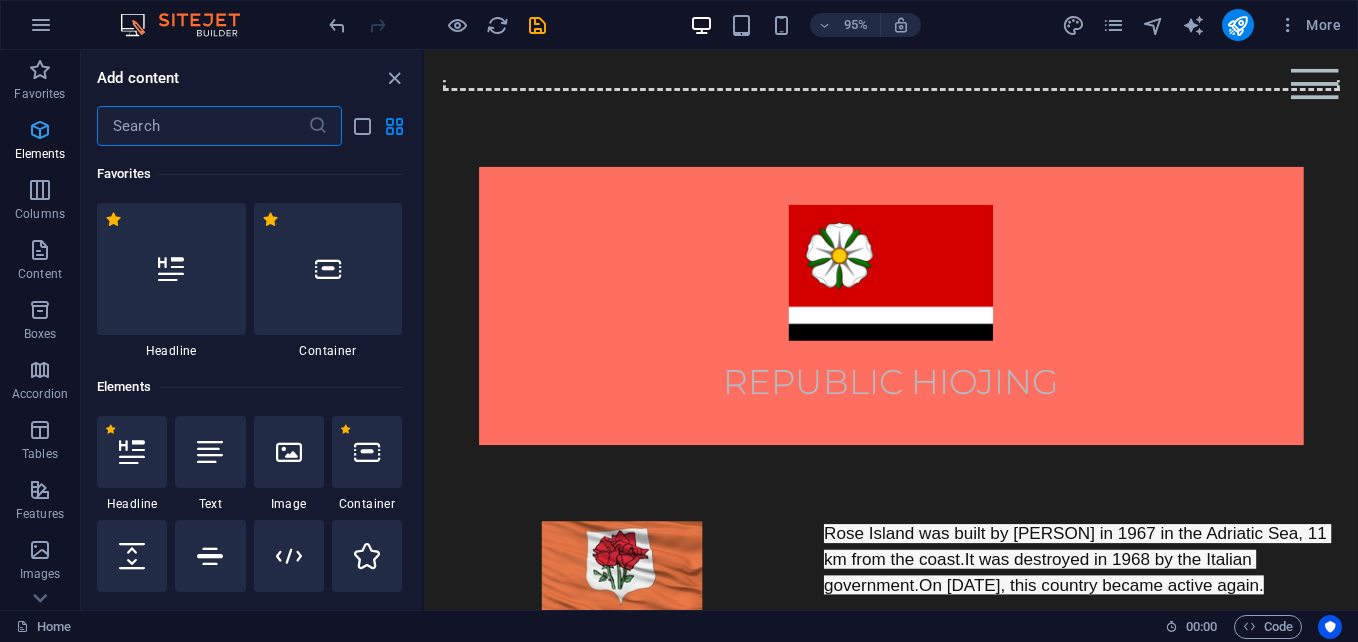 scroll, scrollTop: 213, scrollLeft: 0, axis: vertical 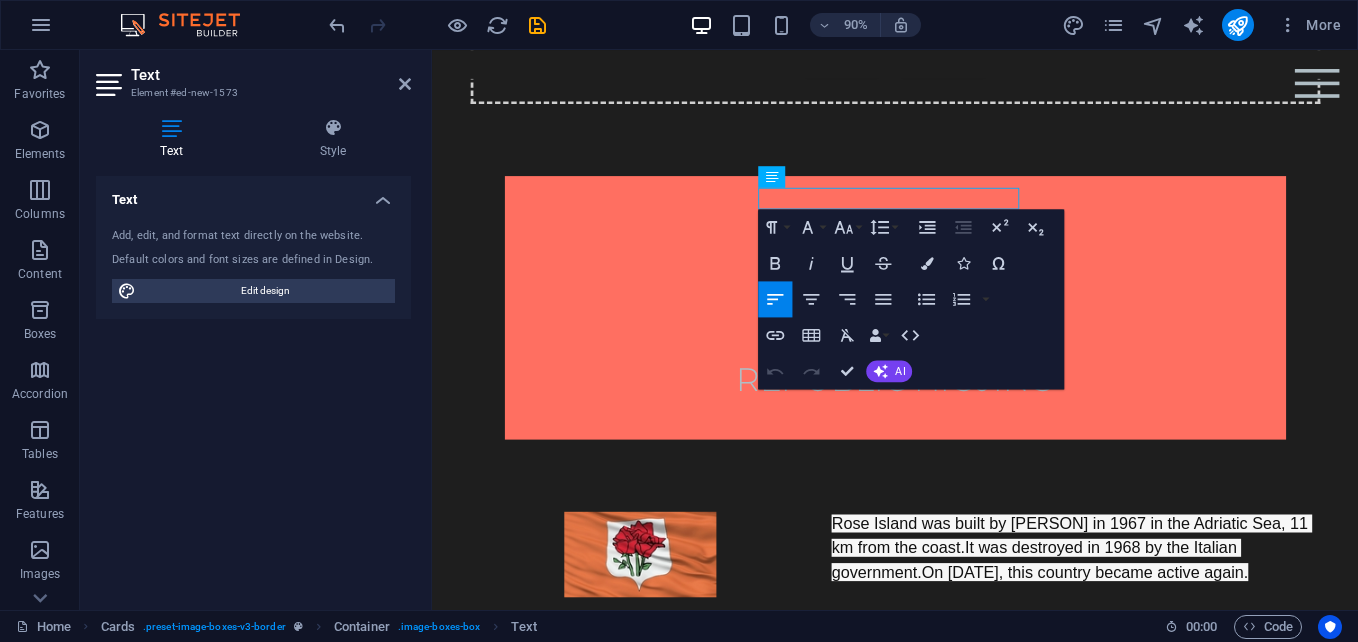 type 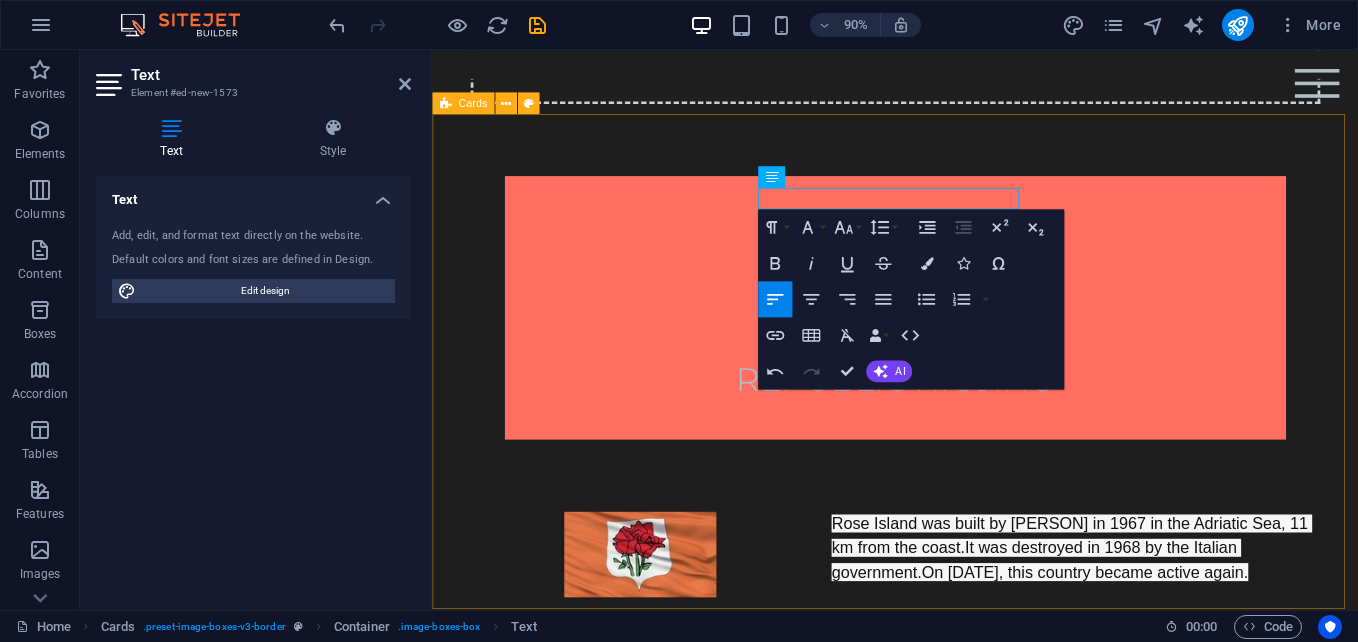 click on "CHIOCA CITY Headline Lorem ipsum dolor sit amet, consectetuer adipiscing elit. Aenean commodo ligula eget dolor. Lorem ipsum dolor sit amet. GIORGIO CITY Headline Lorem ipsum dolor sit amet, consectetuer adipiscing elit. Aenean commodo ligula eget dolor. Lorem ipsum dolor sit amet. Headline Lorem ipsum dolor sit amet, consectetuer adipiscing elit. Aenean commodo ligula eget dolor. Lorem ipsum dolor sit amet." at bounding box center (946, 1392) 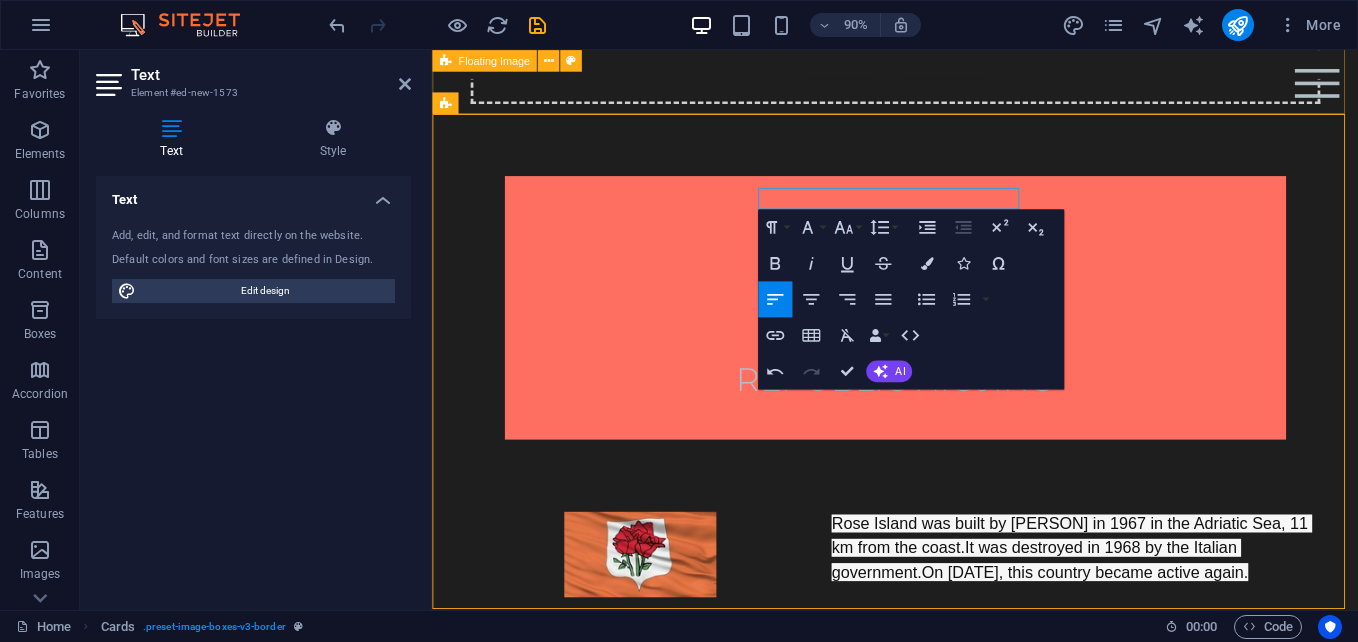 click on "Menu Home About Service Contact Drop content here or  Add elements  Paste clipboard [COUNTRY] [COUNTRY] Rose Island was built by [PERSON] in 1967 in the Adriatic Sea, 11 km from the coast.It was destroyed in 1968 by the Italian government.On [DATE], this country became active again. [CITY] [CITY] Headline Lorem ipsum dolor sit amet, consectetuer adipiscing elit. Aenean commodo ligula eget dolor. Lorem ipsum dolor sit amet. [CITY] [CITY] Headline Lorem ipsum dolor sit amet, consectetuer adipiscing elit. Aenean commodo ligula eget dolor. Lorem ipsum dolor sit amet. Headline Lorem ipsum dolor sit amet, consectetuer adipiscing elit. Aenean commodo ligula eget dolor. Lorem ipsum dolor sit amet.
{{ 'content.forms.privacy'|trans }} Unreadable? Load new Submit" at bounding box center (946, 1325) 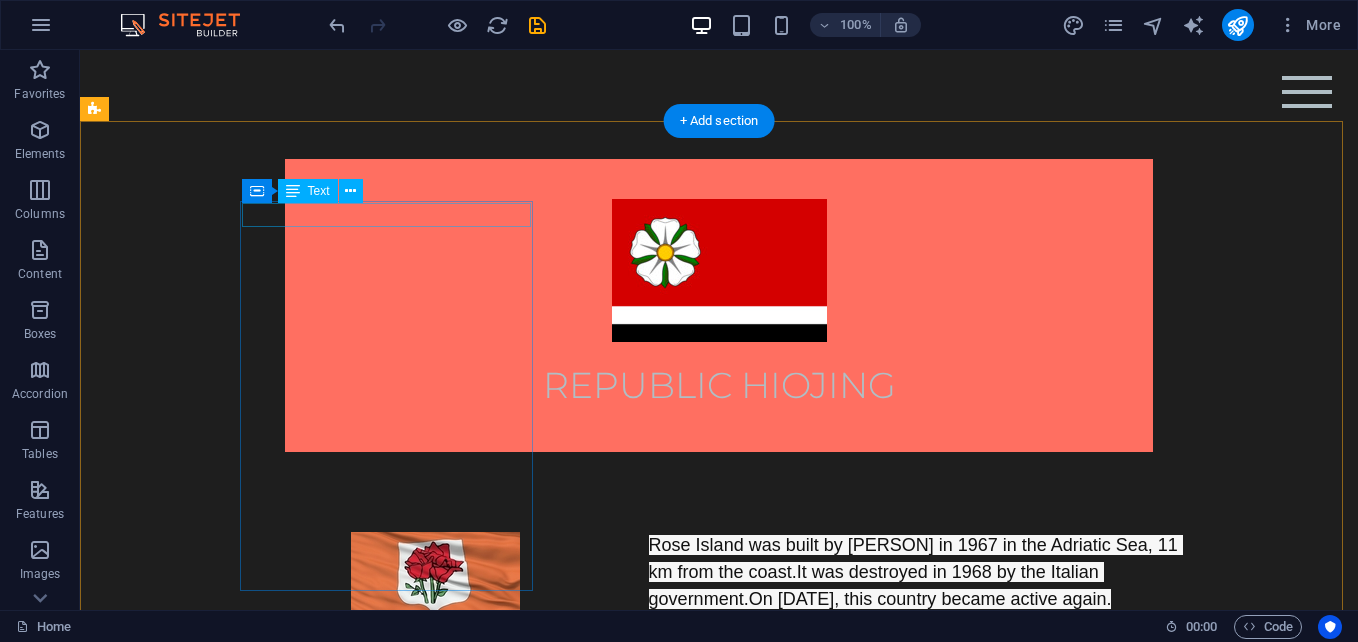click on "CHIOCA CITY" at bounding box center (242, 787) 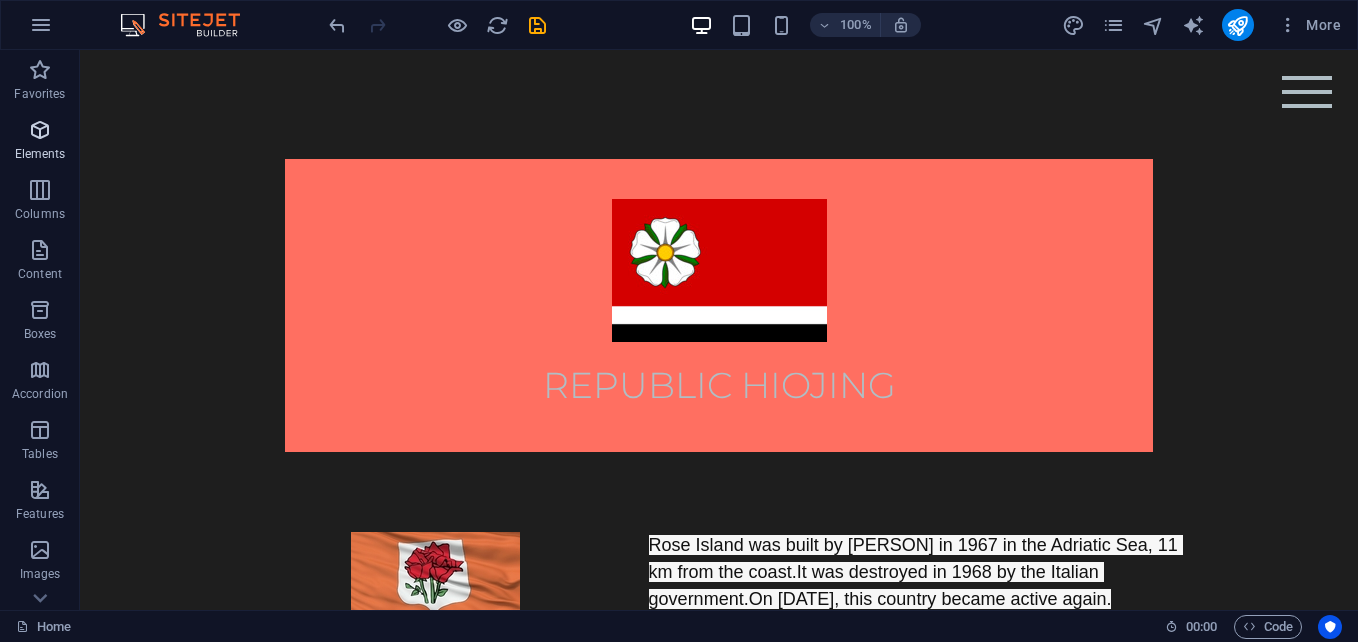 click on "Elements" at bounding box center [40, 142] 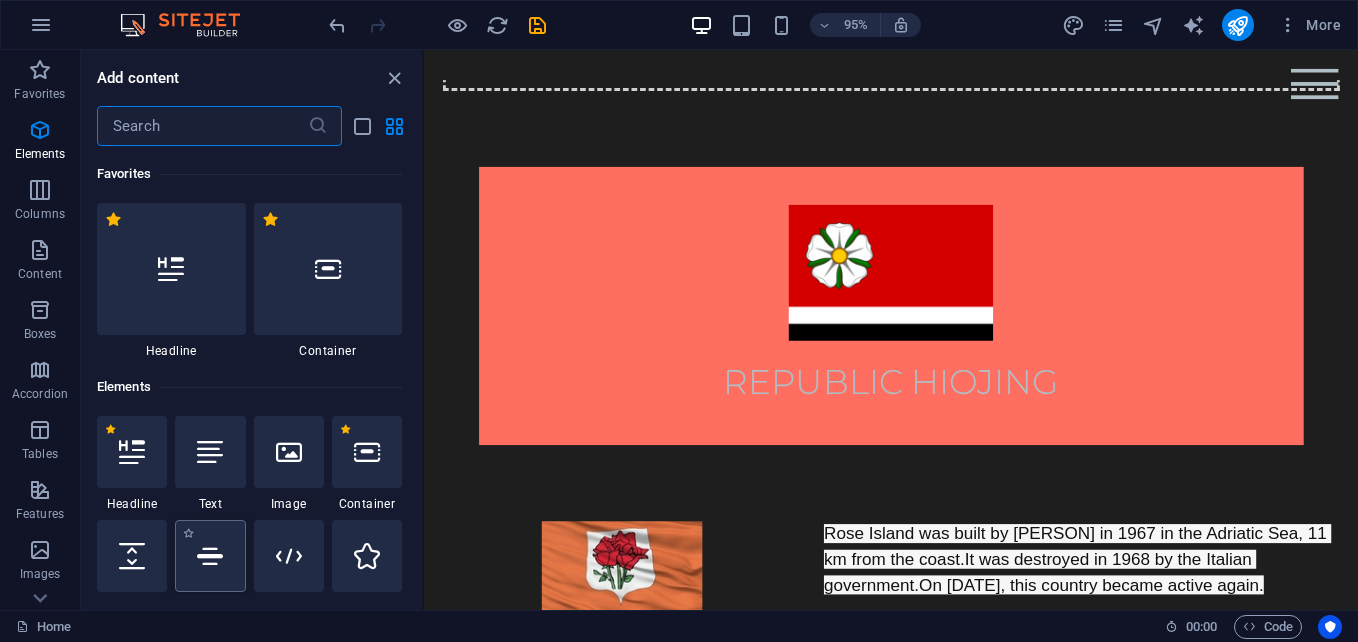 scroll, scrollTop: 213, scrollLeft: 0, axis: vertical 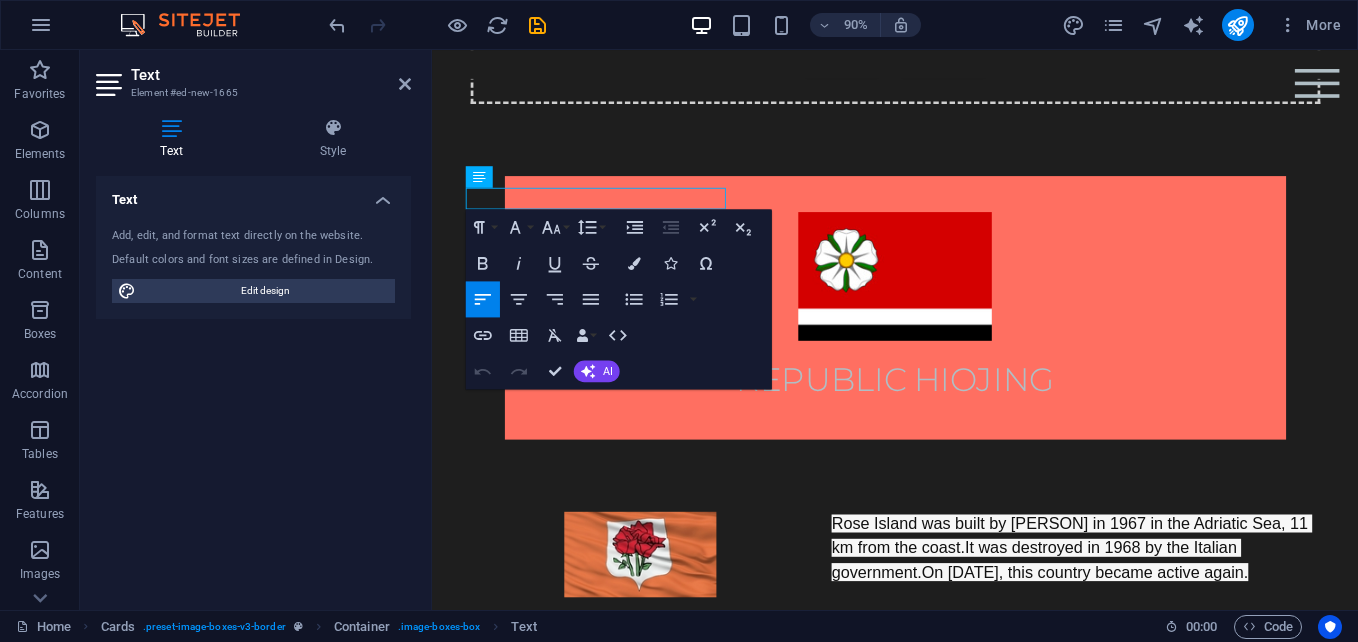 type 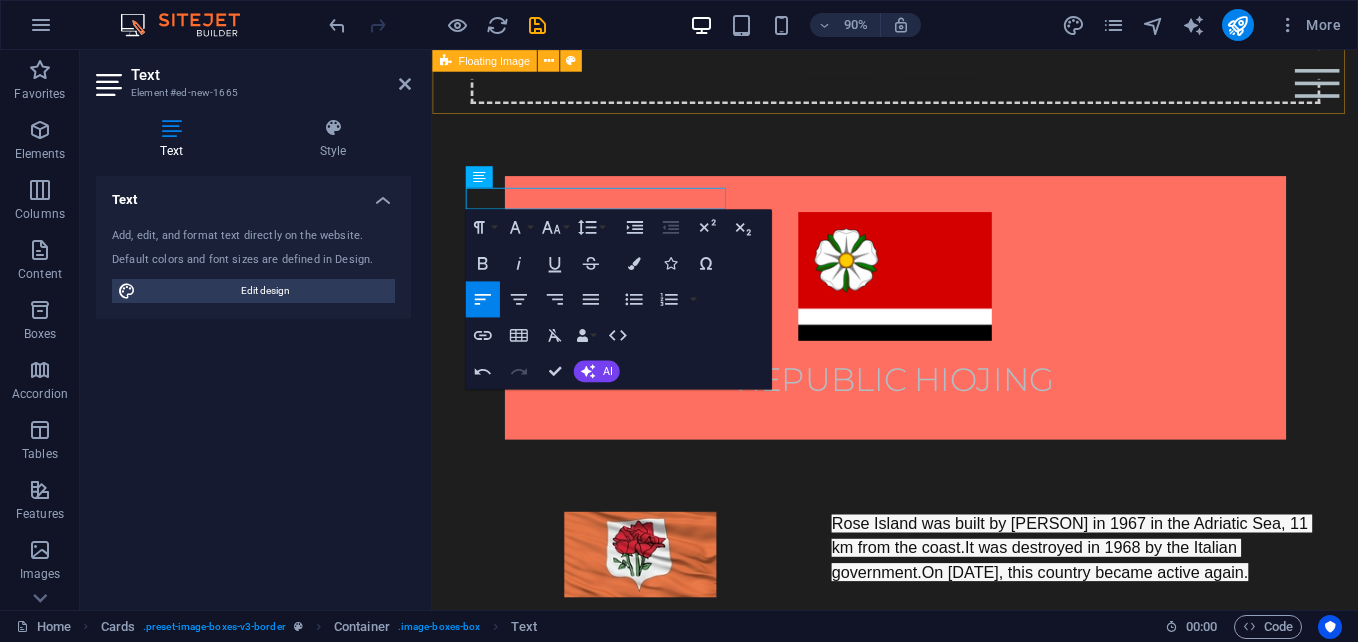 click on "Rose Island was built by [PERSON] in 1967 in the Adriatic Sea, 11 km from the coast.It was destroyed in 1968 by the Italian government.On [DATE], this country became active again." at bounding box center (946, 603) 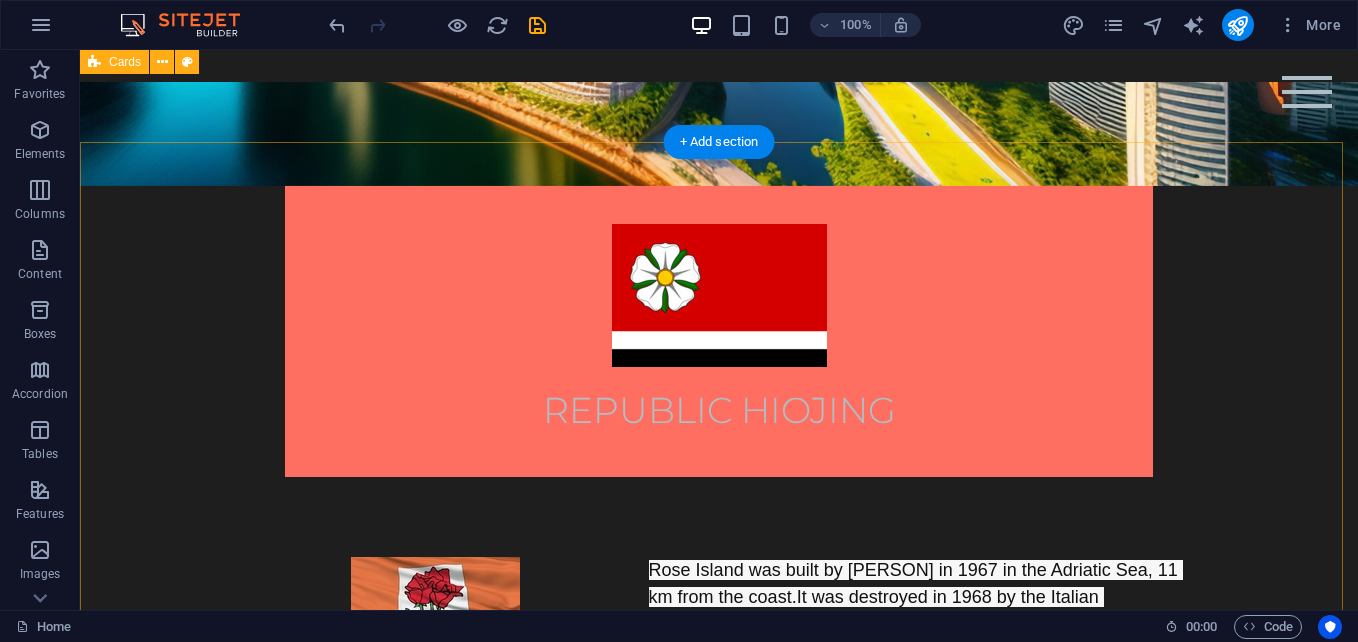 scroll, scrollTop: 793, scrollLeft: 0, axis: vertical 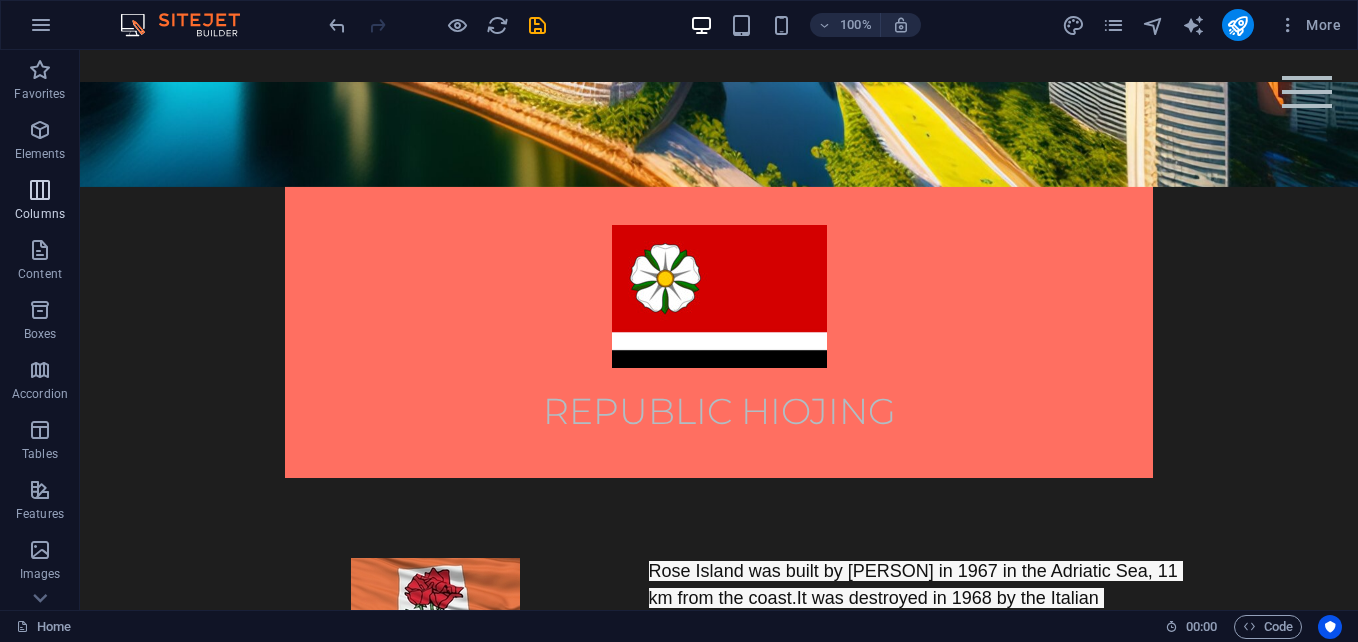 click on "Columns" at bounding box center (40, 202) 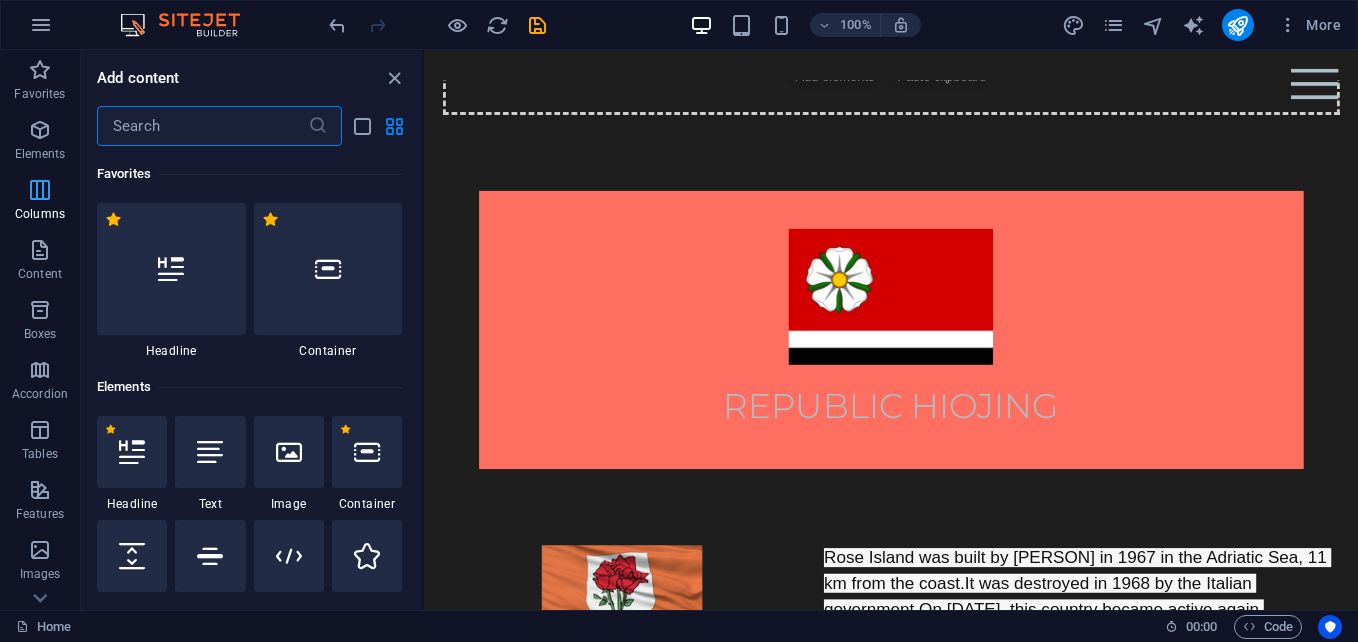 scroll, scrollTop: 809, scrollLeft: 0, axis: vertical 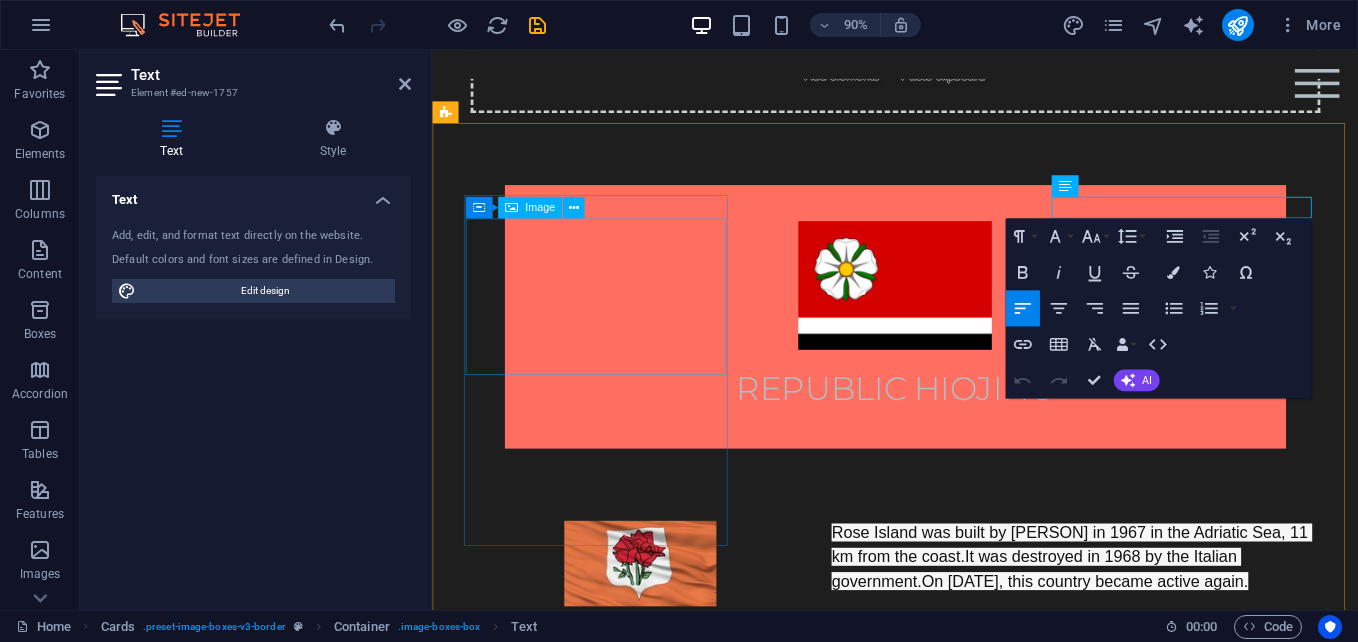 type 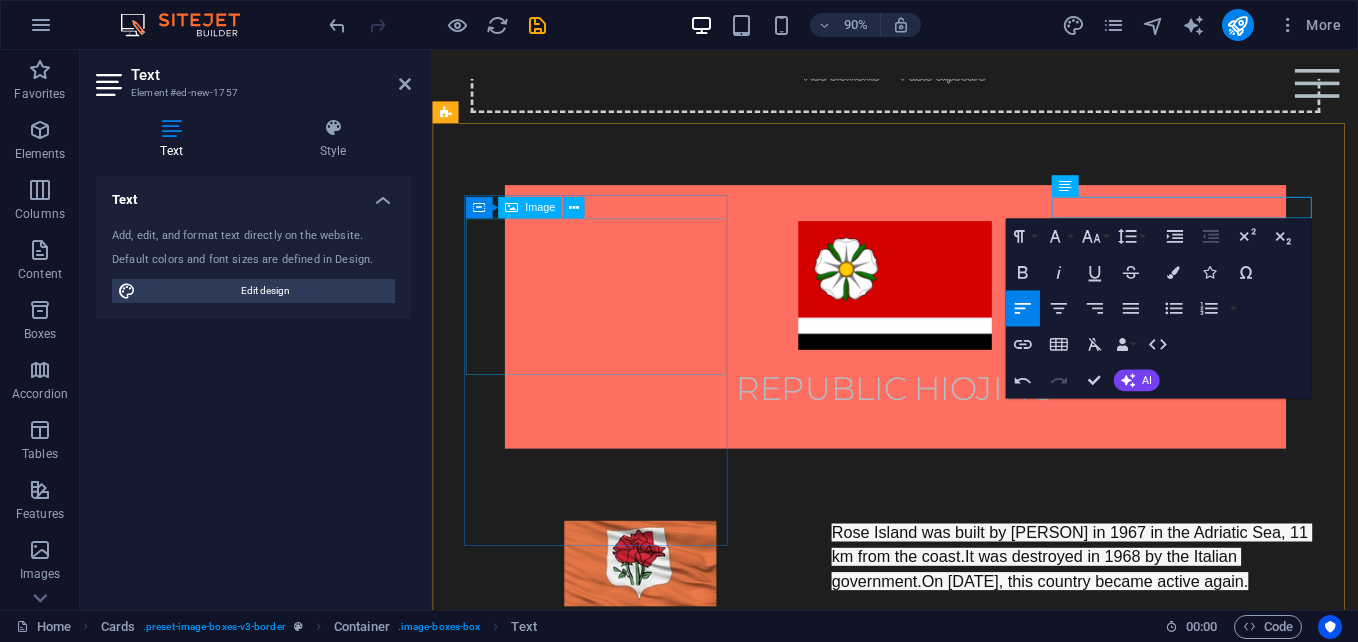 click on "Rose Island was built by [PERSON] in 1967 in the Adriatic Sea, 11 km from the coast.It was destroyed in 1968 by the Italian government.On [DATE], this country became active again." at bounding box center (946, 613) 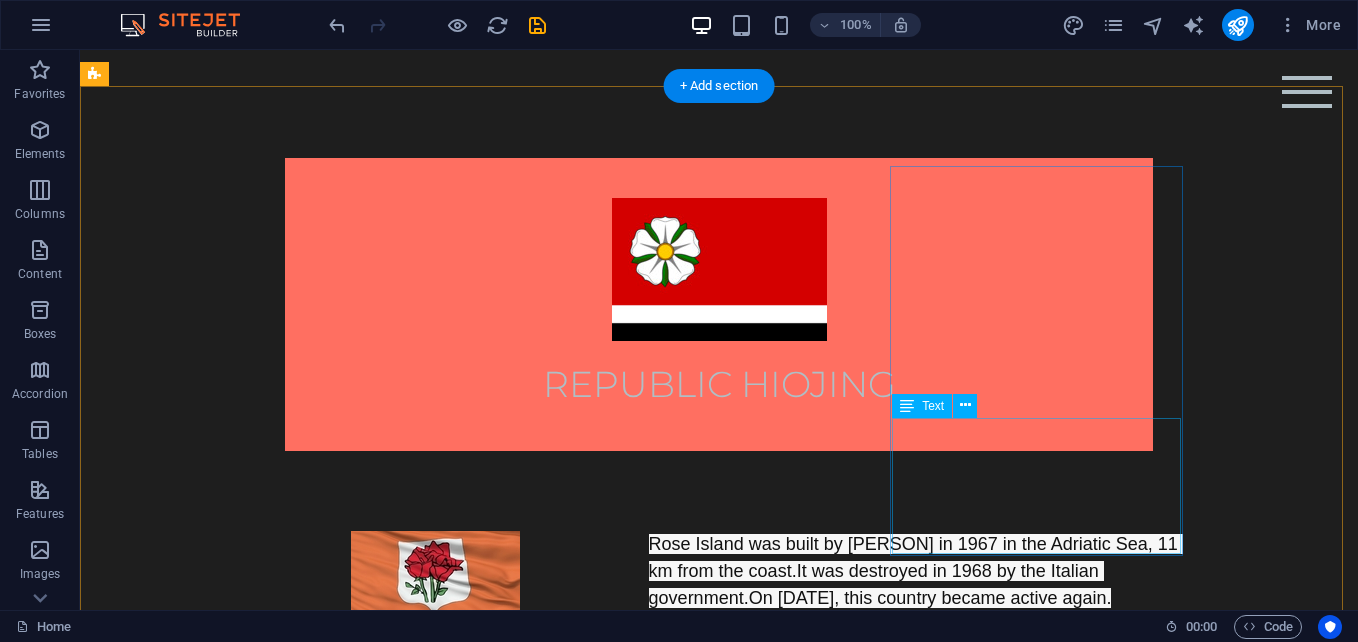 scroll, scrollTop: 895, scrollLeft: 0, axis: vertical 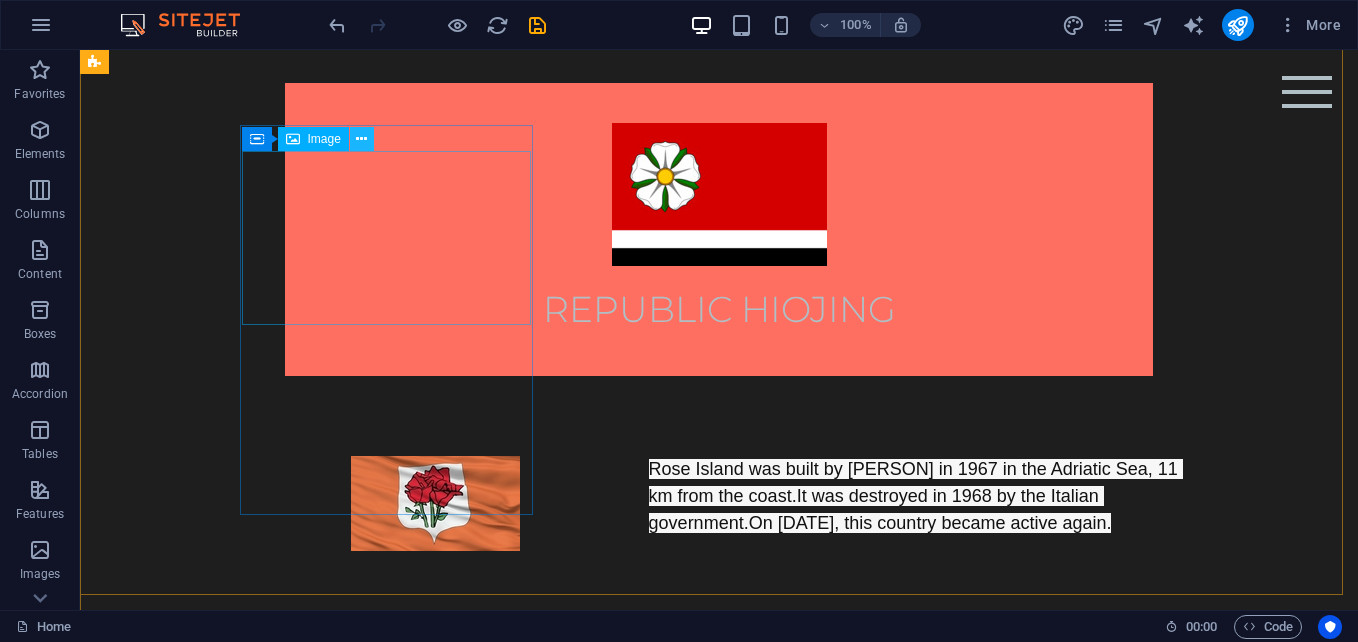 click at bounding box center (361, 139) 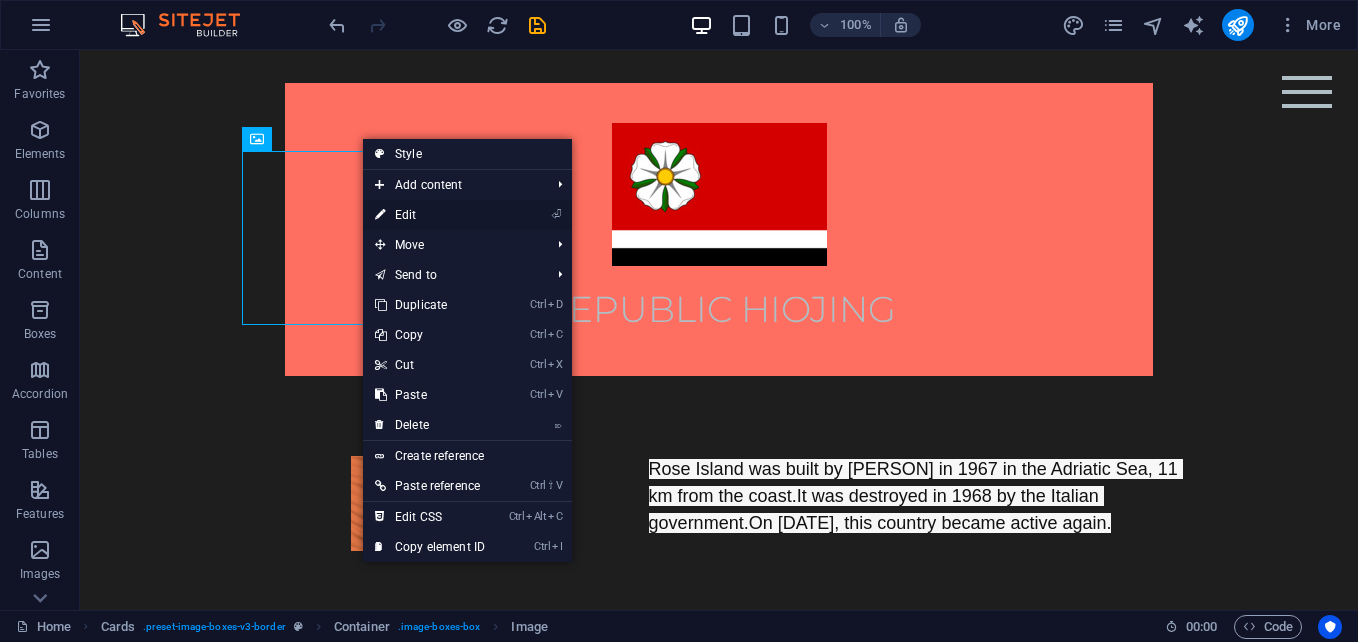 click on "⏎  Edit" at bounding box center (430, 215) 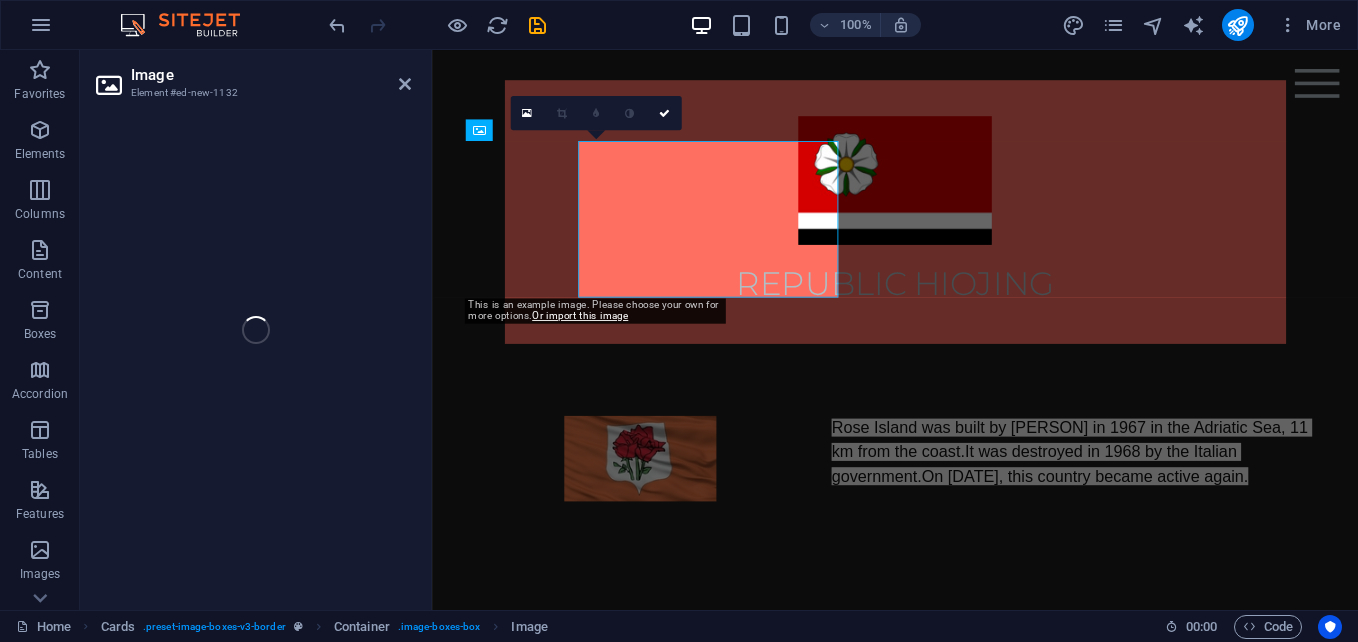 select on "%" 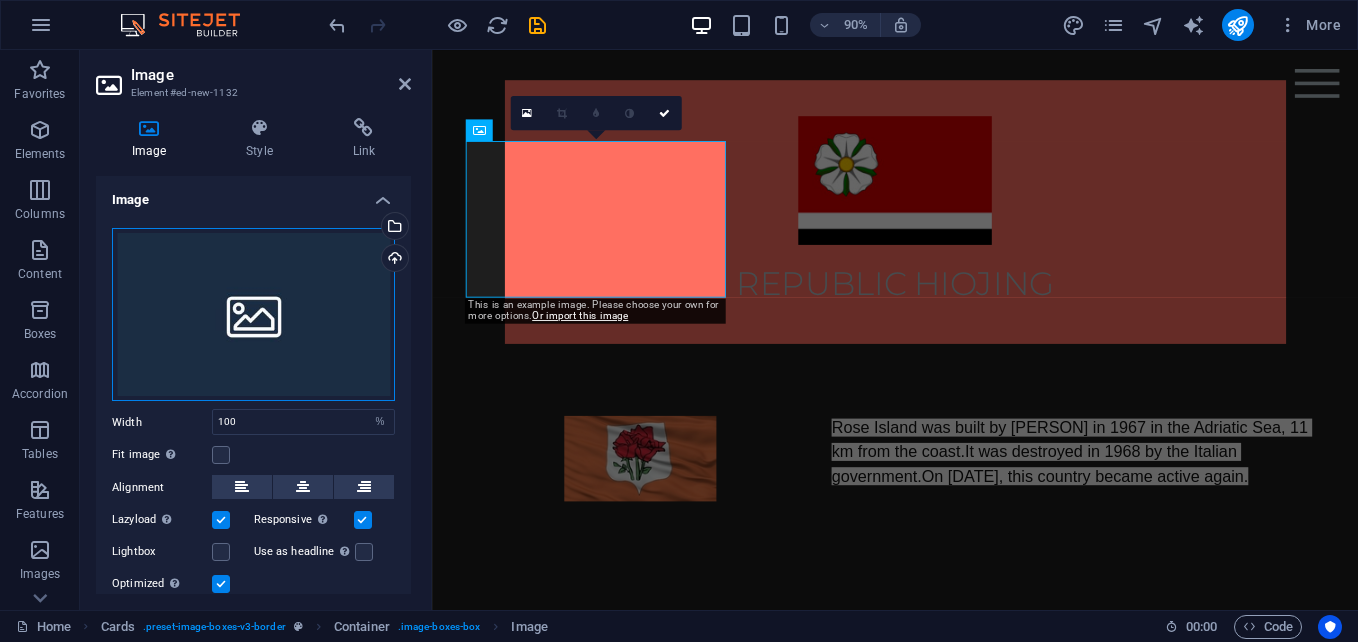click on "Drag files here, click to choose files or select files from Files or our free stock photos & videos" at bounding box center (253, 315) 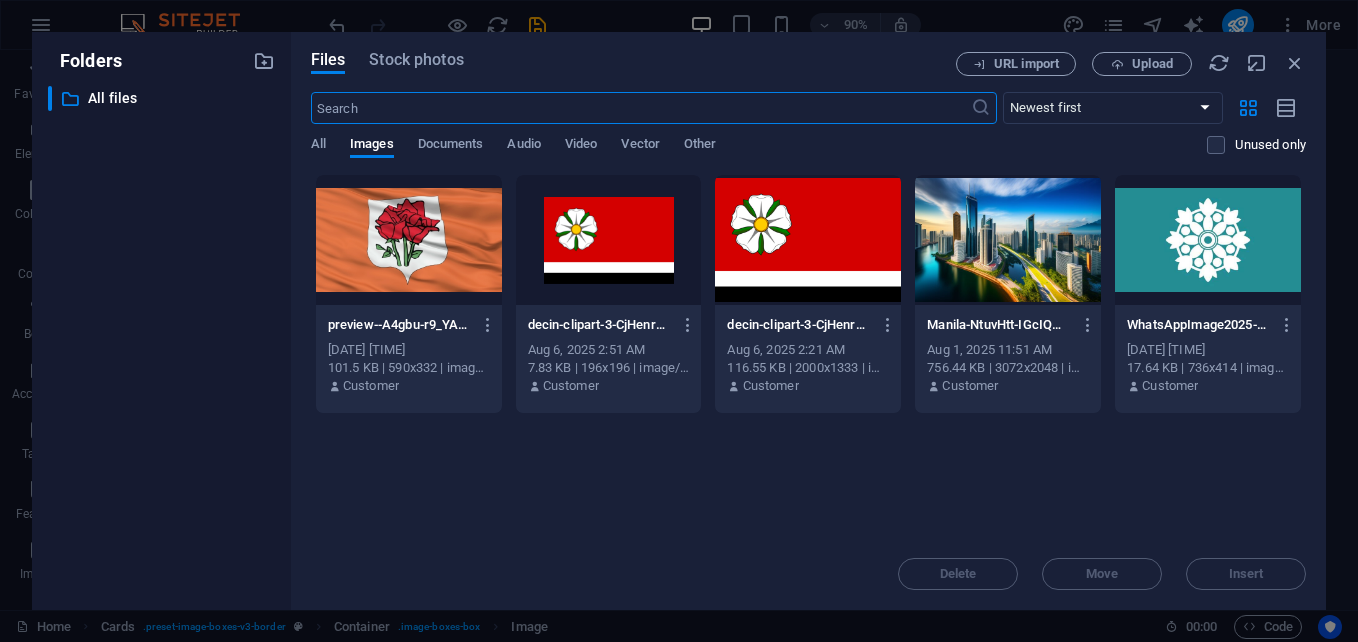 scroll, scrollTop: 1108, scrollLeft: 0, axis: vertical 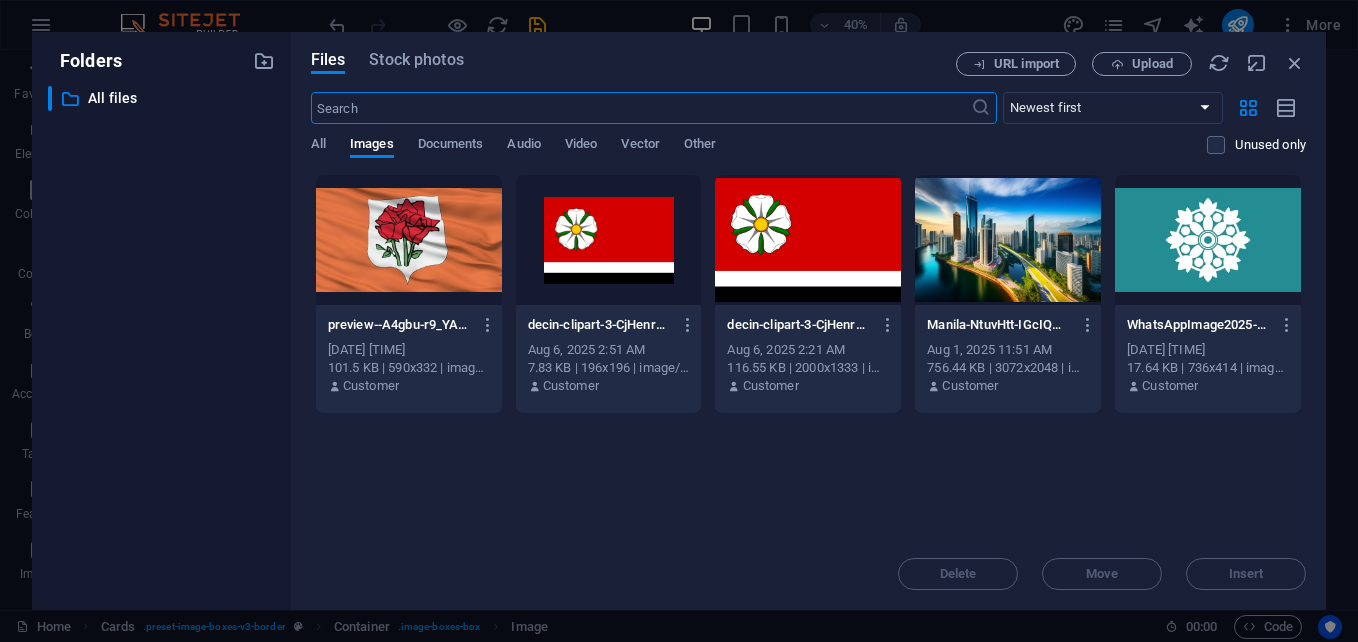 click at bounding box center [1008, 240] 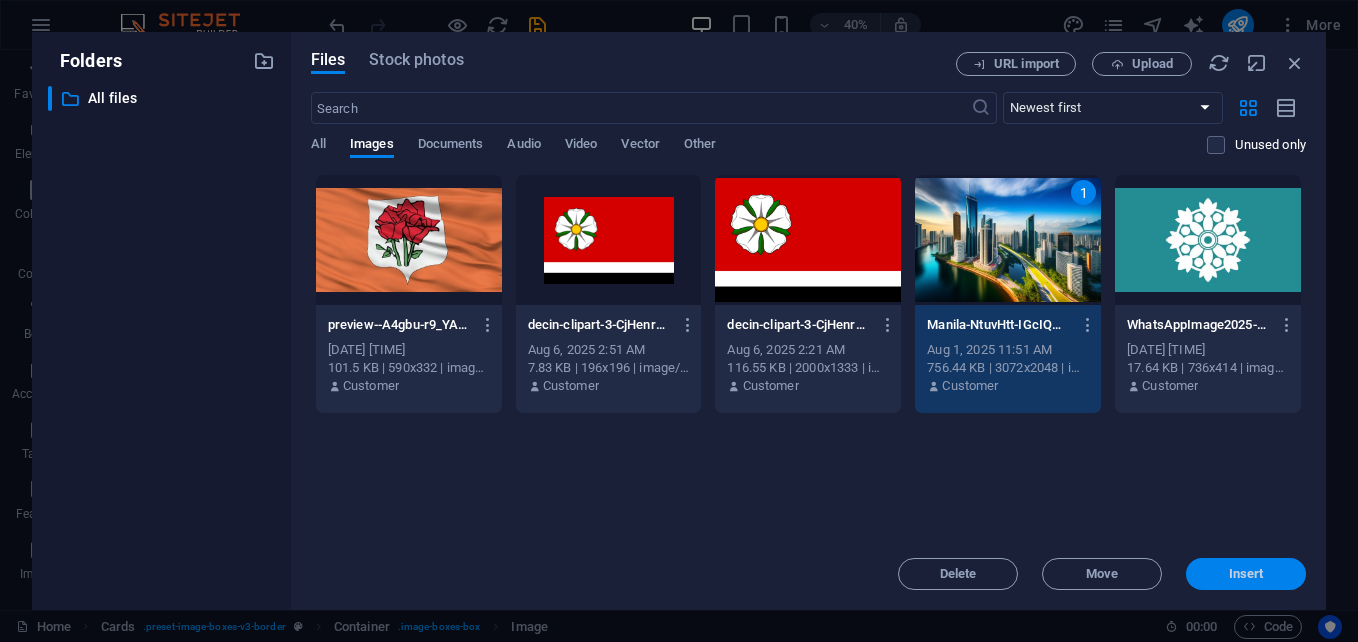click on "Insert" at bounding box center [1246, 574] 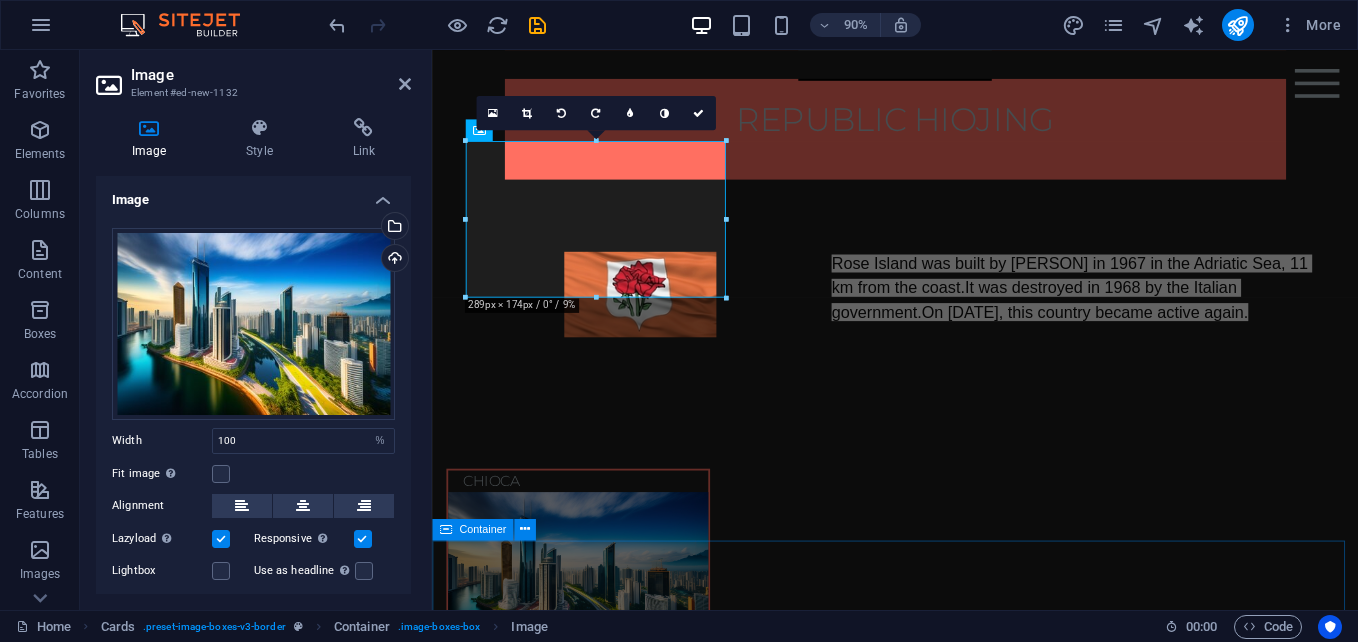 scroll, scrollTop: 895, scrollLeft: 0, axis: vertical 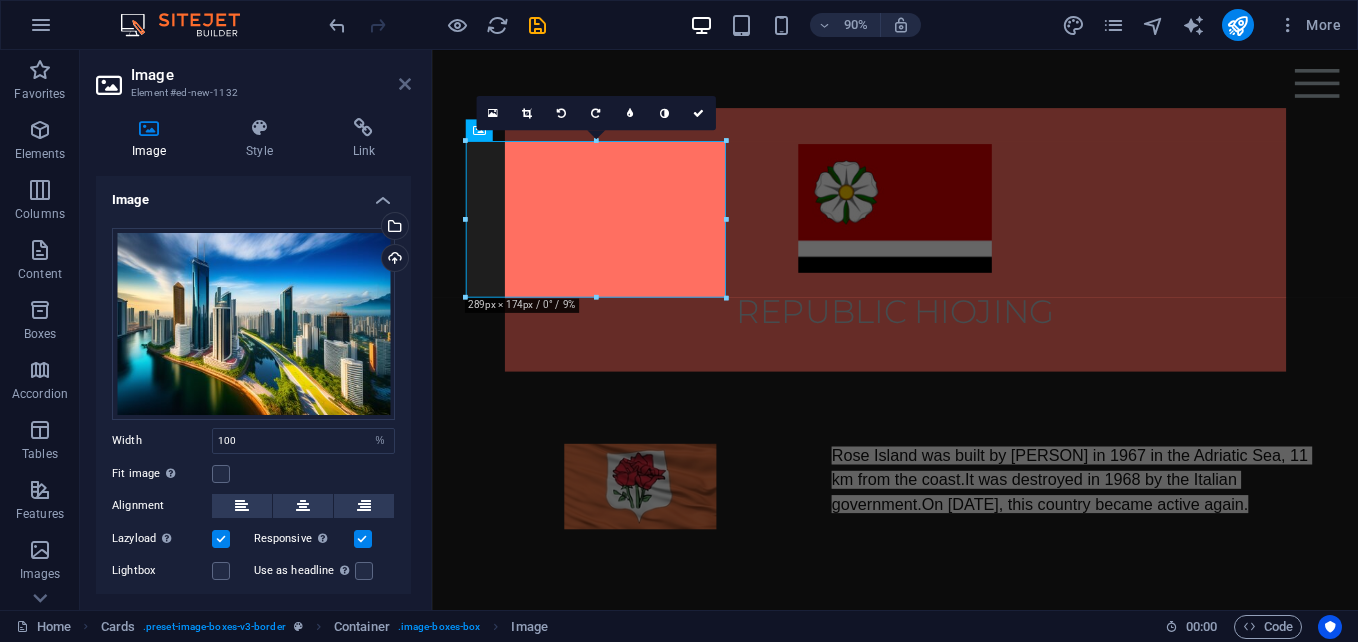 click at bounding box center (405, 84) 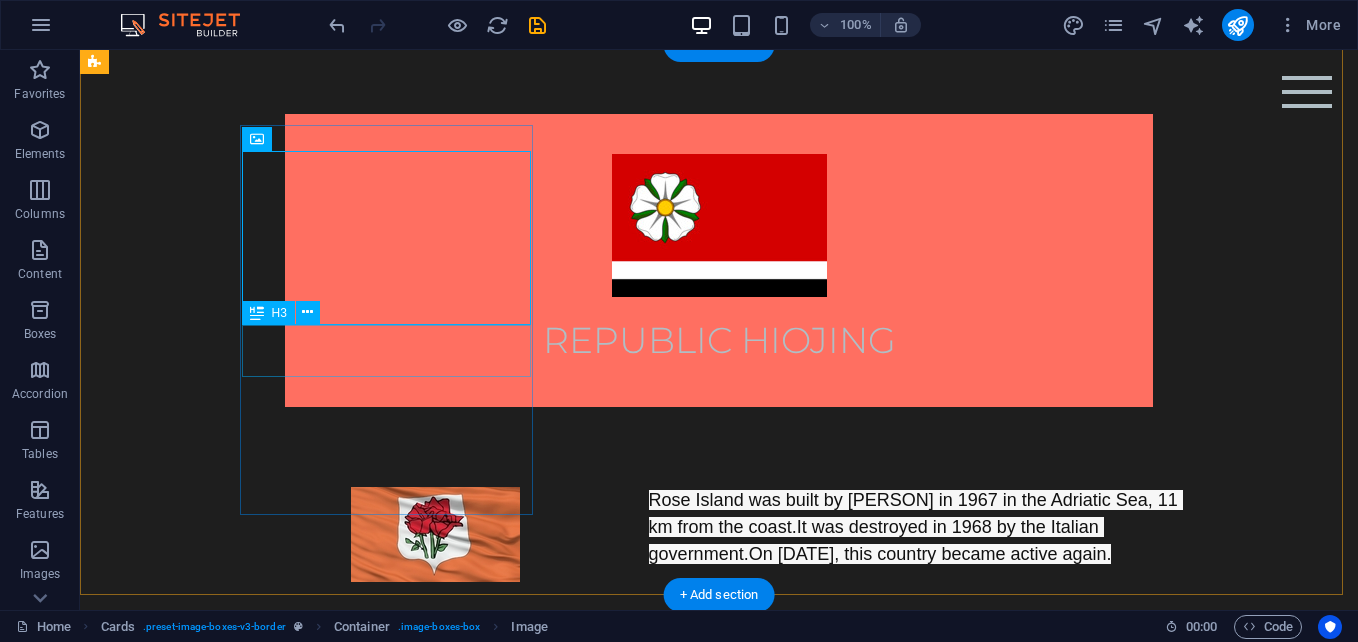 click on "Headline" at bounding box center [242, 973] 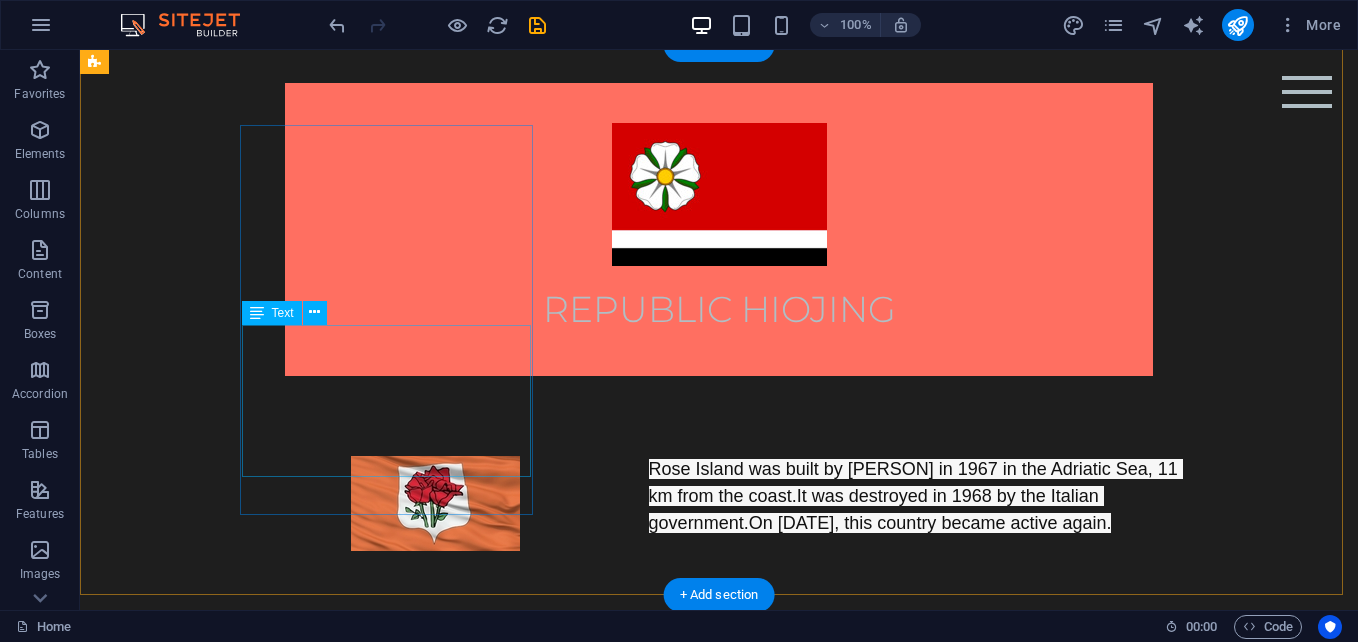 click on "Lorem ipsum dolor sit amet, consectetuer adipiscing elit. Aenean commodo ligula eget dolor. Lorem ipsum dolor sit amet." at bounding box center (242, 992) 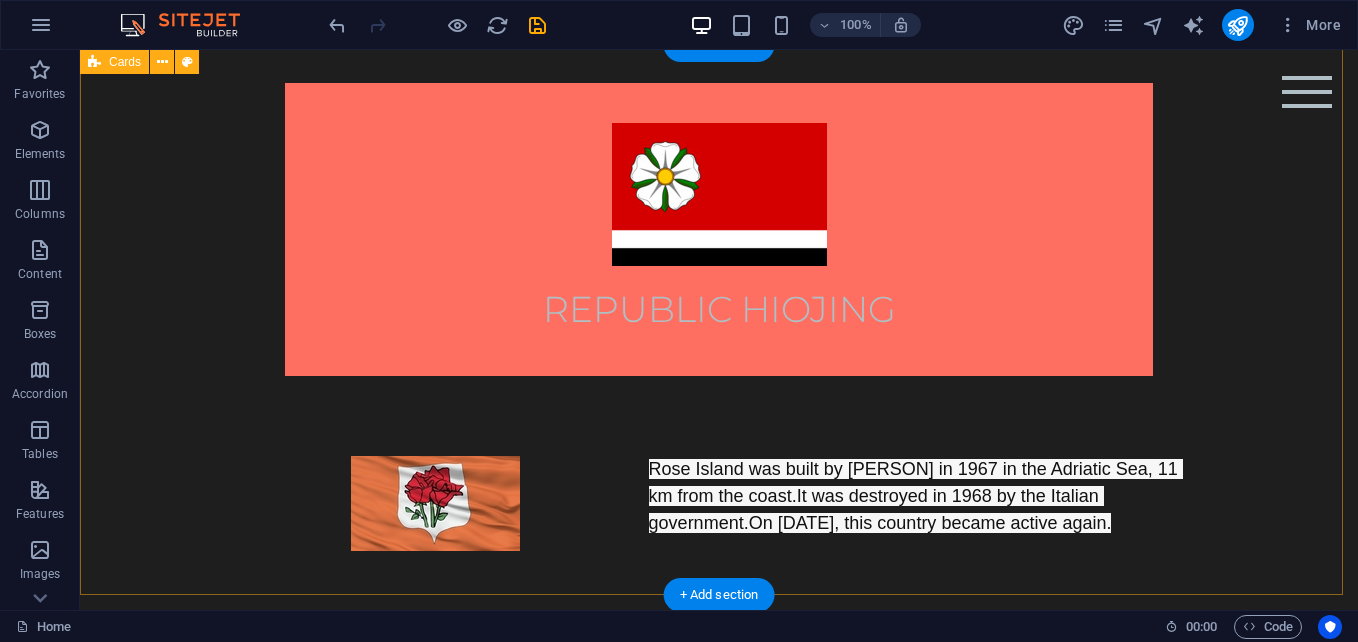 click on "CHIOCA GIORGIO CITY Headline Lorem ipsum dolor sit amet, consectetuer adipiscing elit. Aenean commodo ligula eget dolor. Lorem ipsum dolor sit amet. KASRI Headline Lorem ipsum dolor sit amet, consectetuer adipiscing elit. Aenean commodo ligula eget dolor. Lorem ipsum dolor sit amet." at bounding box center [719, 1221] 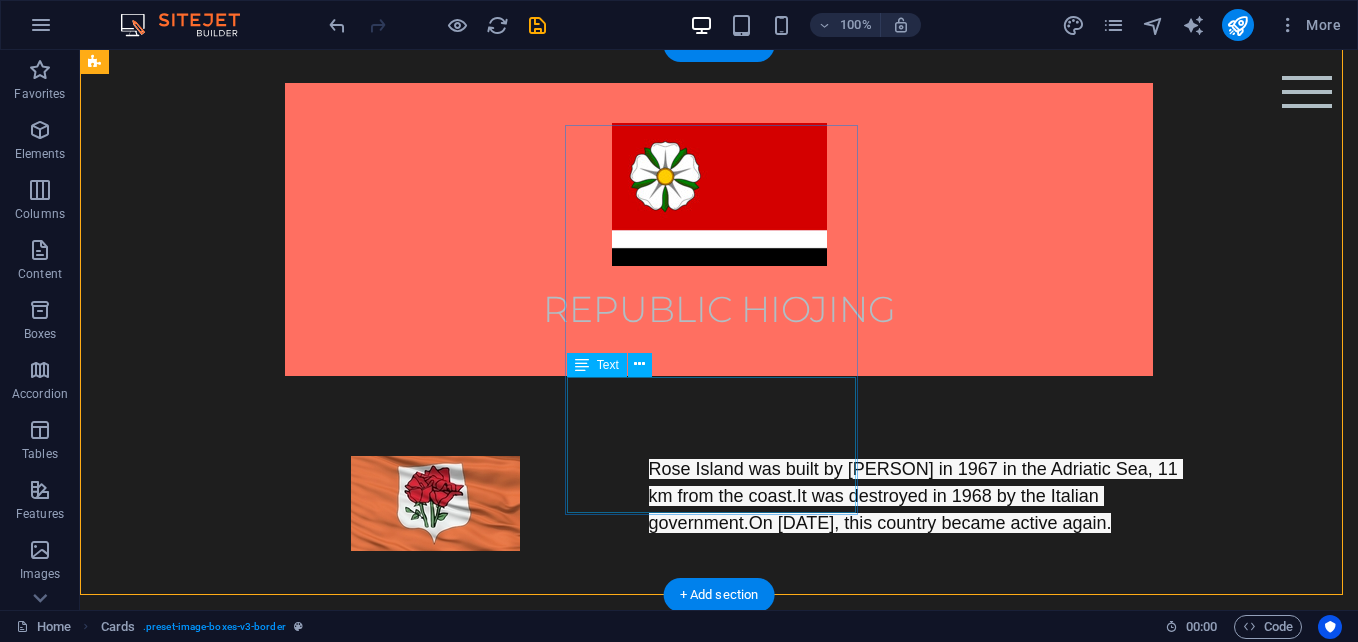 click on "Lorem ipsum dolor sit amet, consectetuer adipiscing elit. Aenean commodo ligula eget dolor. Lorem ipsum dolor sit amet." at bounding box center (242, 1270) 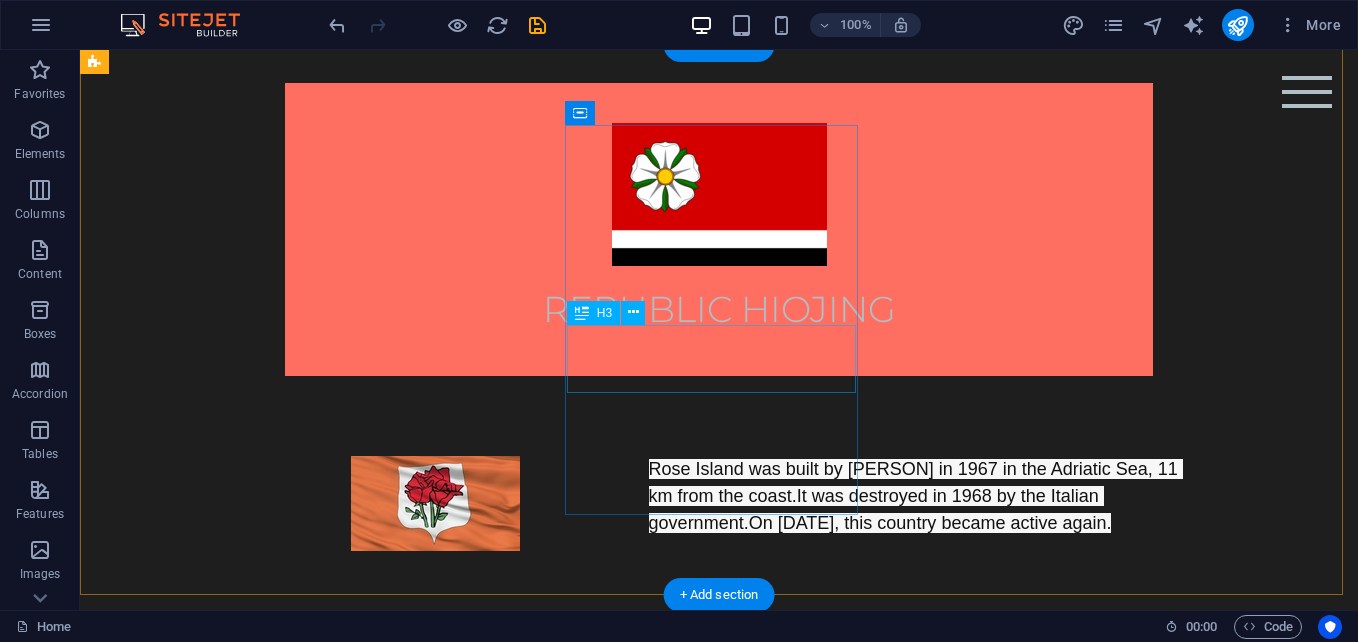click on "Headline" at bounding box center [242, 1184] 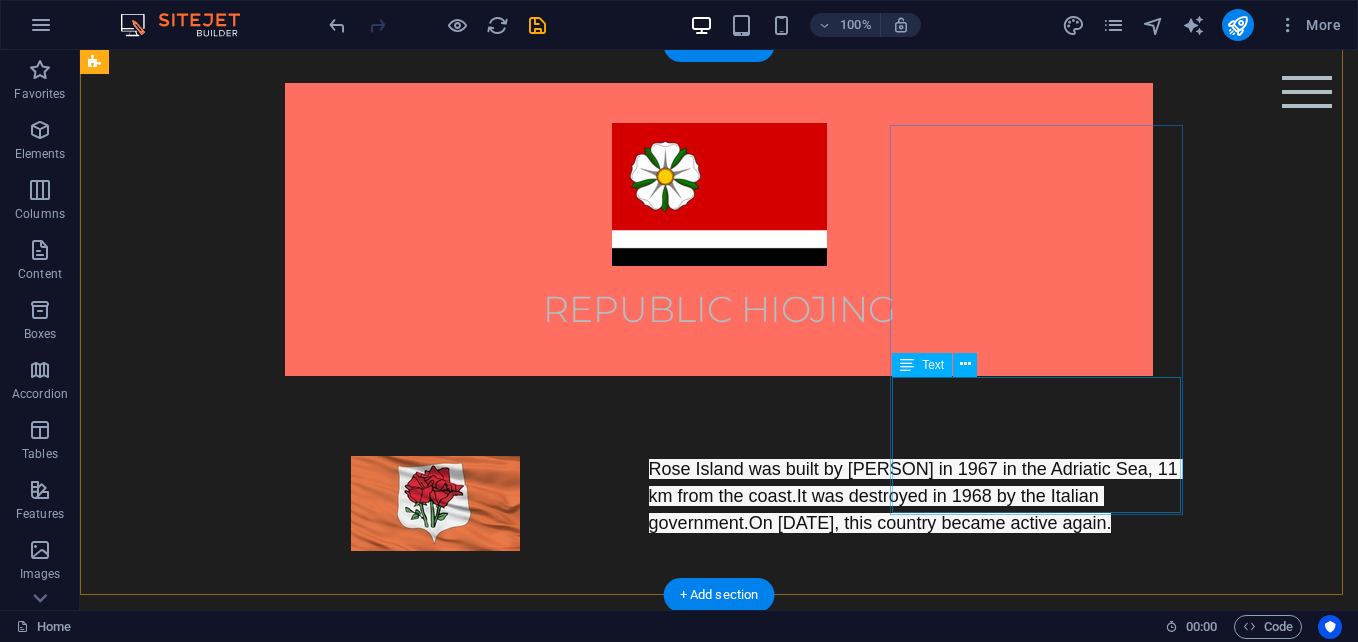 click on "Lorem ipsum dolor sit amet, consectetuer adipiscing elit. Aenean commodo ligula eget dolor. Lorem ipsum dolor sit amet." at bounding box center (242, 1503) 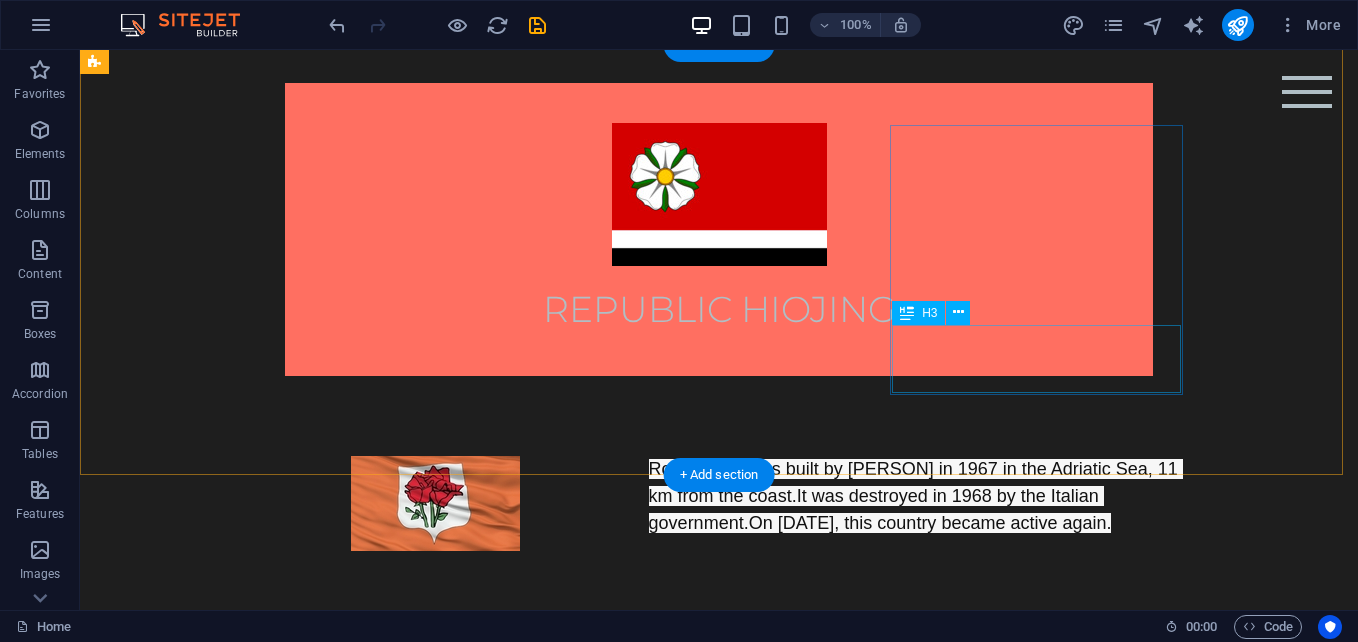 click on "Headline" at bounding box center (242, 1417) 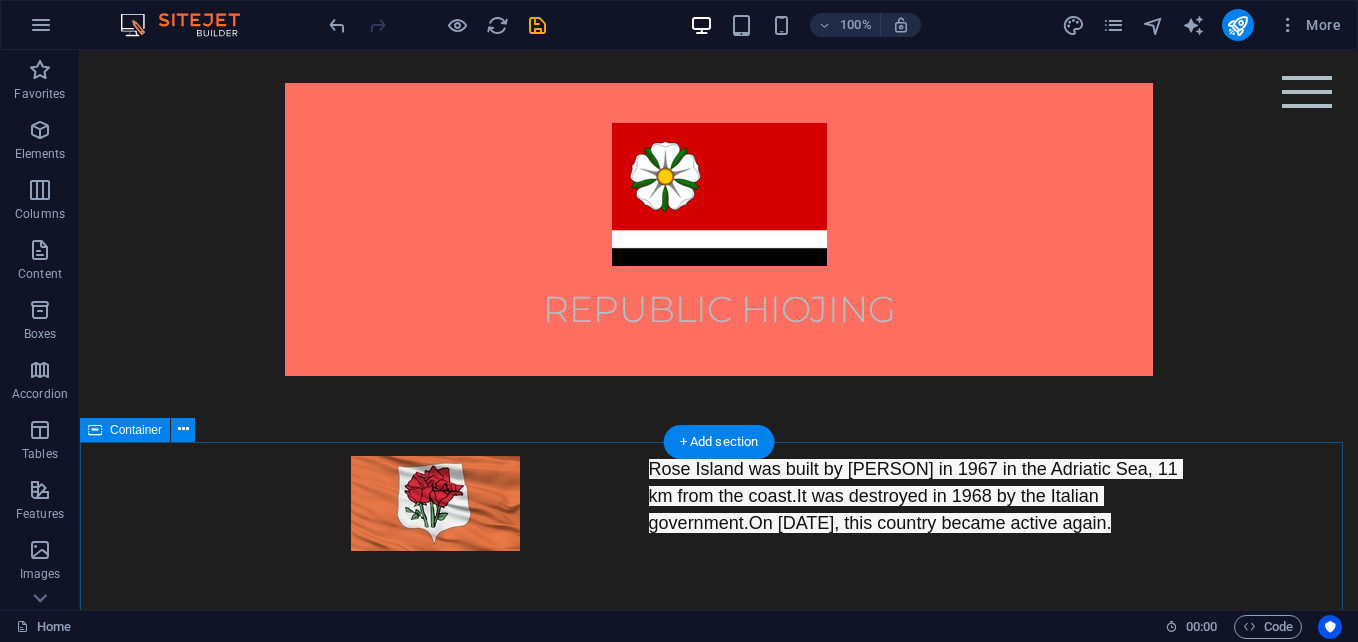 click at bounding box center (719, 1915) 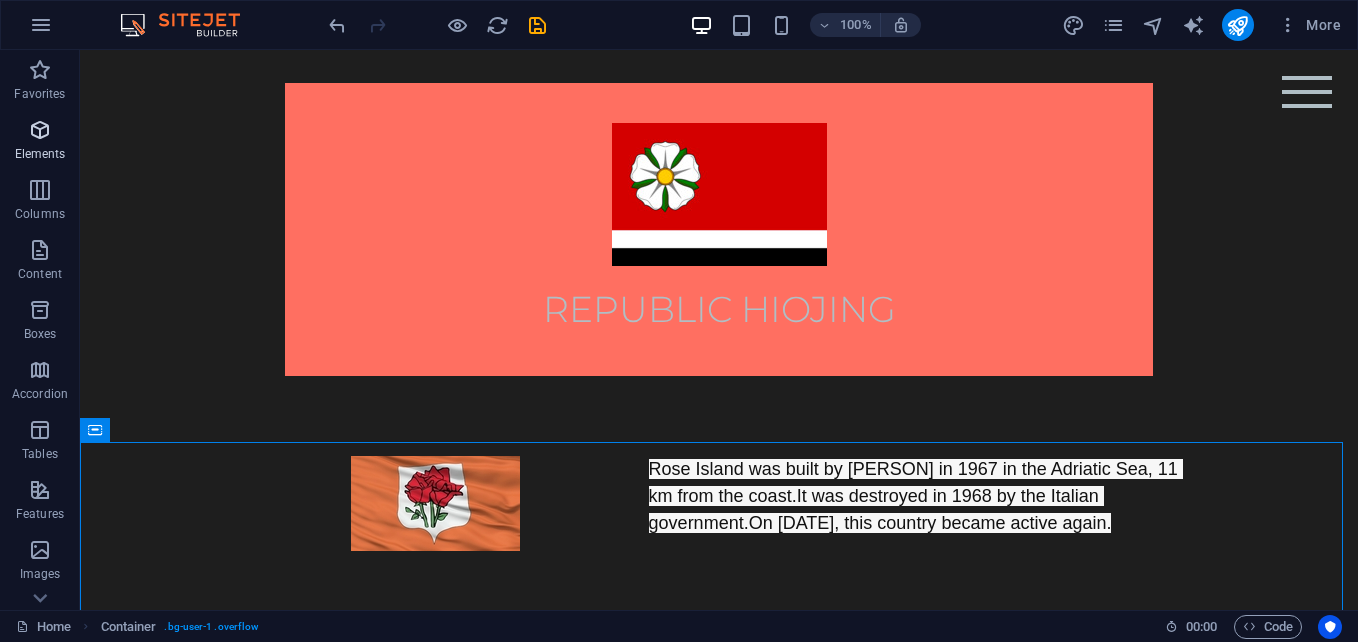 click on "Elements" at bounding box center (40, 154) 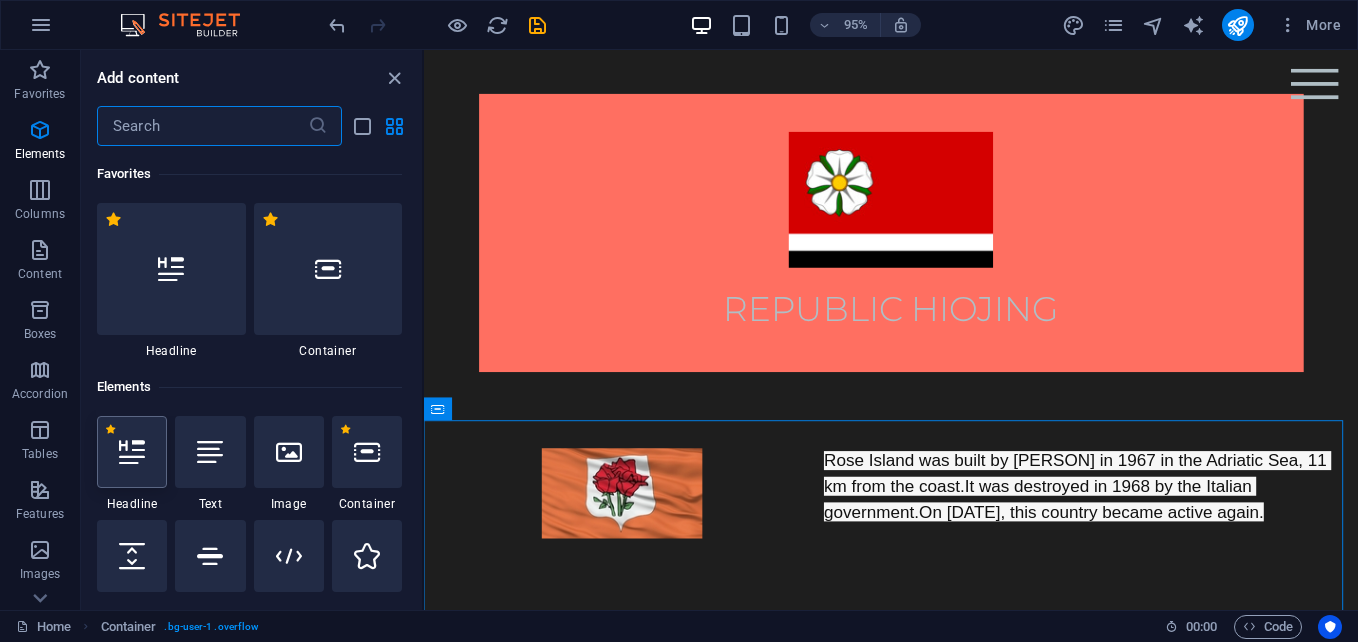 scroll, scrollTop: 213, scrollLeft: 0, axis: vertical 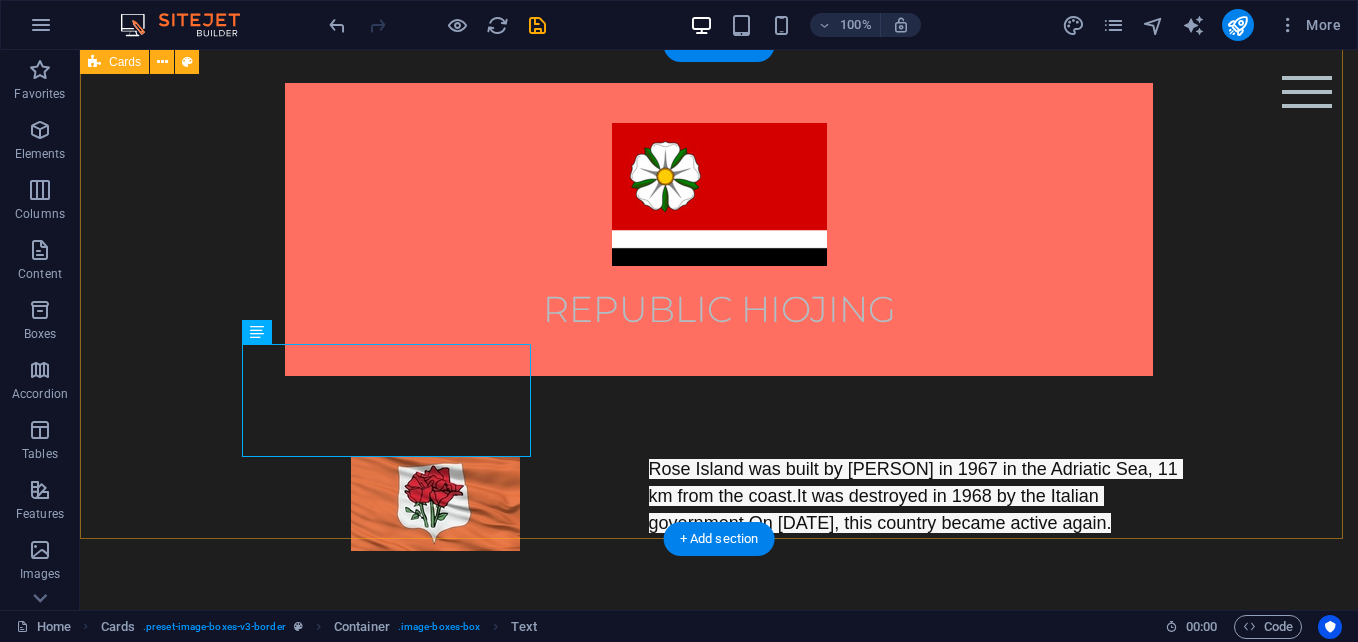 click on "[CITY] is the capital of [COUNTRY], established in 1933 and inaugurated in 1945. [CITY] [CITY] [CITY]" at bounding box center [719, 1097] 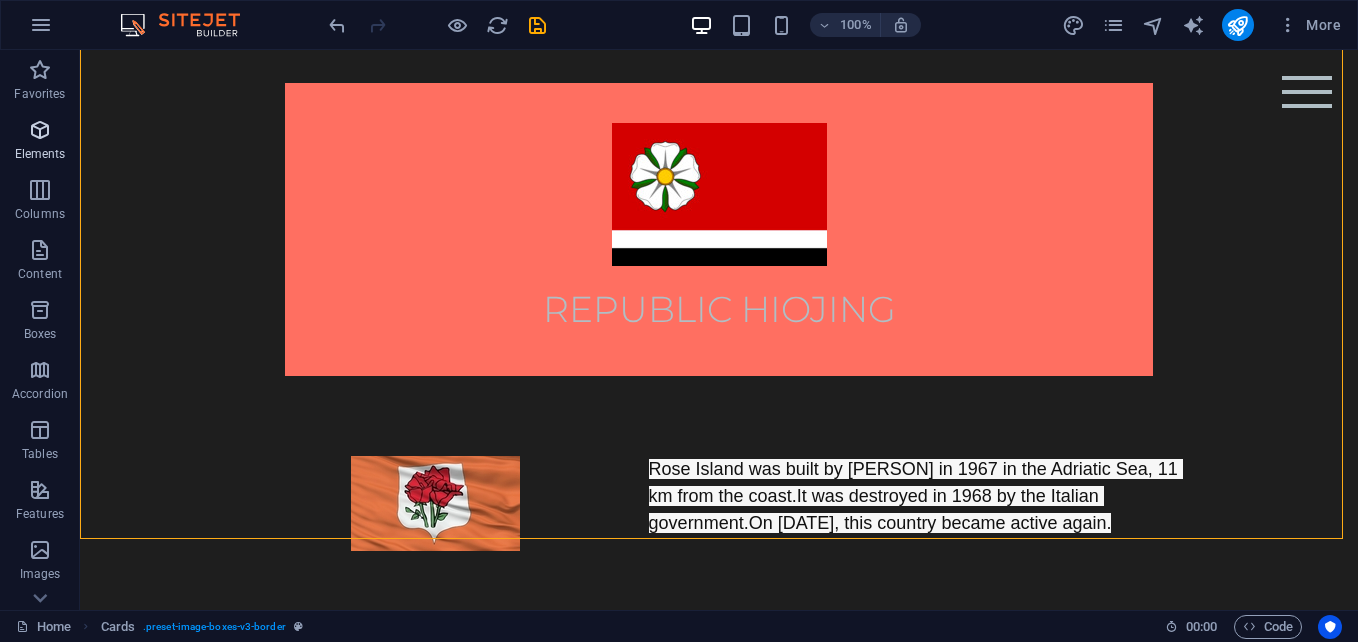 click at bounding box center (40, 130) 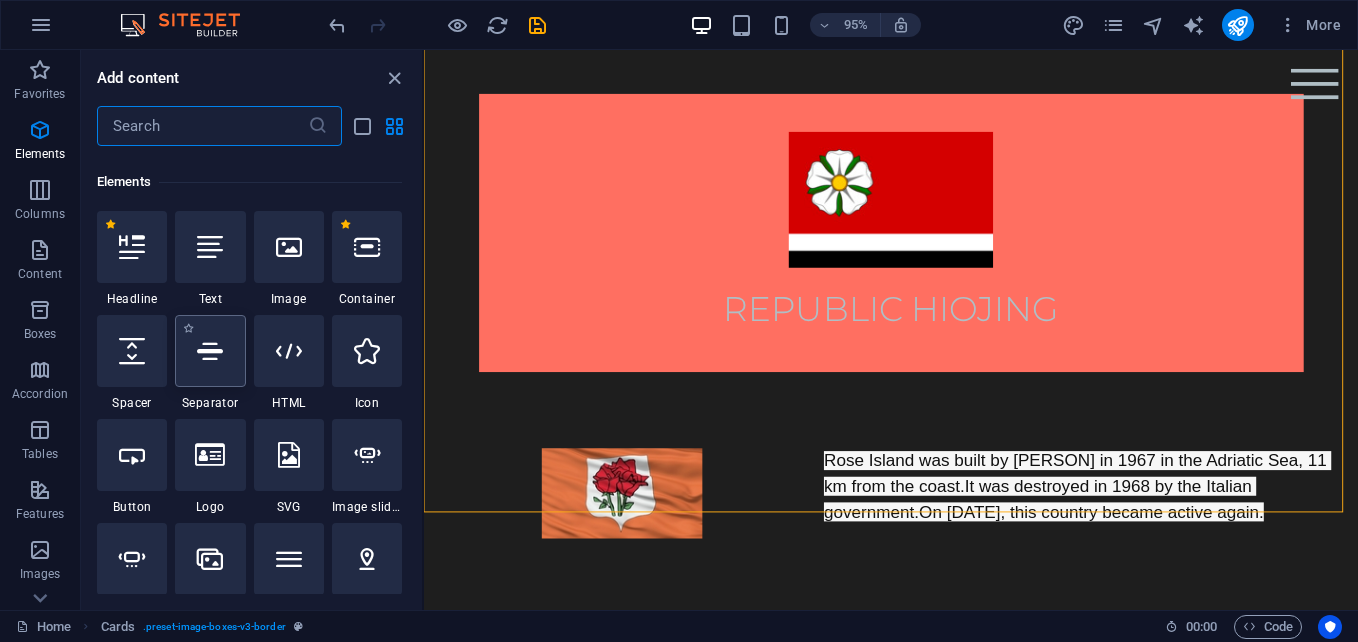scroll, scrollTop: 213, scrollLeft: 0, axis: vertical 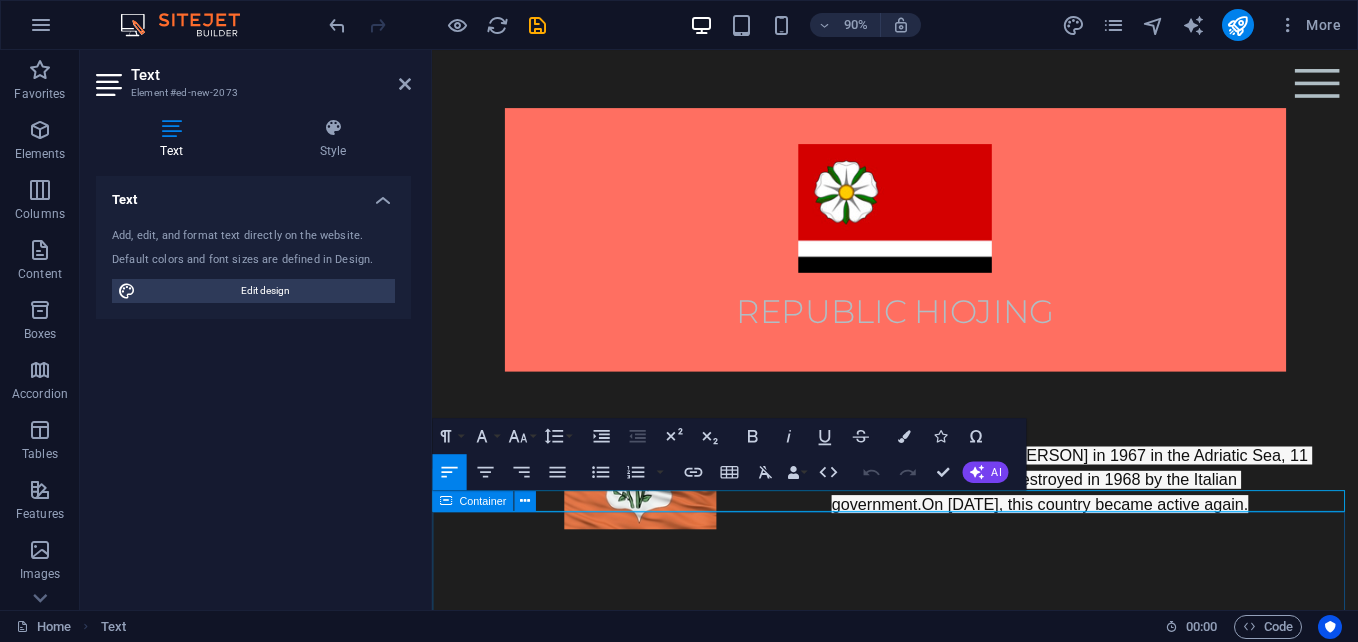 click on "Container" at bounding box center [489, 501] 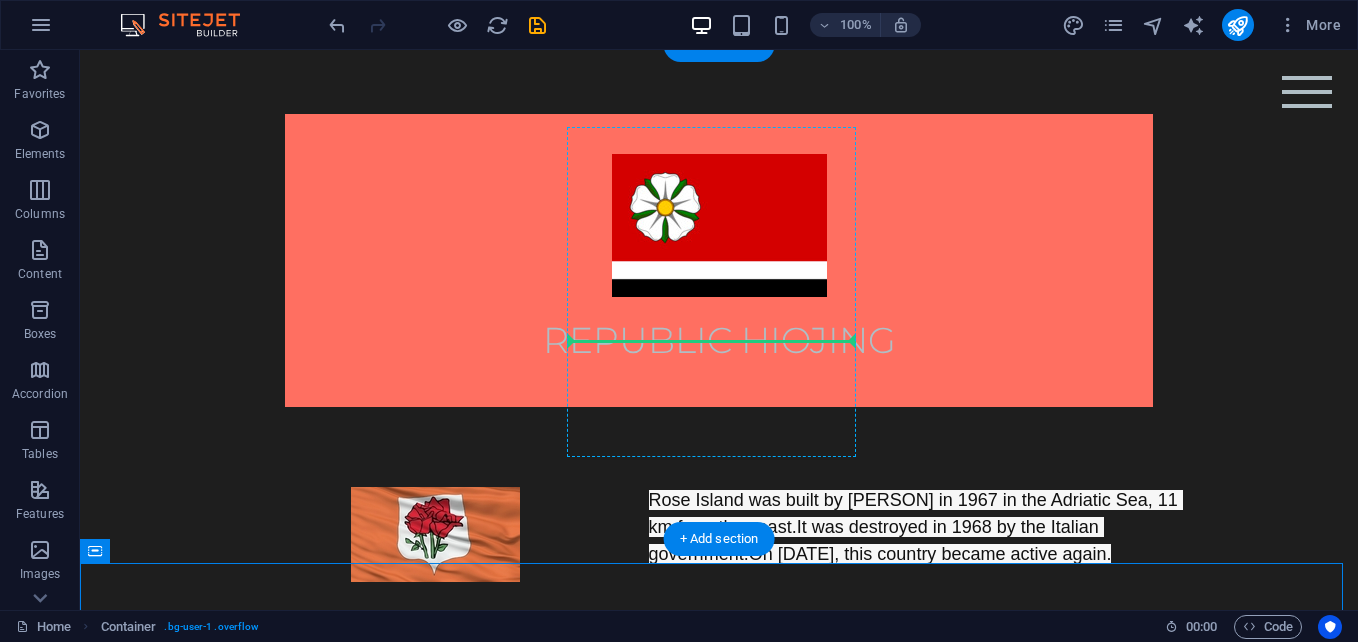 drag, startPoint x: 192, startPoint y: 607, endPoint x: 677, endPoint y: 294, distance: 577.2296 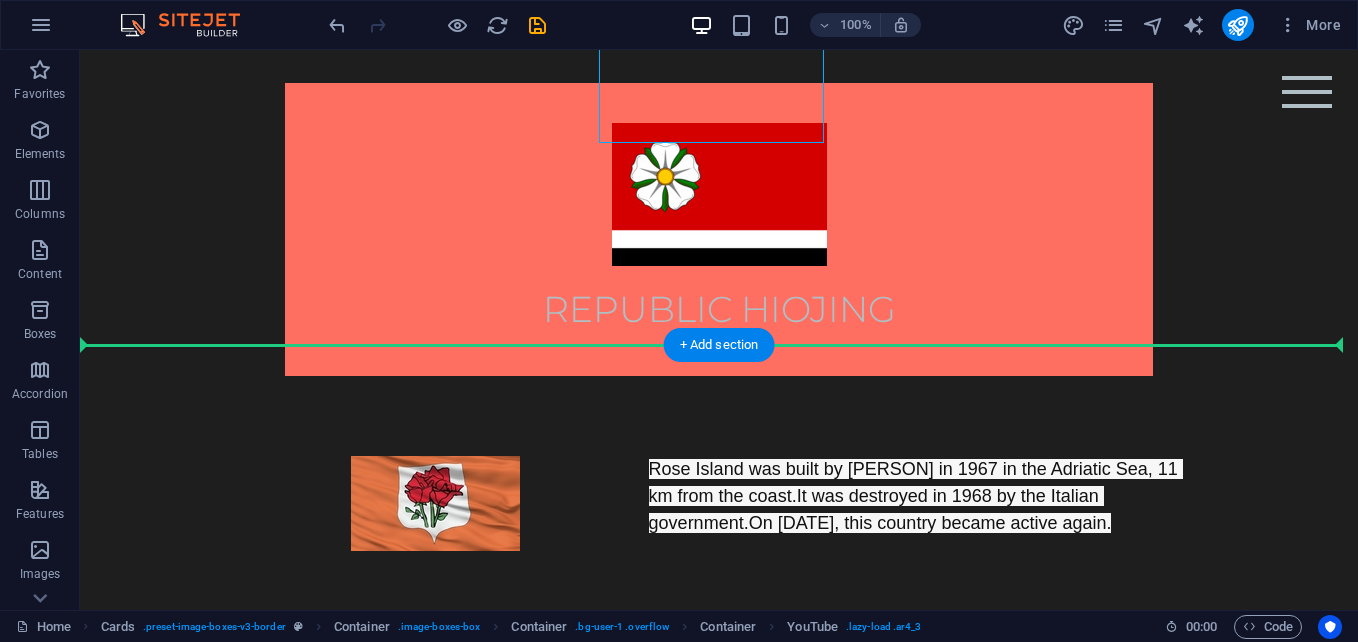 scroll, scrollTop: 1342, scrollLeft: 0, axis: vertical 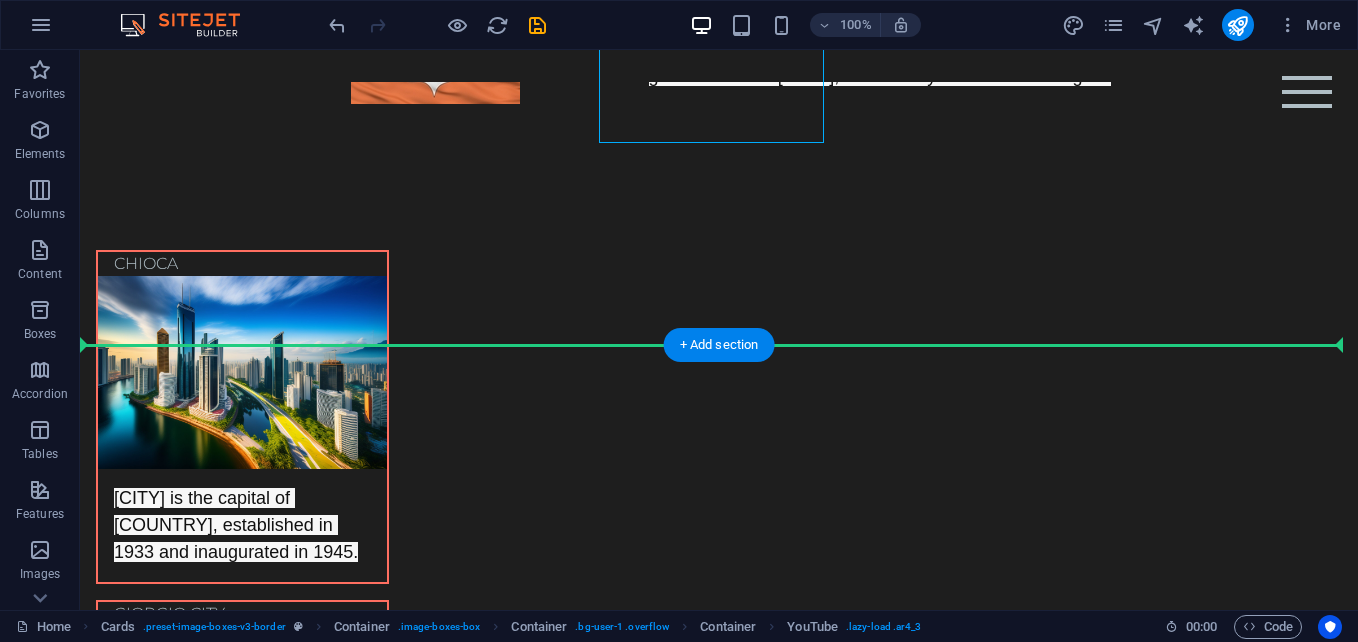 drag, startPoint x: 649, startPoint y: 441, endPoint x: 433, endPoint y: 361, distance: 230.33888 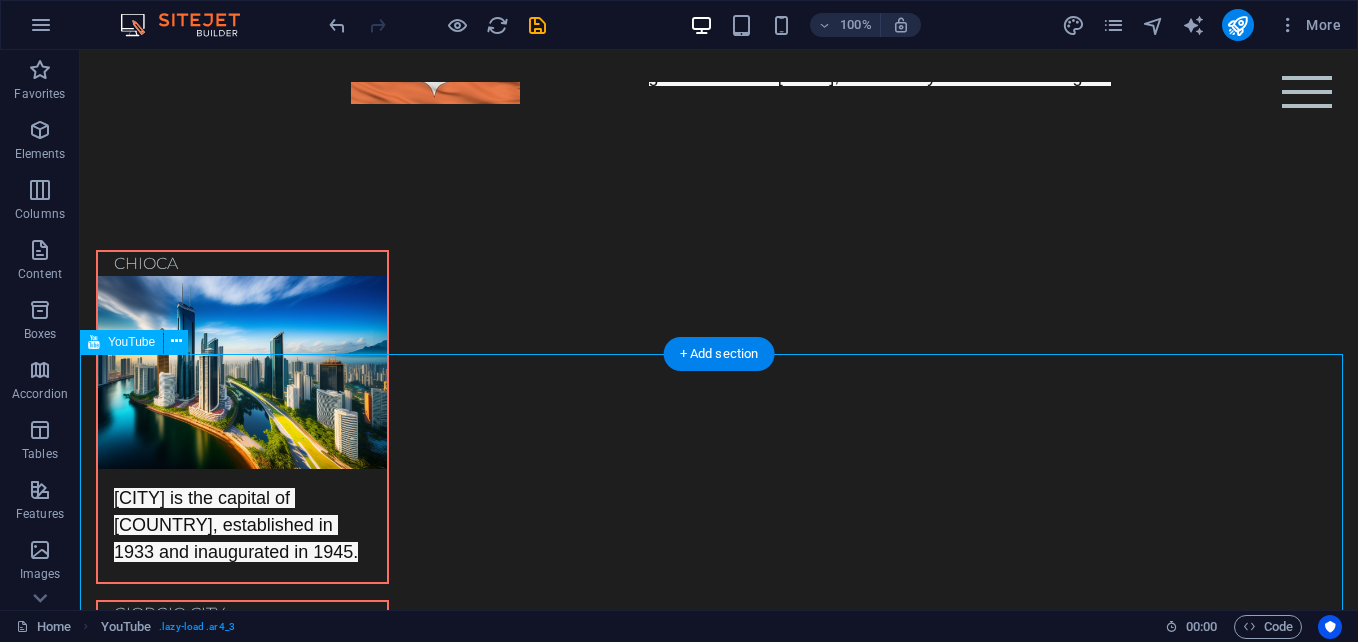 click on "[CITY] [CITY] is the capital of [COUNTRY], established in 1933 and inaugurated in 1945. [CITY] [CITY] Drop content here or  Add elements  Paste clipboard [CITY]" at bounding box center (719, 827) 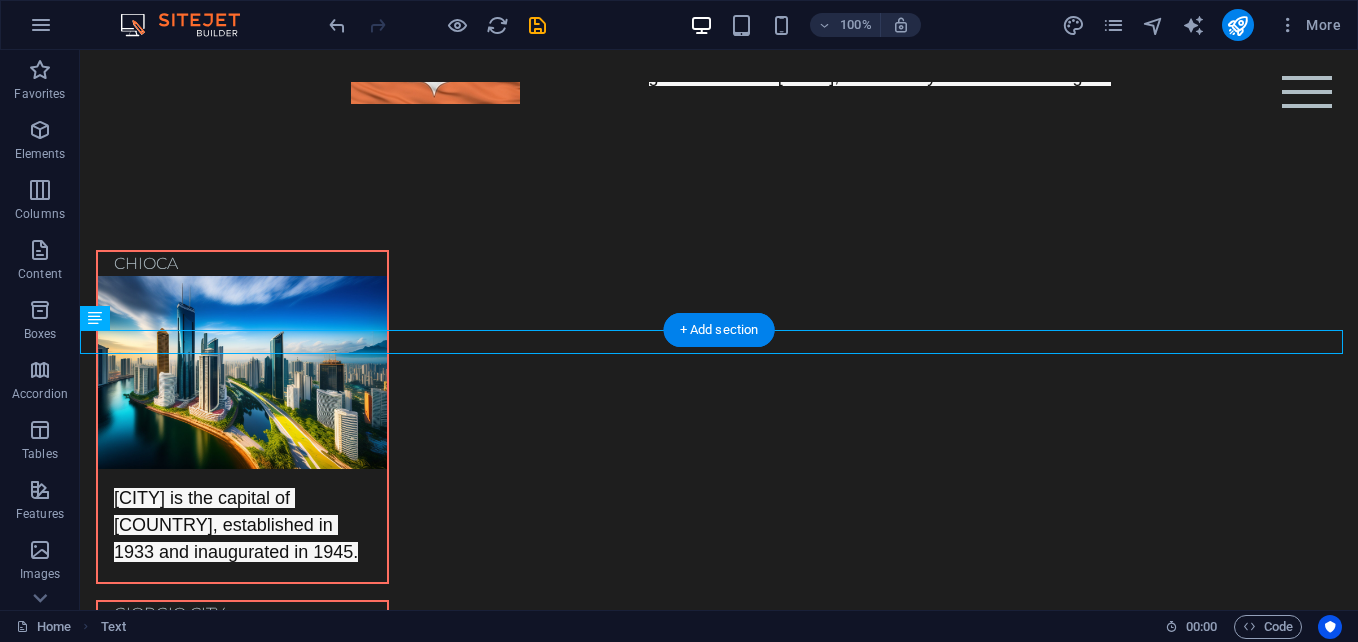 drag, startPoint x: 185, startPoint y: 338, endPoint x: 664, endPoint y: 138, distance: 519.0771 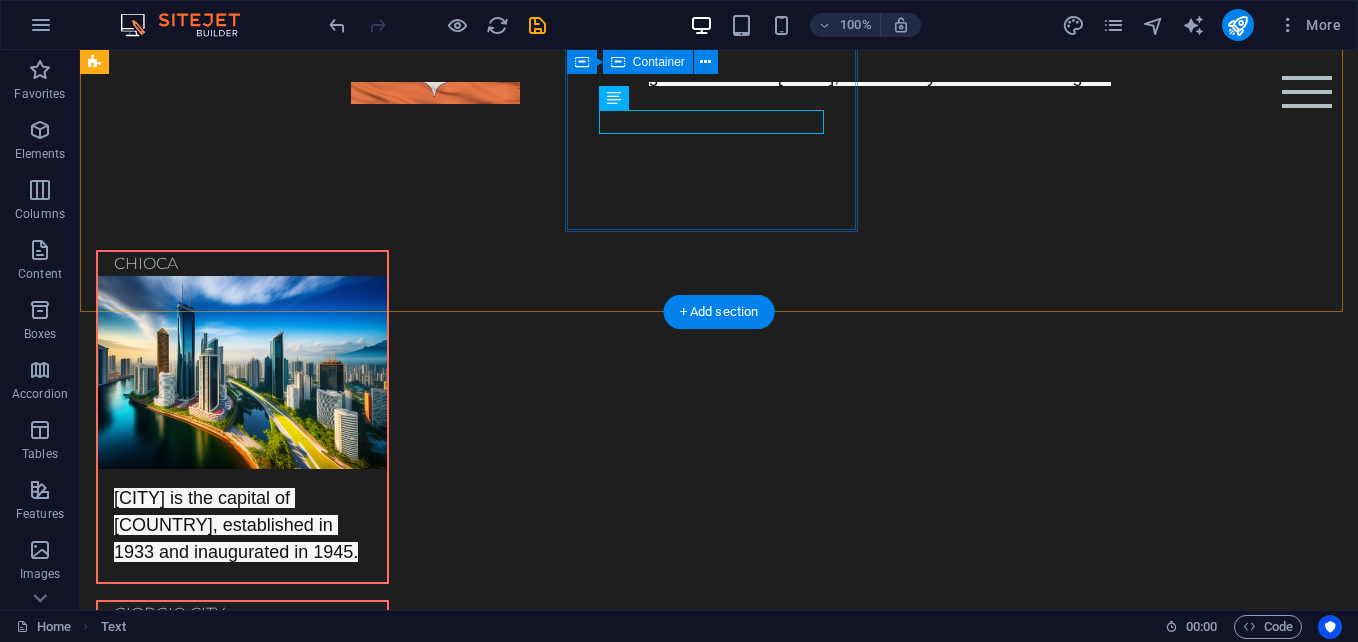 scroll, scrollTop: 998, scrollLeft: 0, axis: vertical 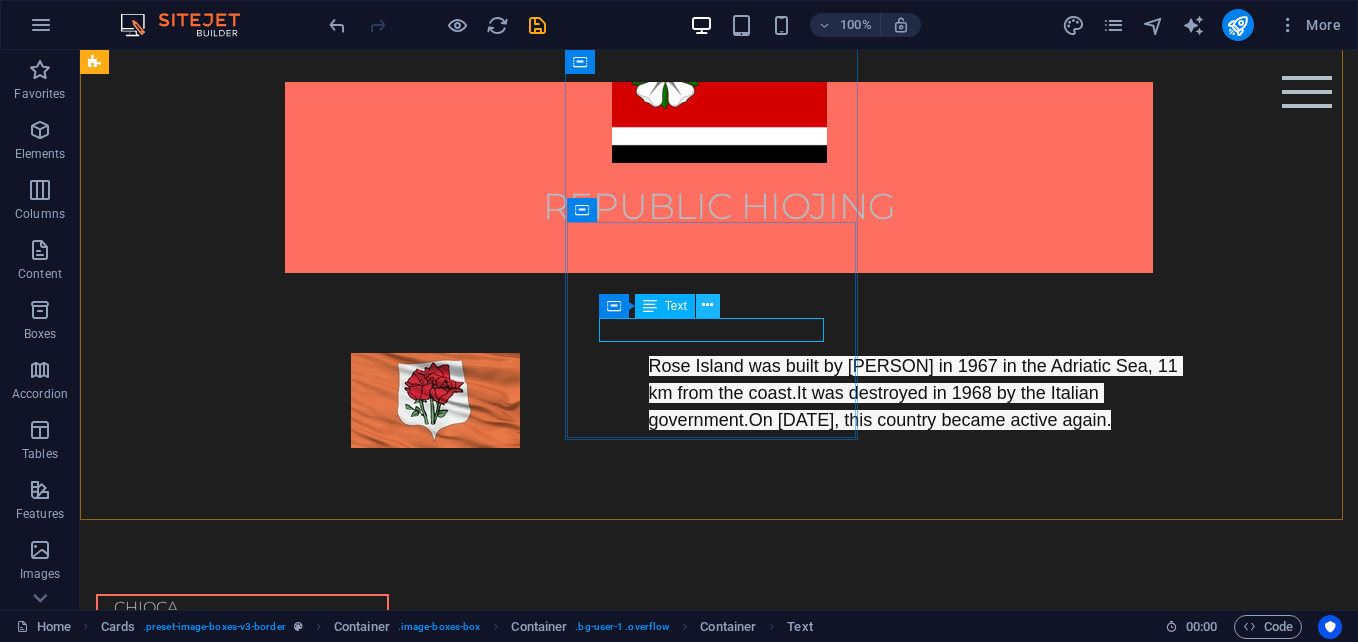 click at bounding box center (708, 306) 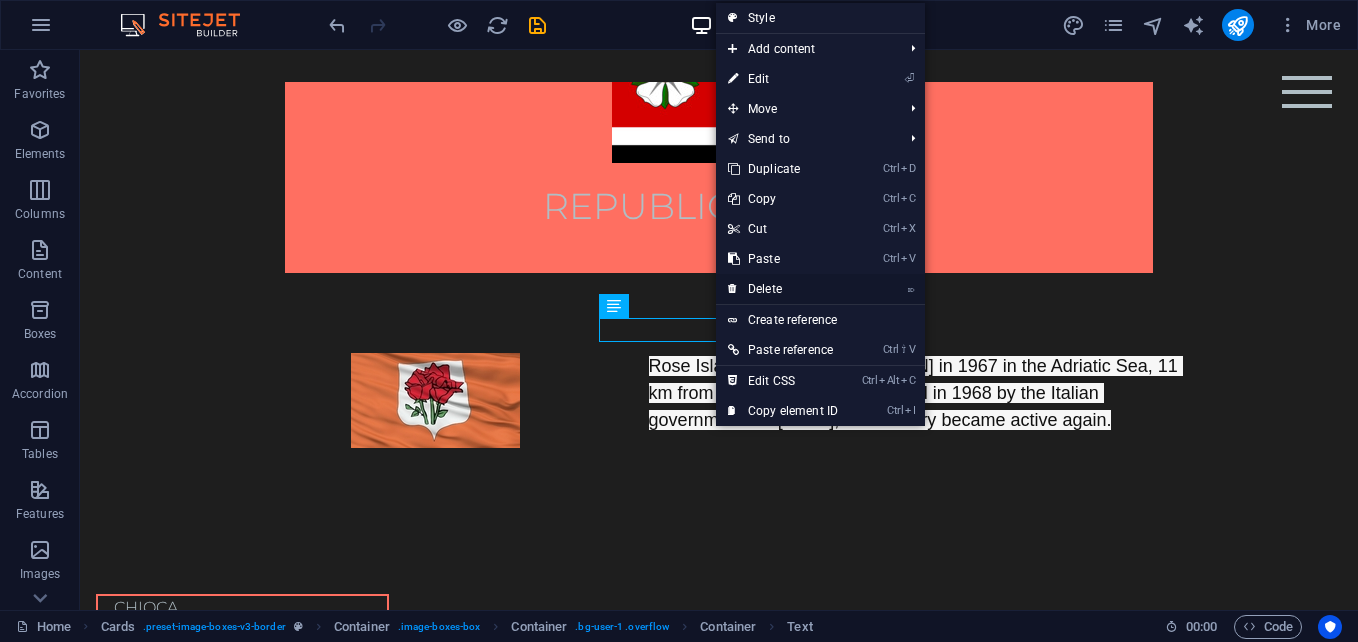 click on "⌦  Delete" at bounding box center (783, 289) 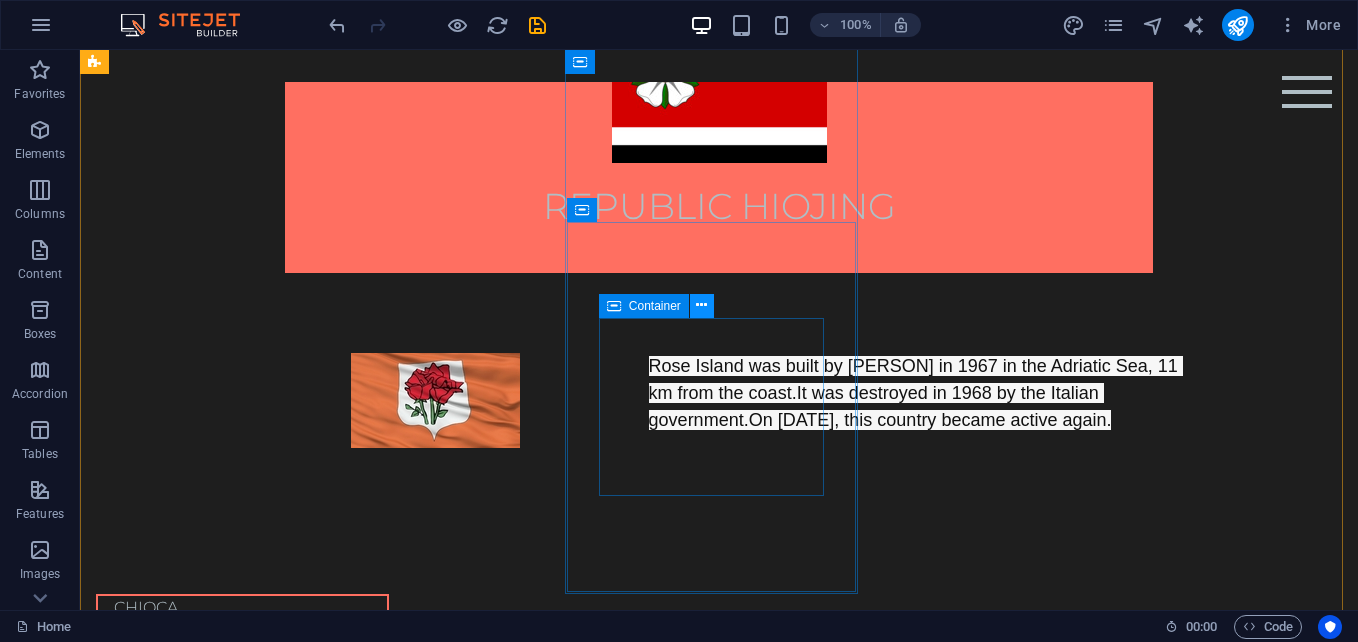 click at bounding box center (701, 305) 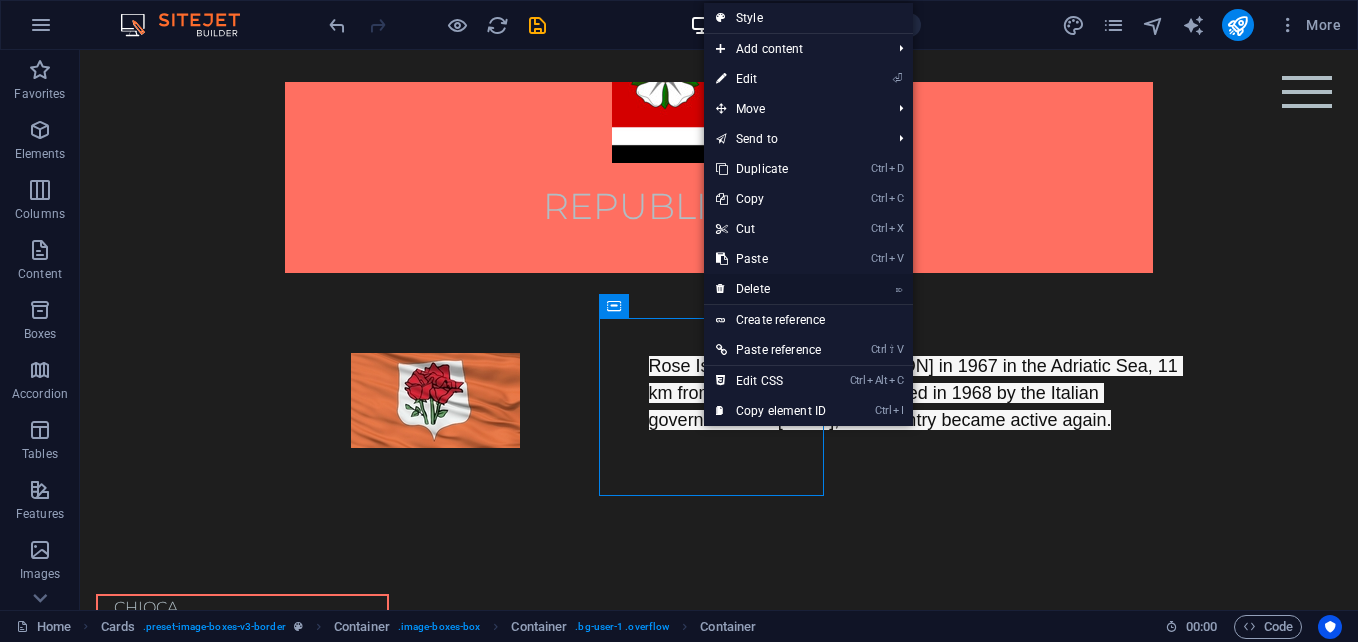 click on "⌦  Delete" at bounding box center [771, 289] 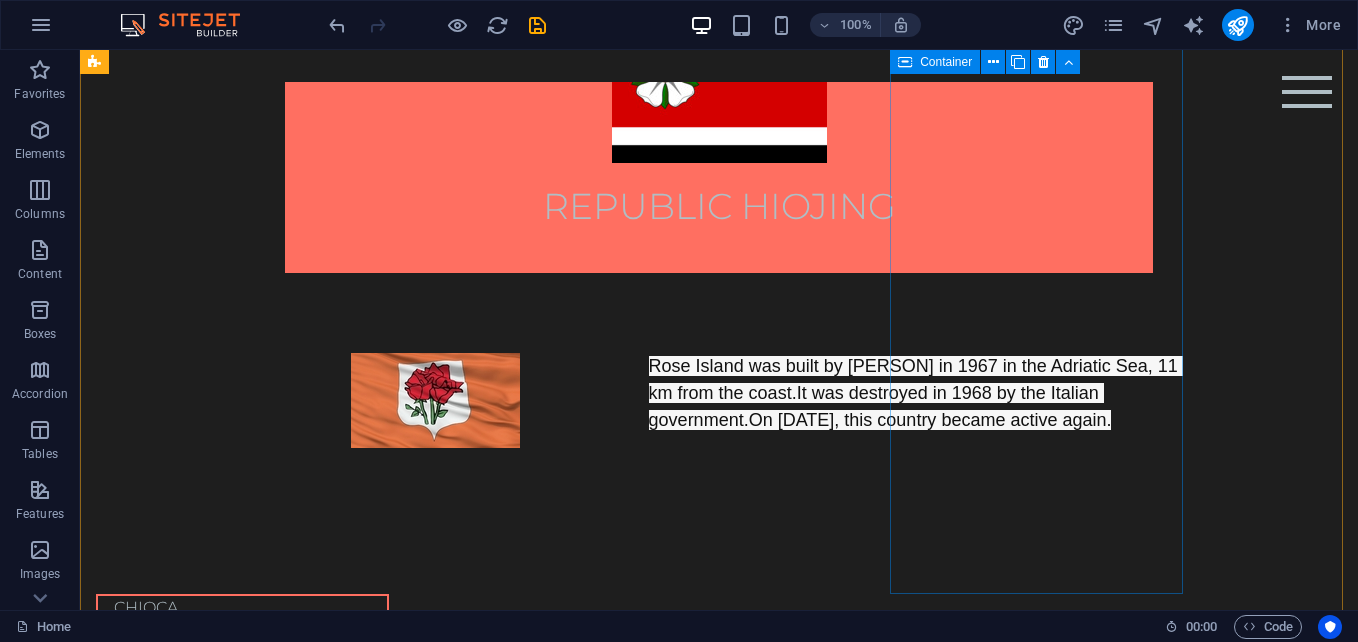 click on "KASRI" at bounding box center [242, 1641] 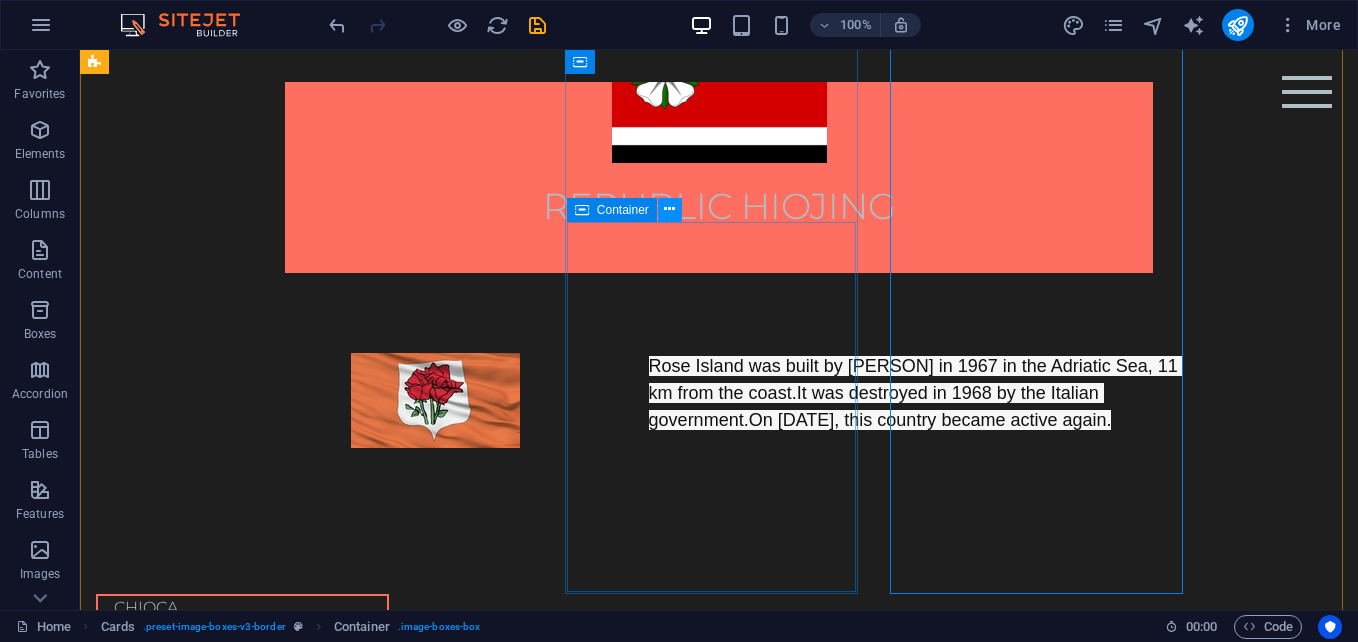 click at bounding box center (669, 209) 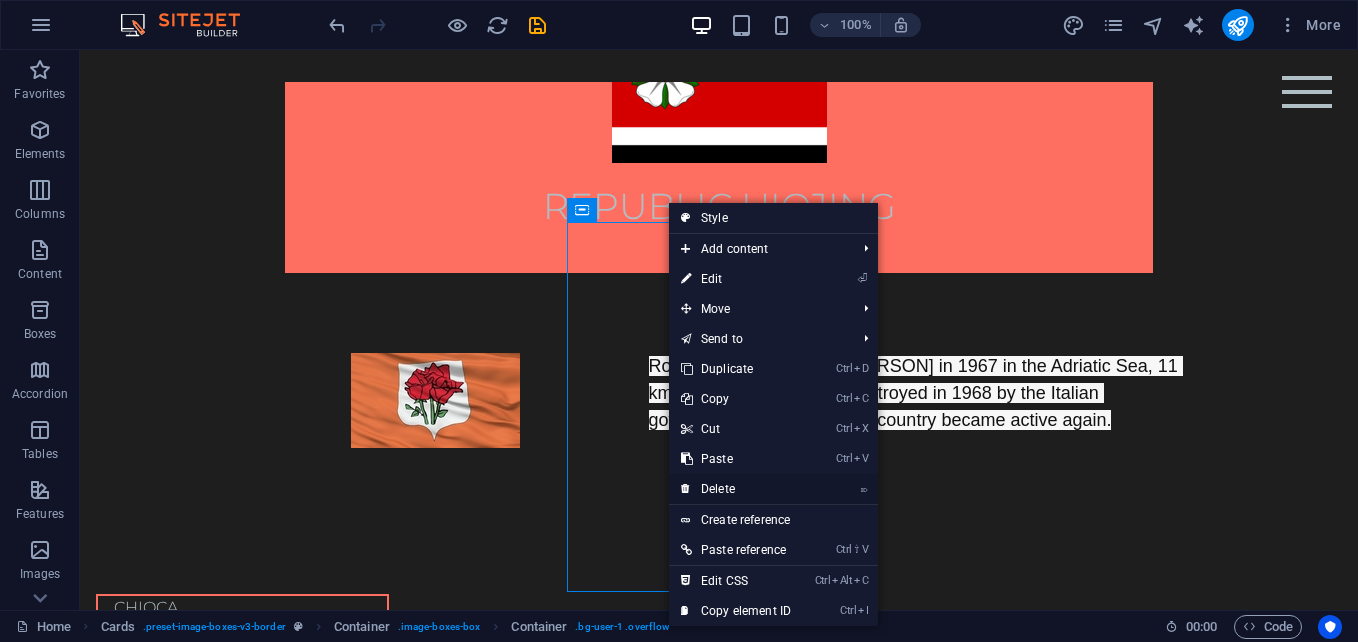 click on "⌦  Delete" at bounding box center (736, 489) 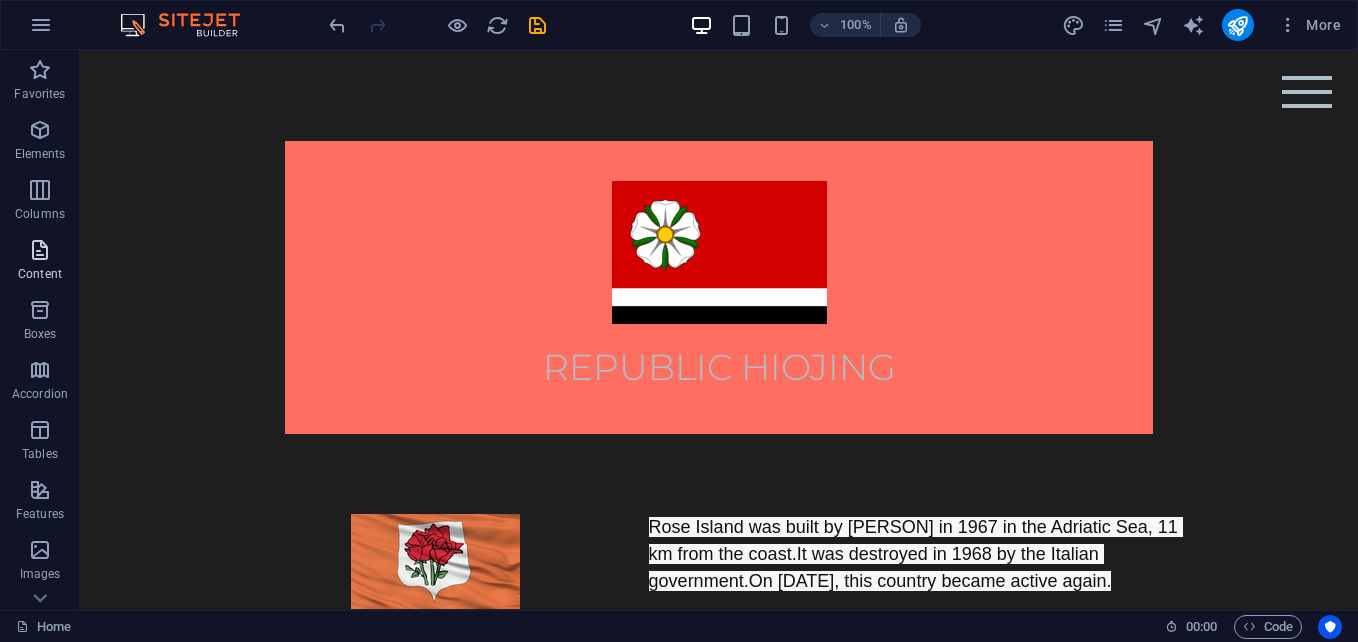 scroll, scrollTop: 828, scrollLeft: 0, axis: vertical 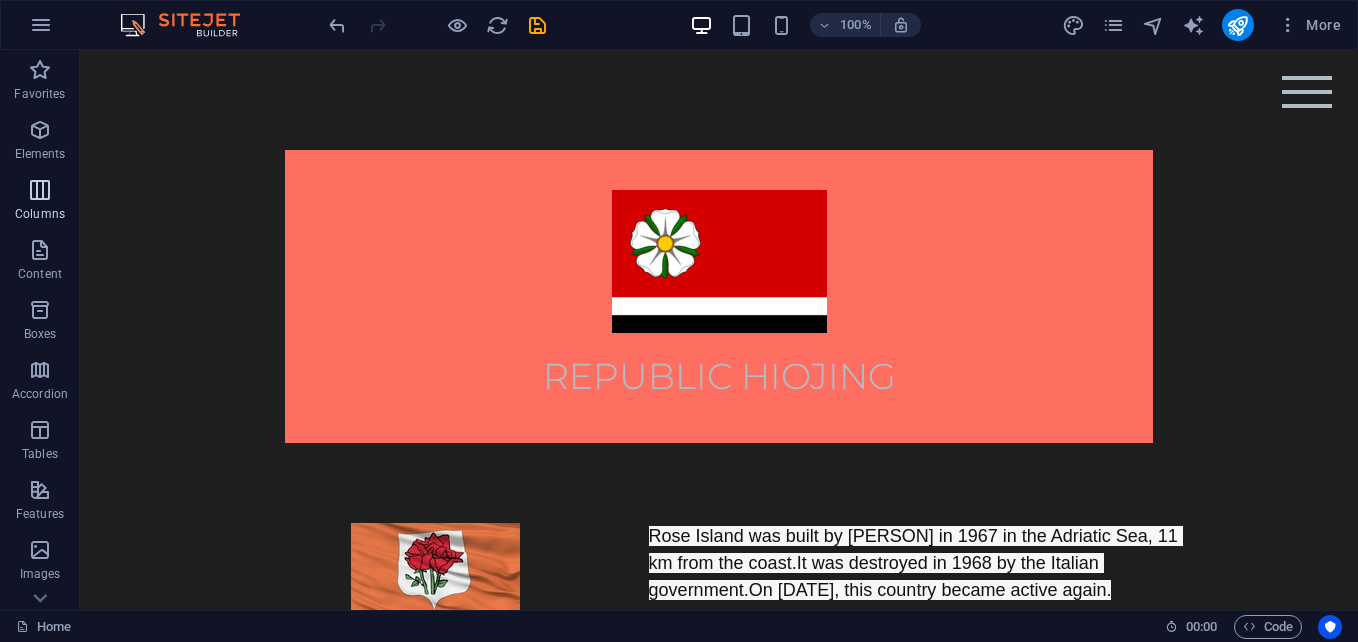 click at bounding box center [40, 190] 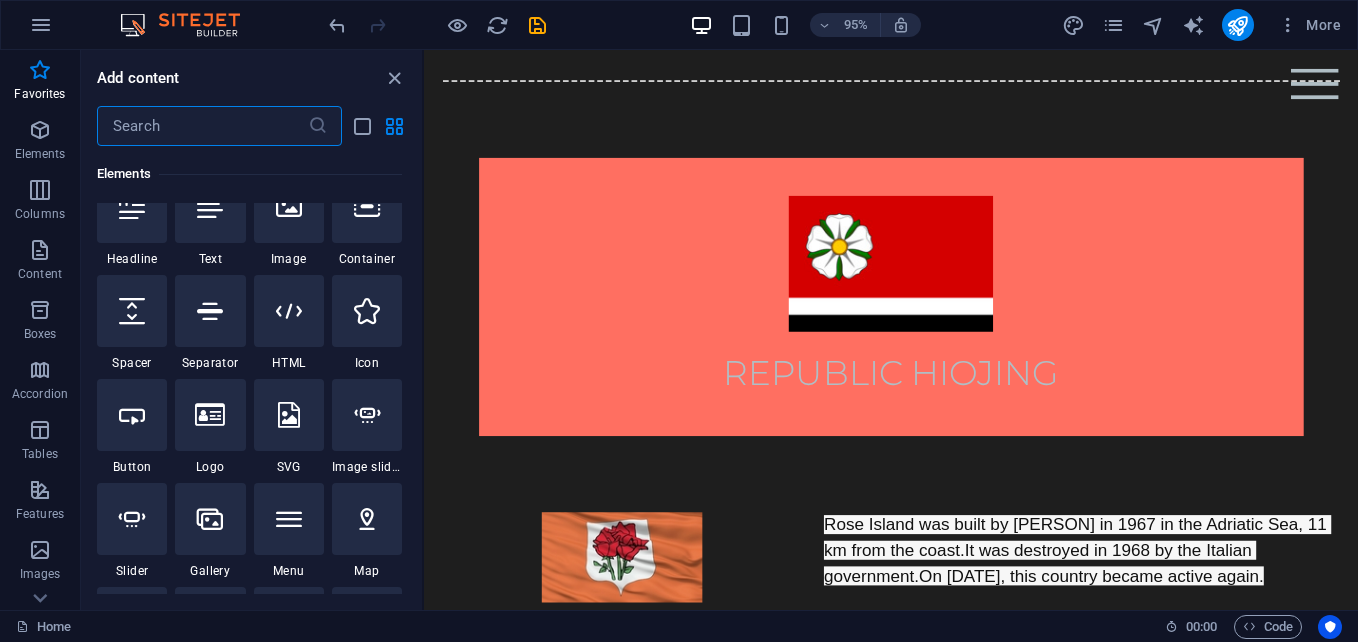 scroll, scrollTop: 143, scrollLeft: 0, axis: vertical 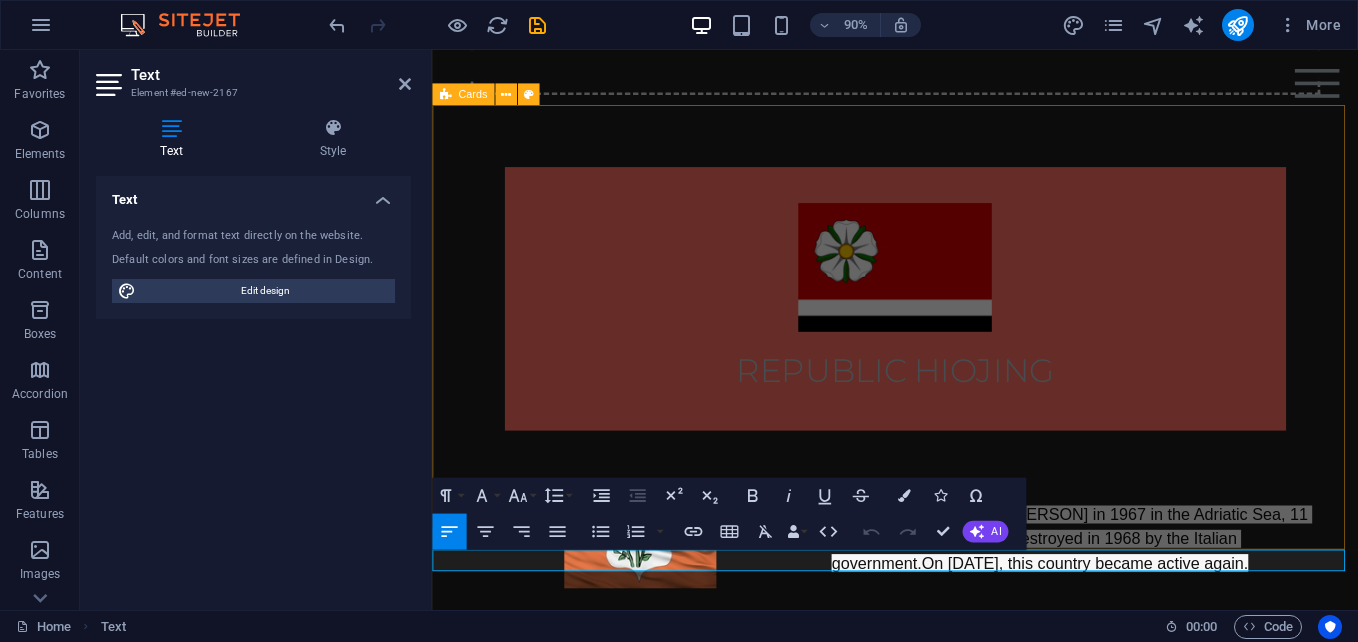 click on "[CITY] is the capital of [COUNTRY], established in 1933 and inaugurated in 1945. [CITY] [CITY] [CITY]" at bounding box center (946, 1194) 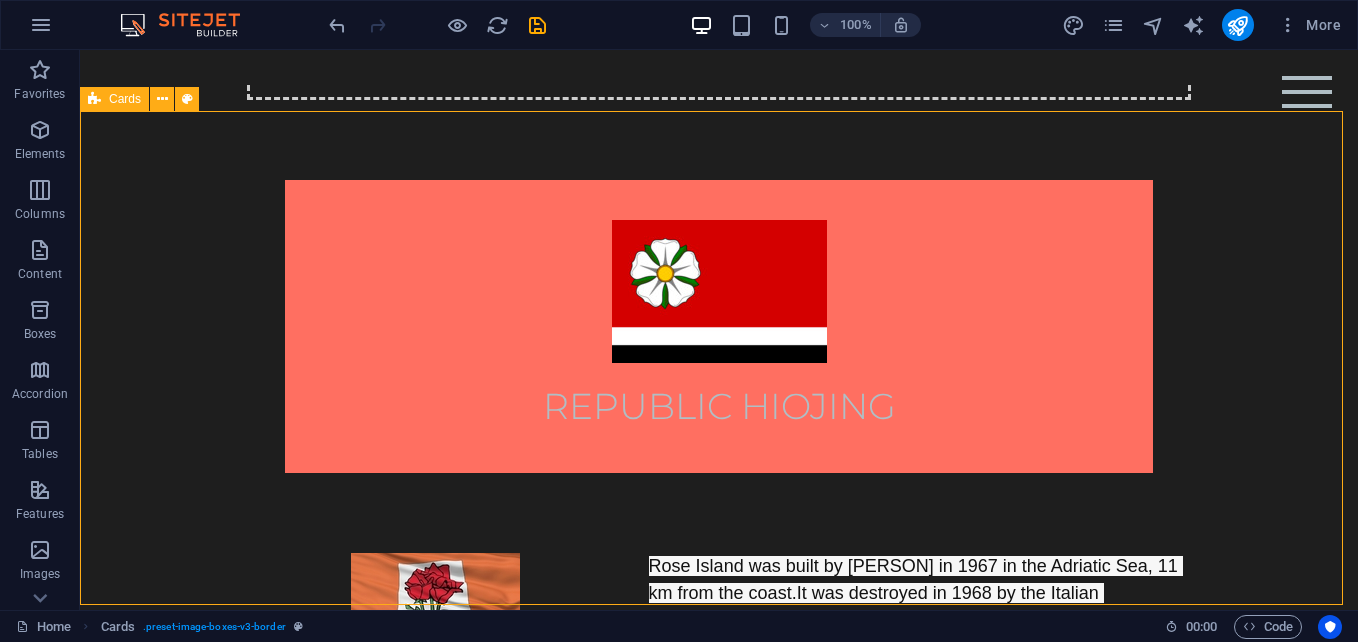 click on "[CITY] is the capital of [COUNTRY], established in 1933 and inaugurated in 1945. [CITY] [CITY] [CITY]" at bounding box center [719, 1194] 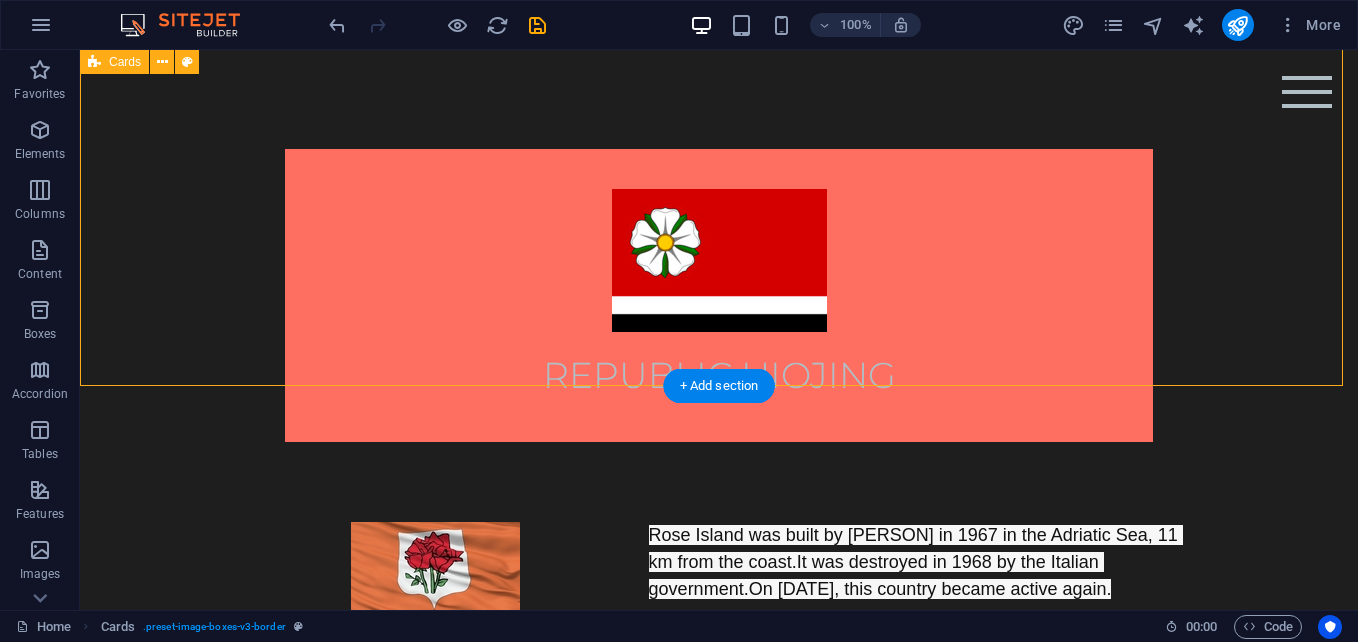 scroll, scrollTop: 1048, scrollLeft: 0, axis: vertical 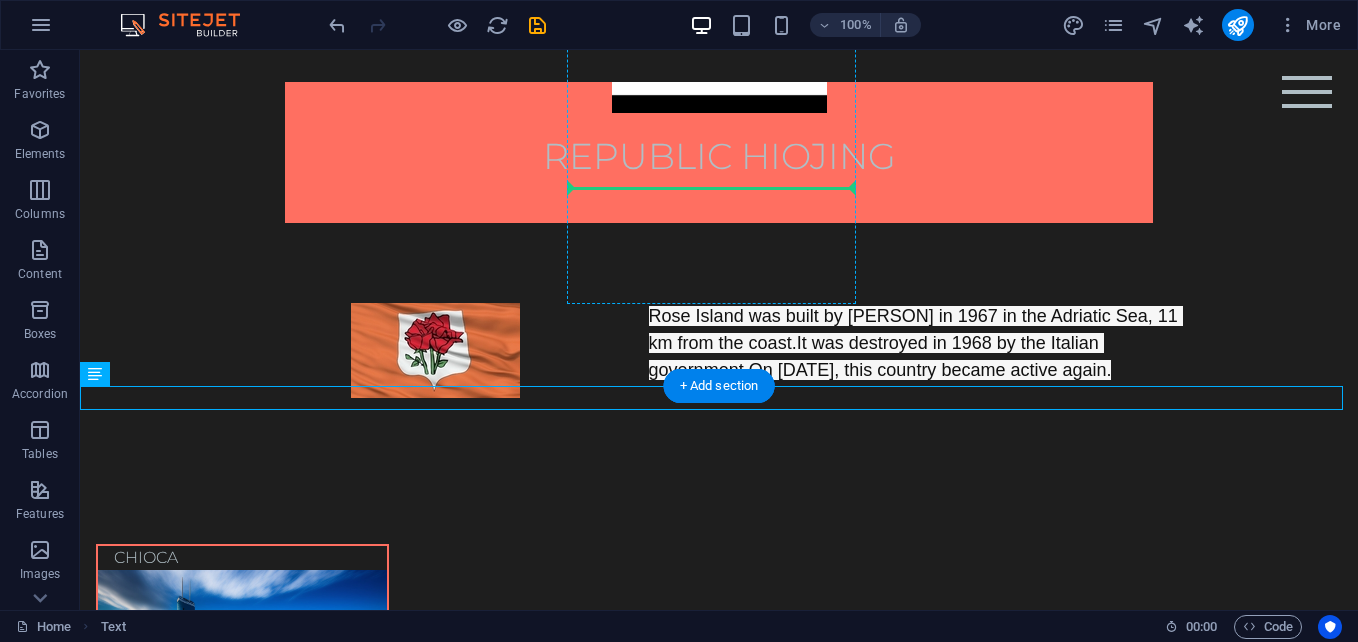 drag, startPoint x: 187, startPoint y: 391, endPoint x: 683, endPoint y: 172, distance: 542.1965 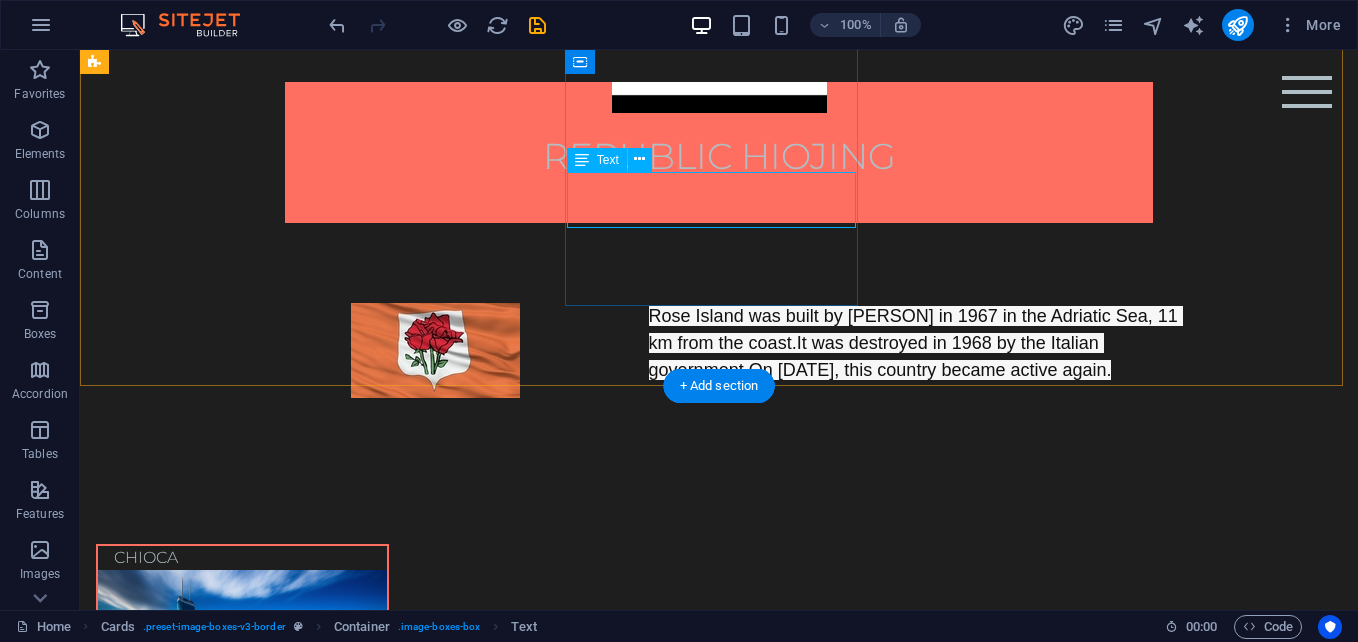 click on "New text element" at bounding box center [242, 1122] 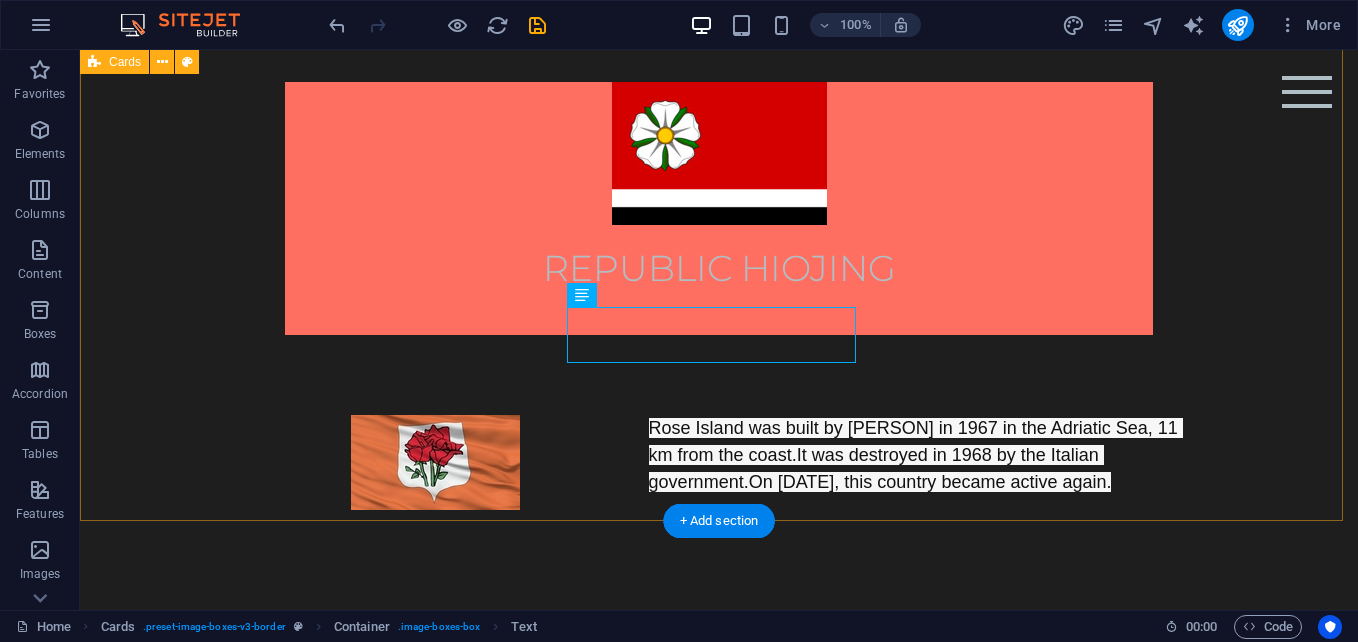 scroll, scrollTop: 913, scrollLeft: 0, axis: vertical 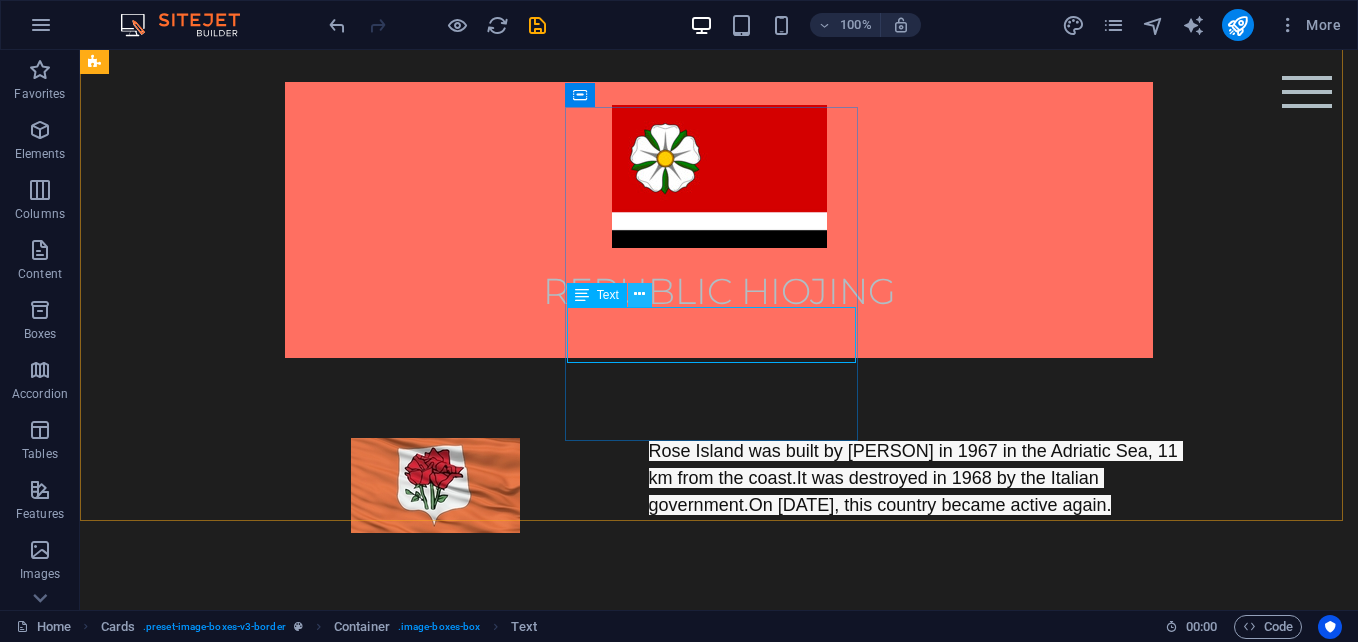 click at bounding box center (639, 294) 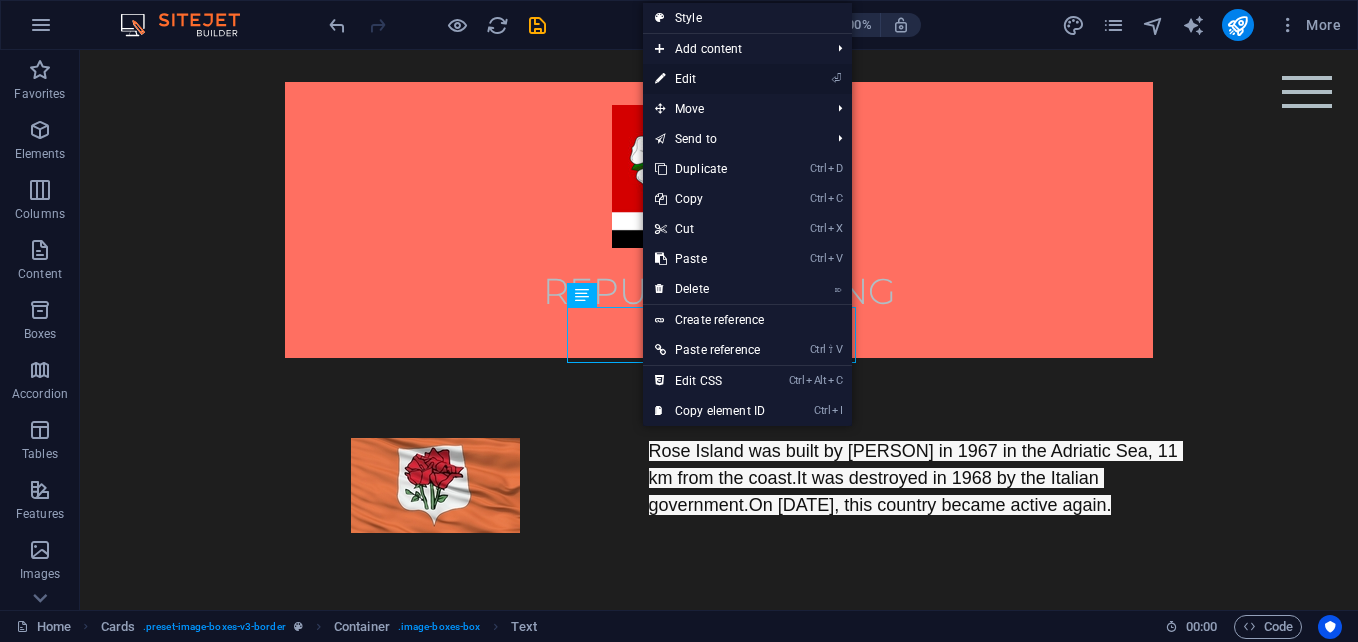click on "⏎  Edit" at bounding box center [710, 79] 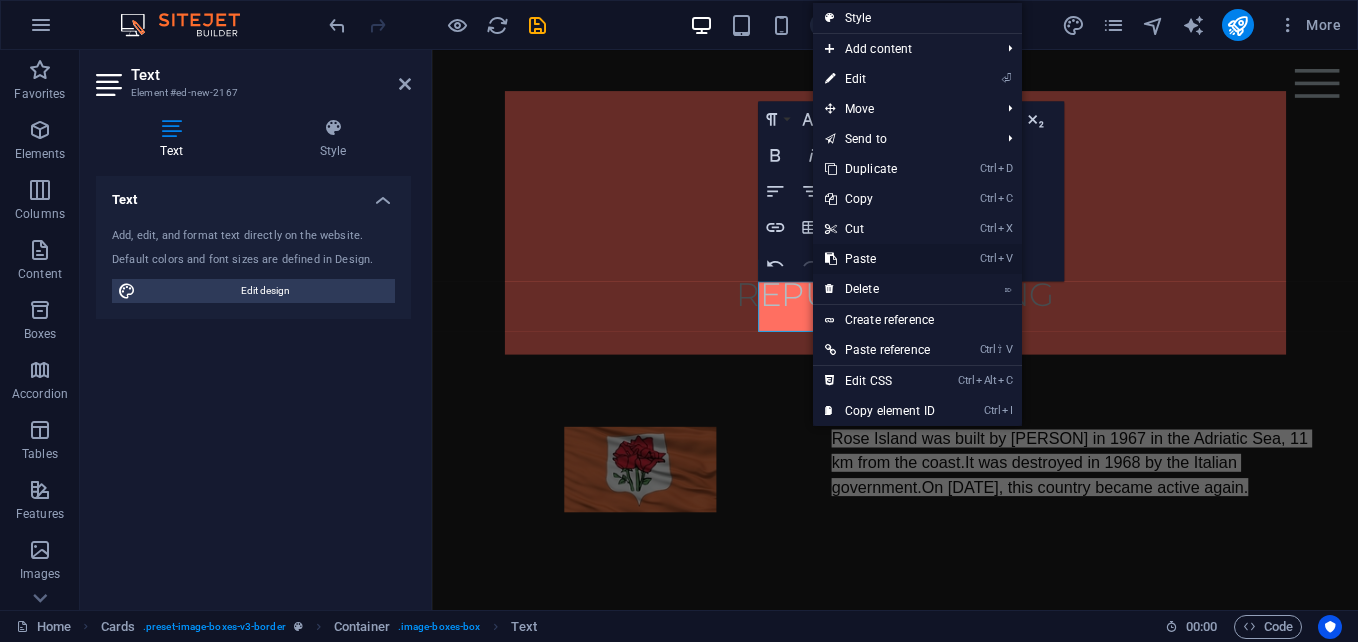 click on "Ctrl V  Paste" at bounding box center (880, 259) 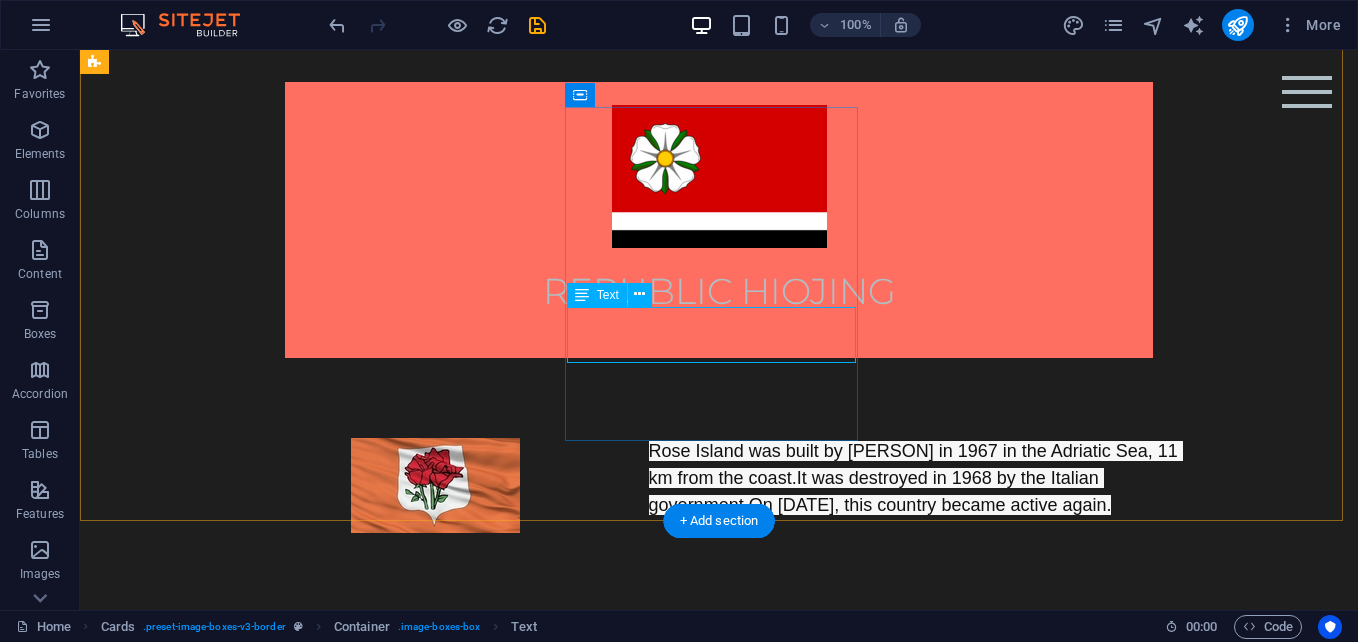 click on "New text element" at bounding box center (242, 1257) 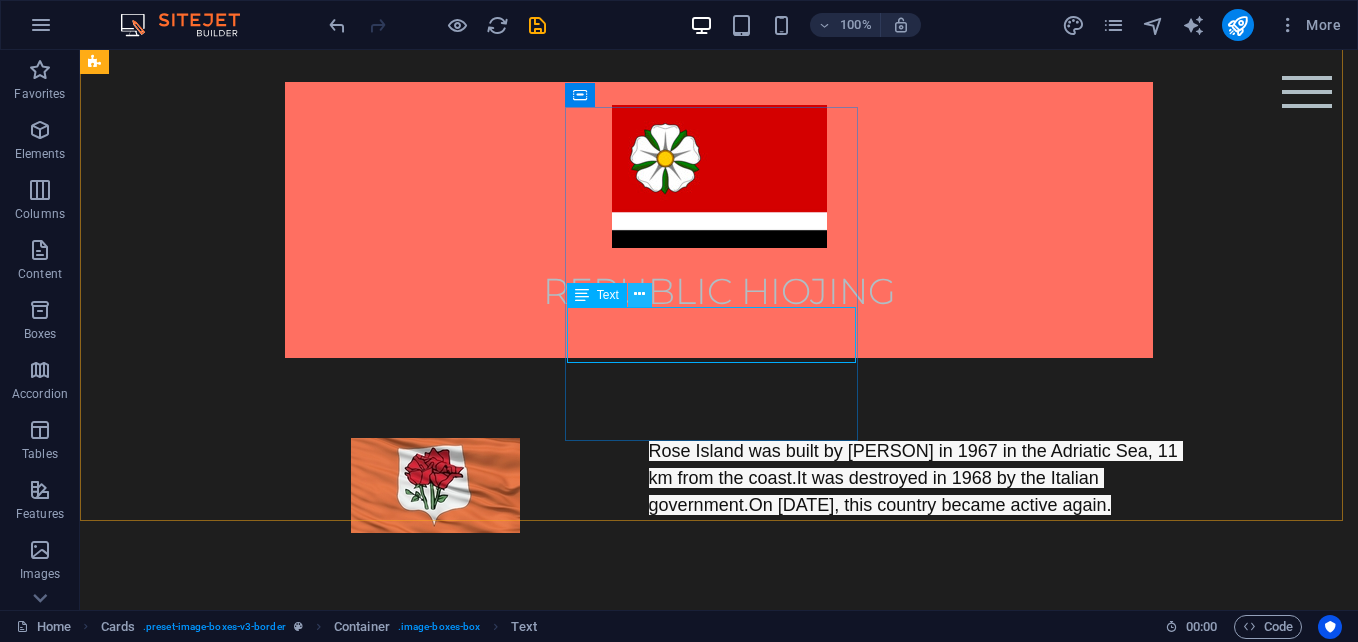 click at bounding box center [640, 295] 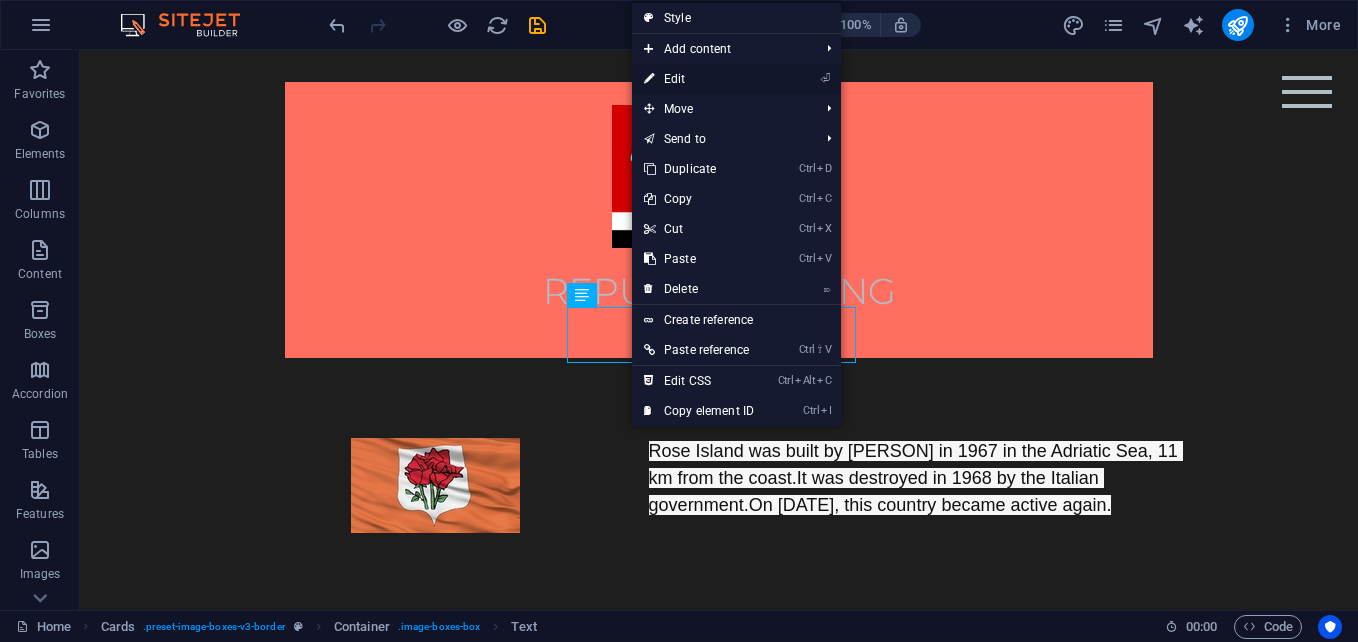 click on "⏎  Edit" at bounding box center [699, 79] 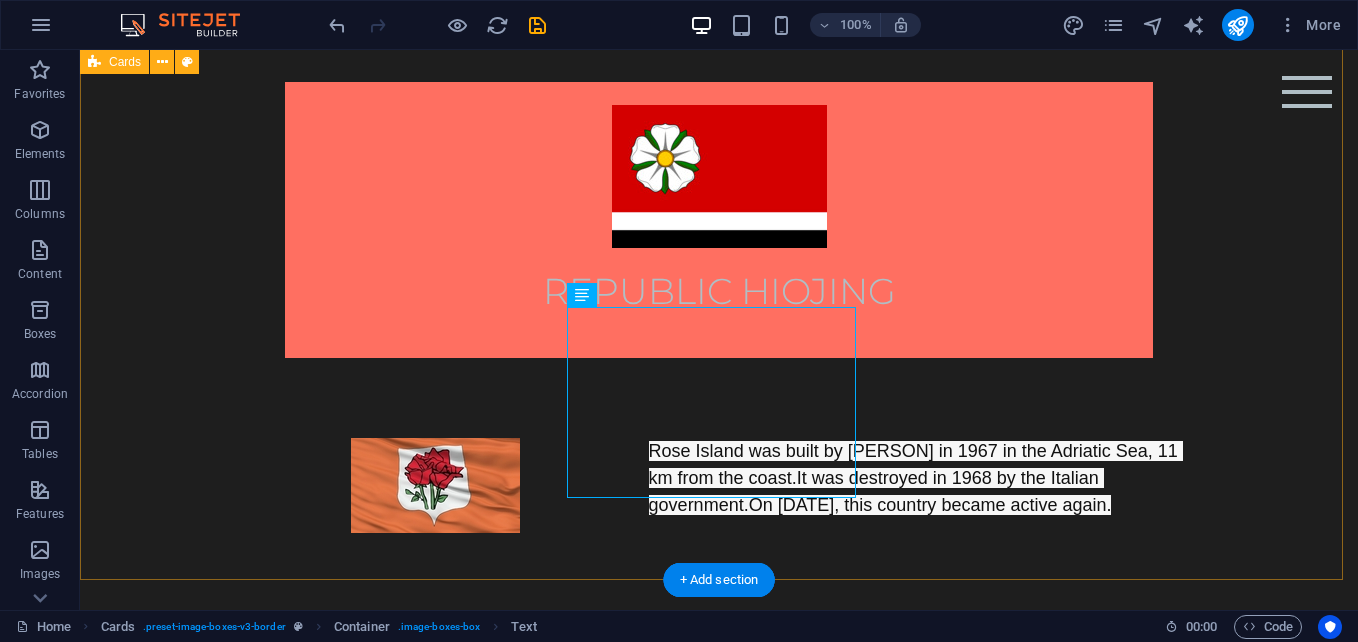 click on "[CITY] [CITY] is the capital of [COUNTRY], established in 1933 and inaugurated in 1945. [CITY] [CITY] [PERSON] is the second city established in 1967, where this capital became one of the historical sites of [COUNTRY] during the Italian colonization in 1968. [CITY]" at bounding box center [719, 1180] 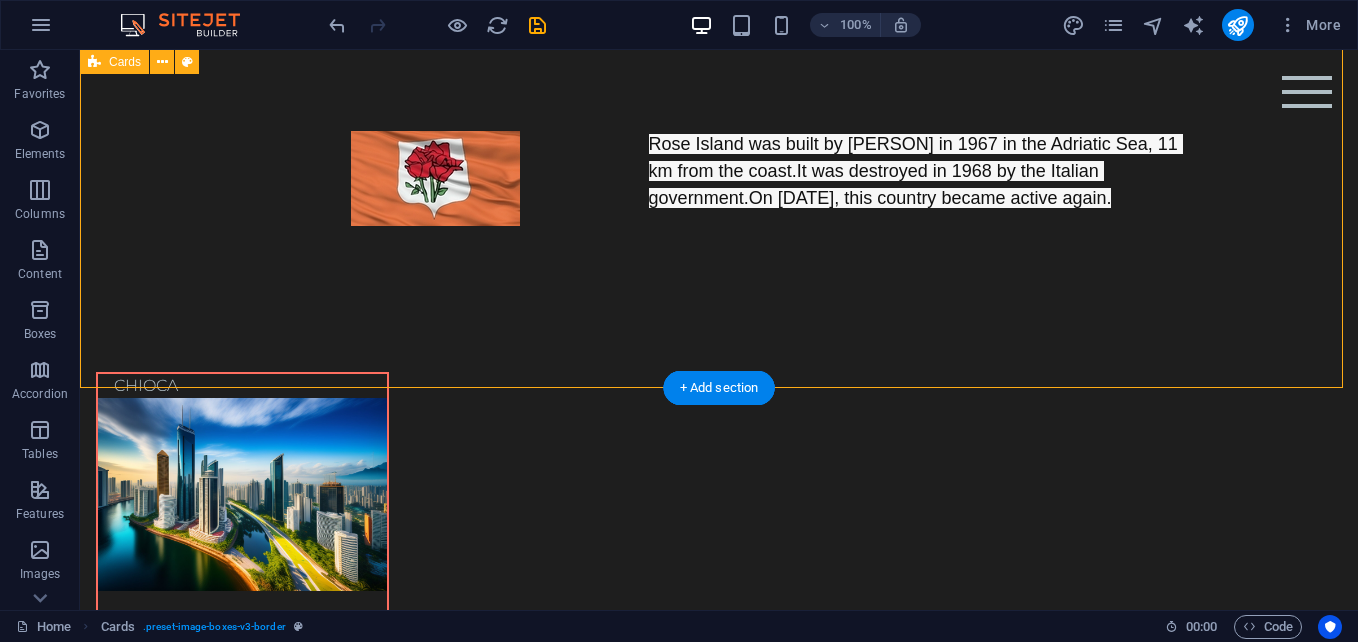 scroll, scrollTop: 1105, scrollLeft: 0, axis: vertical 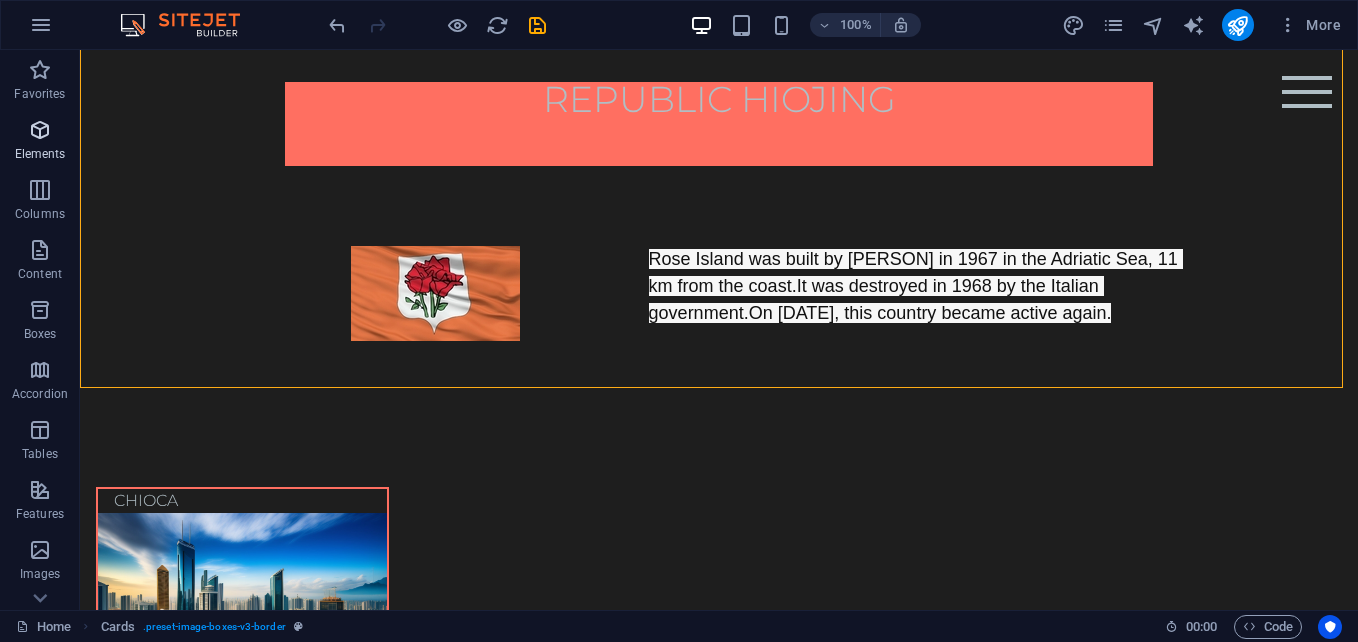 click on "Elements" at bounding box center (40, 142) 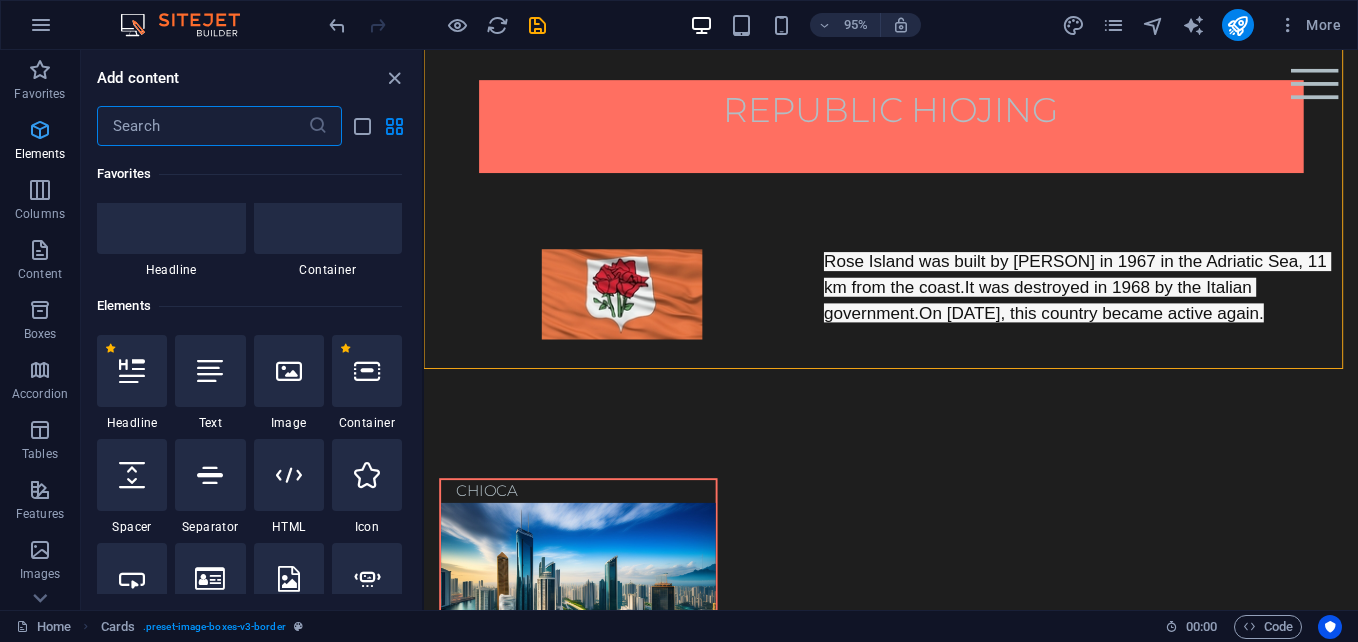 scroll, scrollTop: 213, scrollLeft: 0, axis: vertical 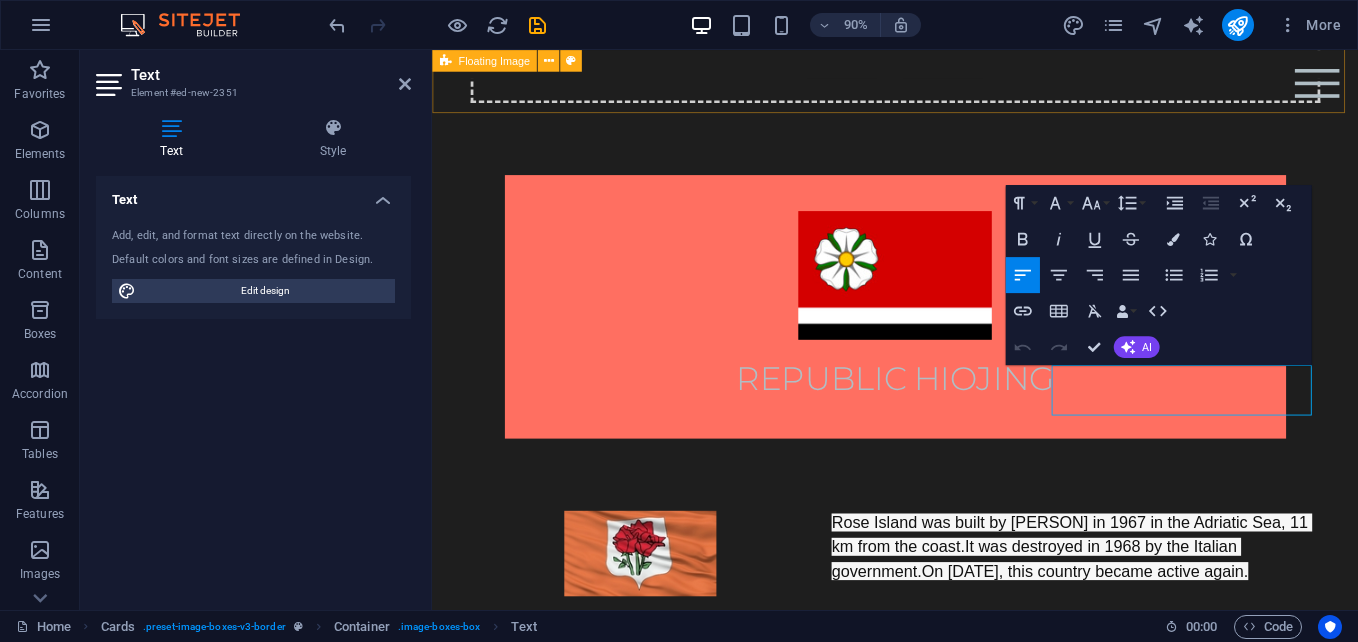 click on "Rose Island was built by [PERSON] in 1967 in the Adriatic Sea, 11 km from the coast.It was destroyed in 1968 by the Italian government.On [DATE], this country became active again." at bounding box center [946, 602] 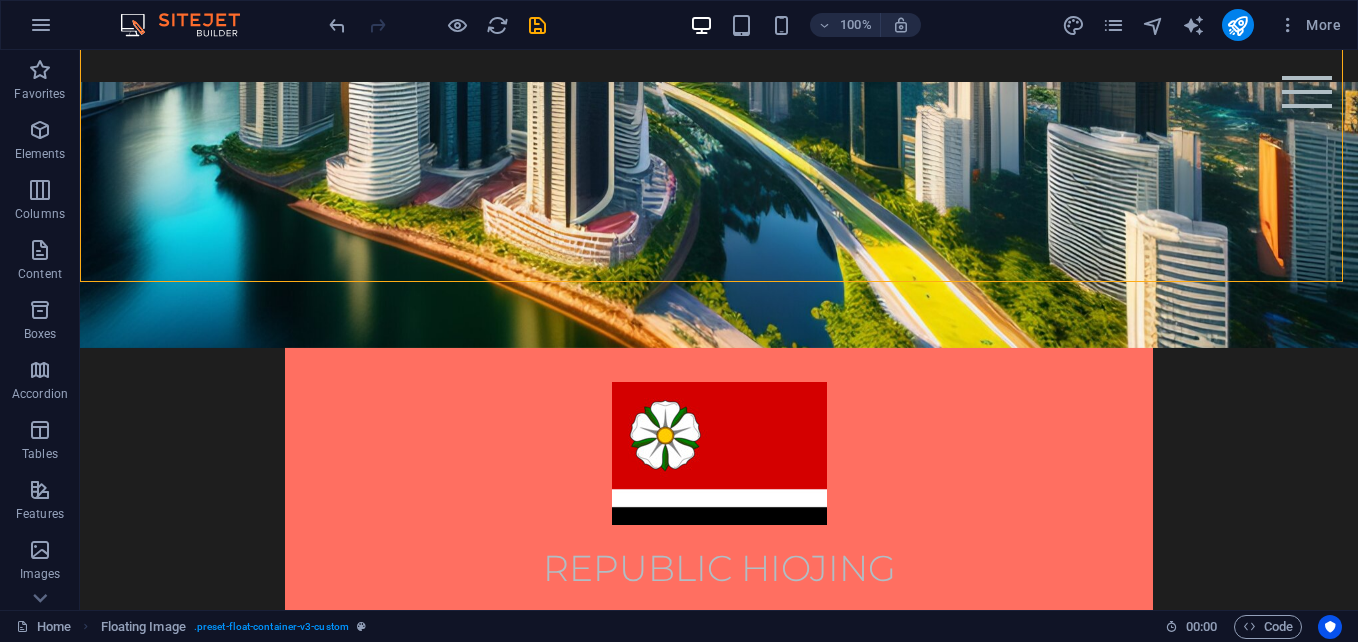 scroll, scrollTop: 658, scrollLeft: 0, axis: vertical 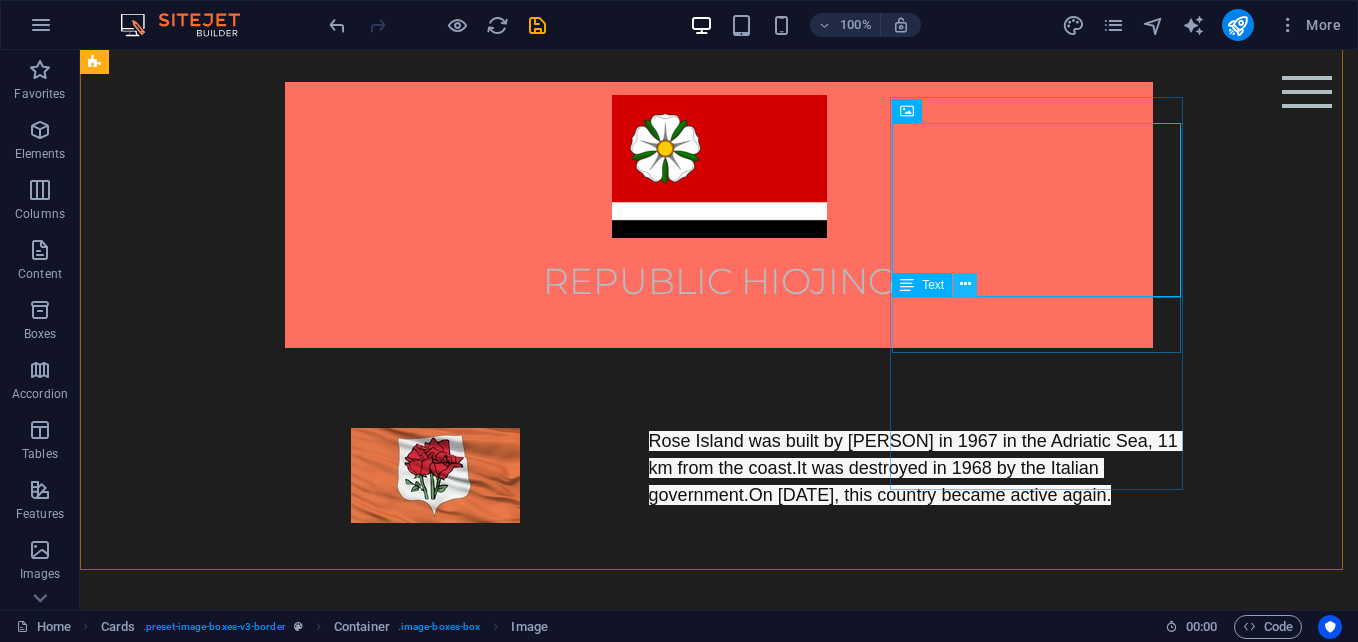 click at bounding box center (965, 285) 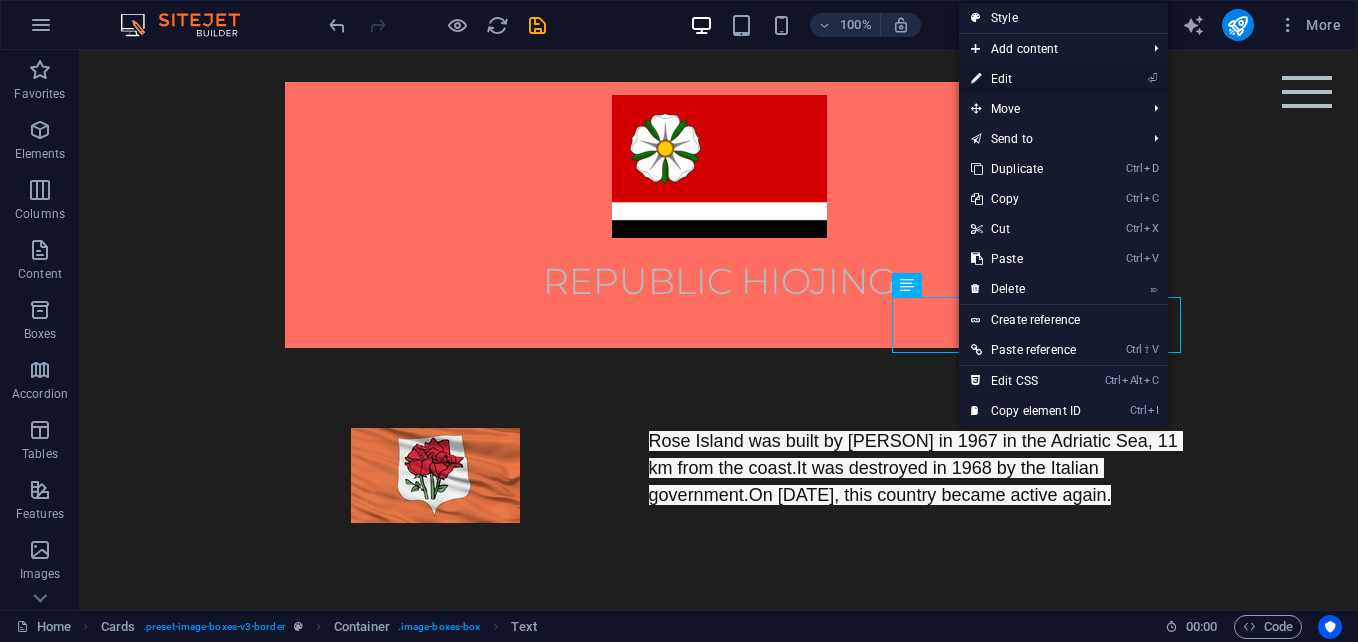 click on "⏎  Edit" at bounding box center (1026, 79) 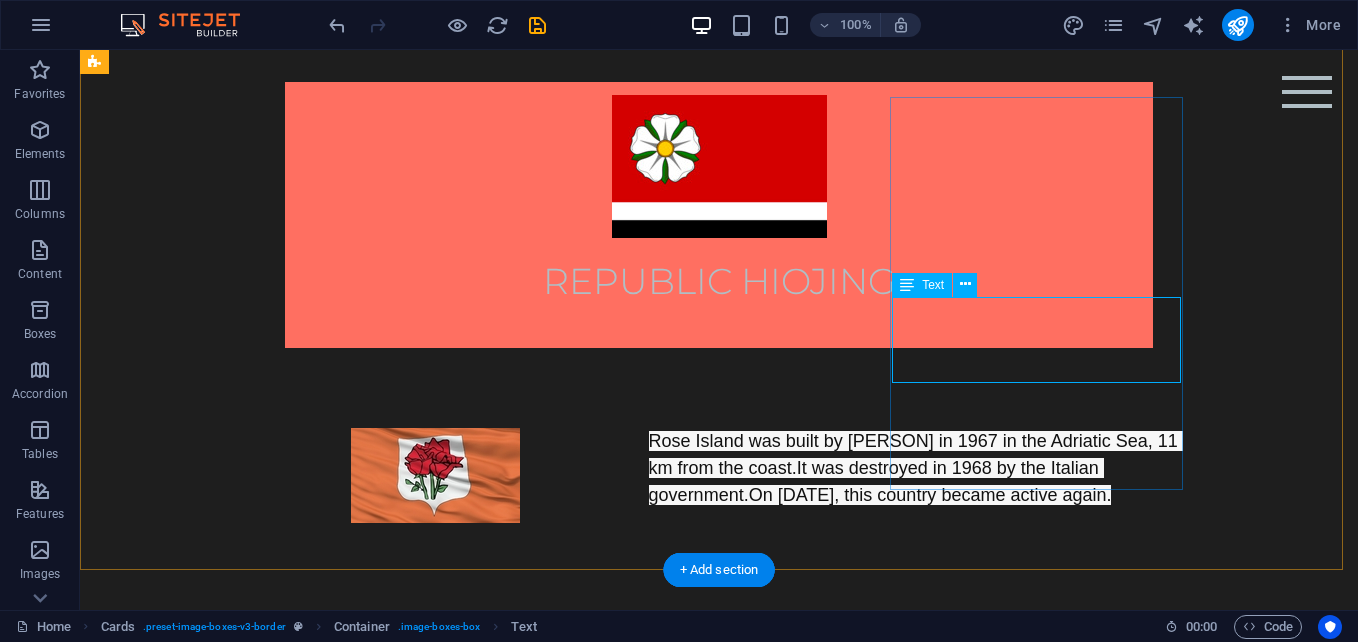 click on "[CITY] [CITY] is the capital of [COUNTRY], established in 1933 and inaugurated in 1945. [CITY] [CITY] is the second city established in 1967, where this capital became one of the historical sites of [COUNTRY] during the Italian colonization in 1968. [CITY] [CITY] was established in 2000 and inaugurated in 2007 by [PERSON]." at bounding box center (719, 1219) 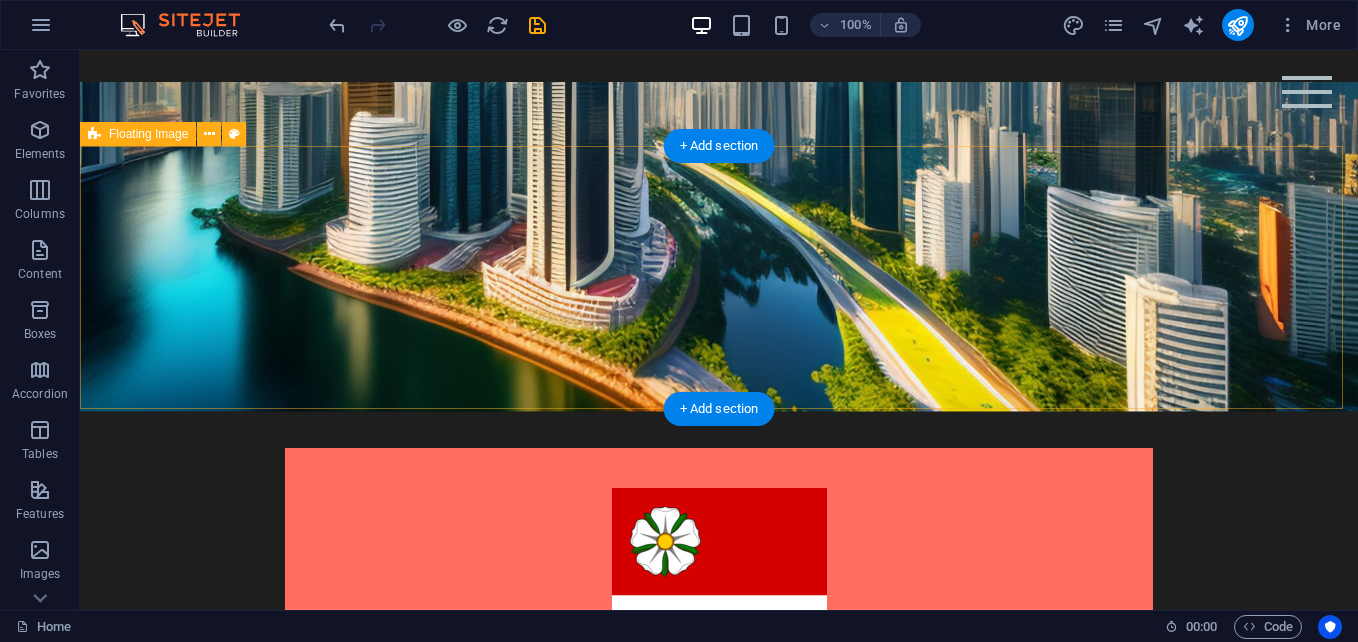 scroll, scrollTop: 531, scrollLeft: 0, axis: vertical 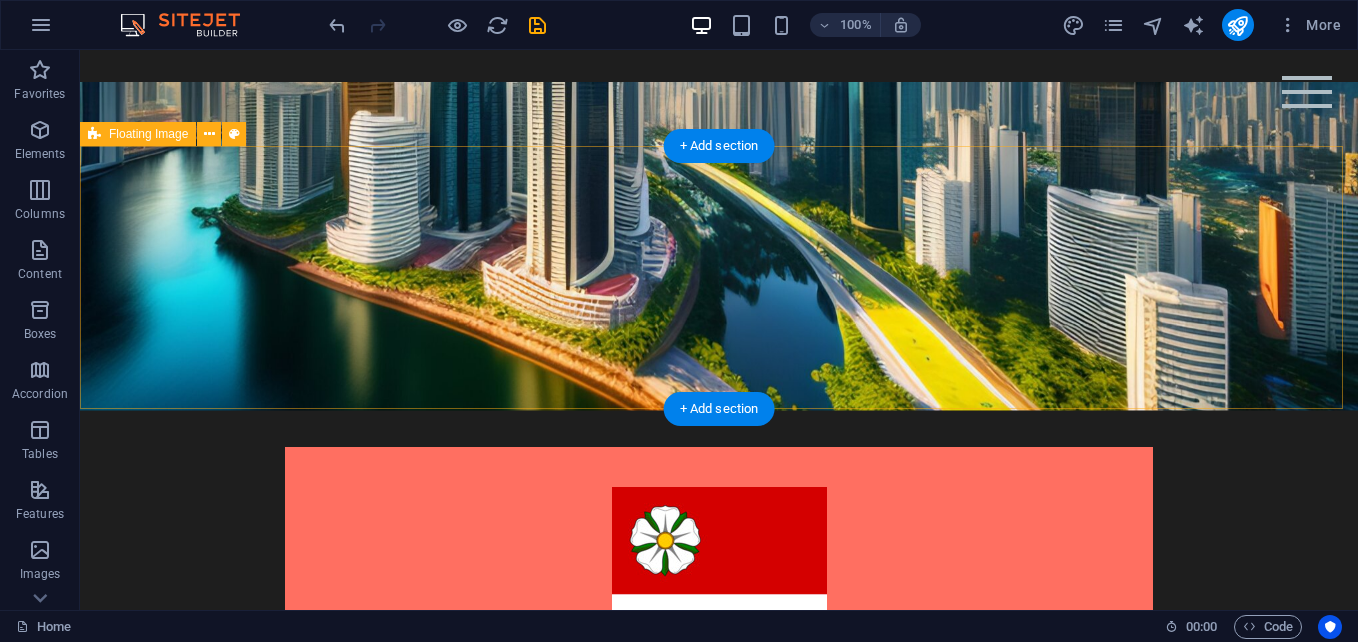 click on "[CITY] [CITY] is the capital of [COUNTRY], established in 1933 and inaugurated in 1945. [CITY] [CITY] is the second city established in 1967, where this capital became one of the historical sites of [COUNTRY] during the Italian colonization in 1968. [CITY] [CITY] was established in 2000 and inaugurated in 2007 by [PERSON]." at bounding box center (719, 1611) 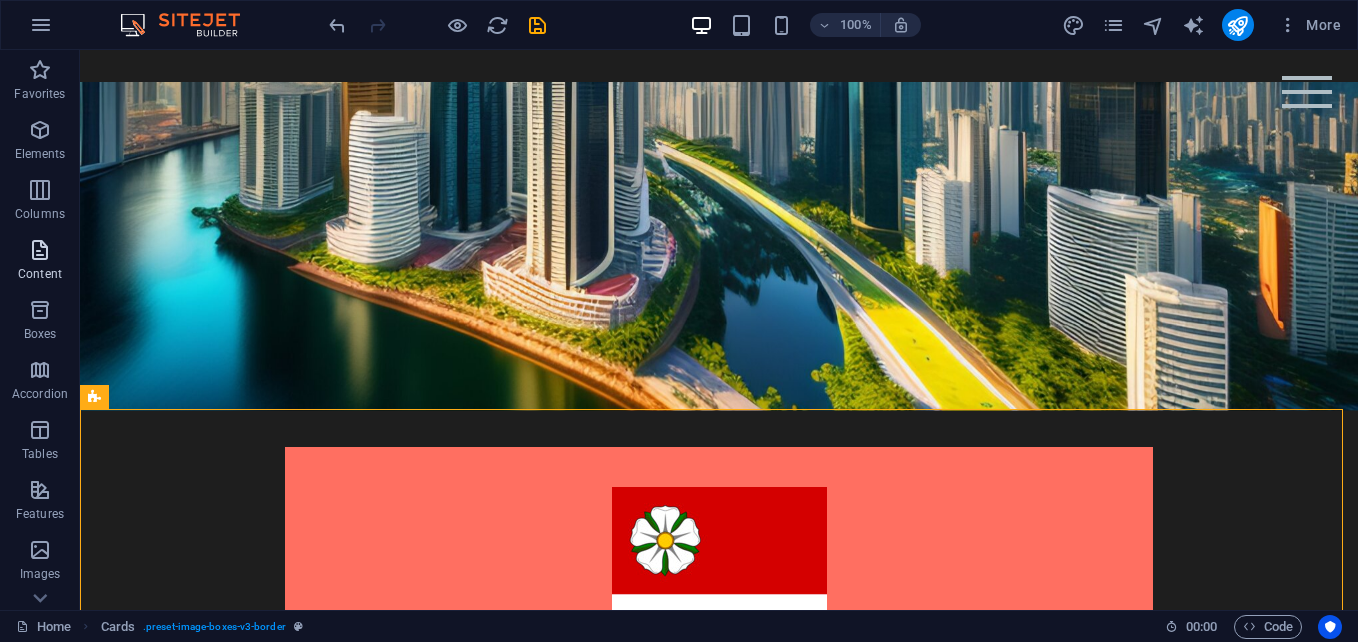 click at bounding box center (40, 250) 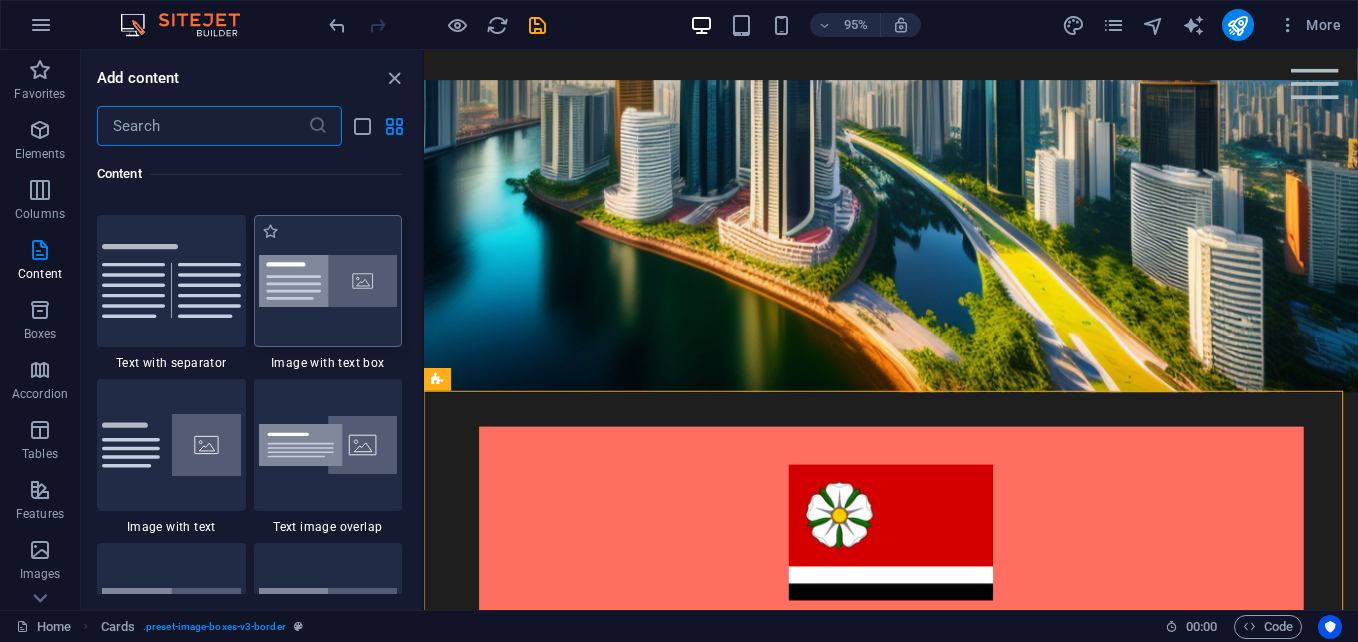 scroll, scrollTop: 3750, scrollLeft: 0, axis: vertical 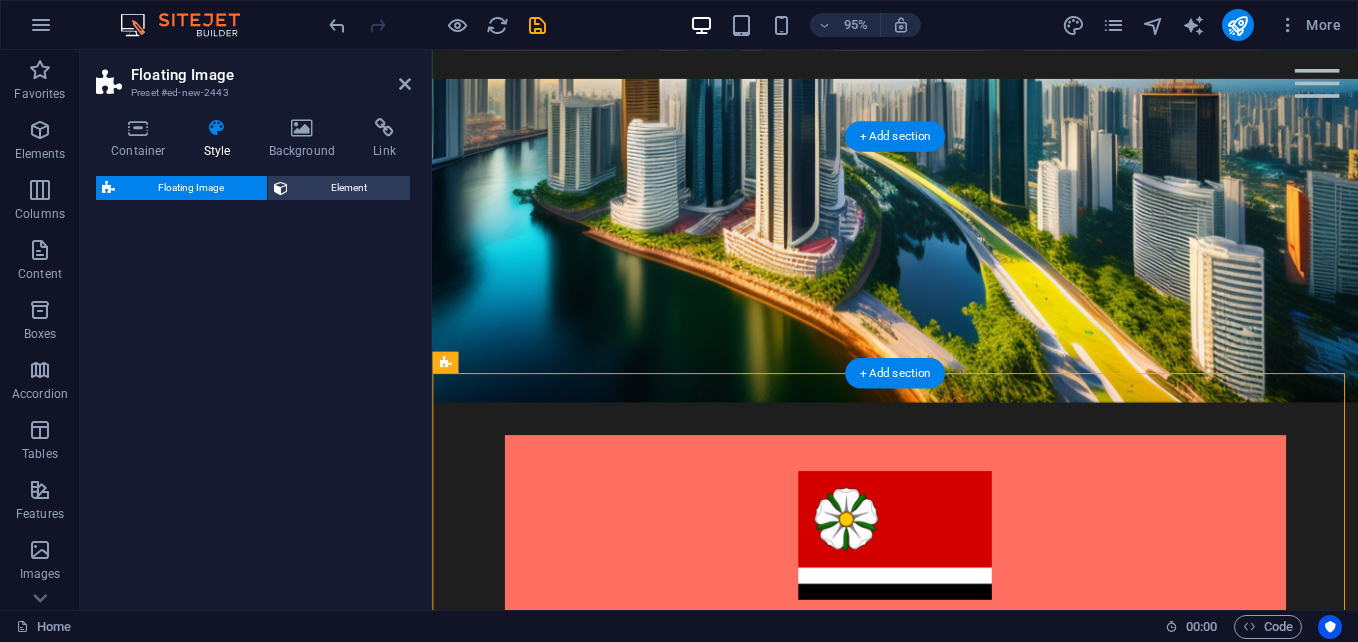 select on "%" 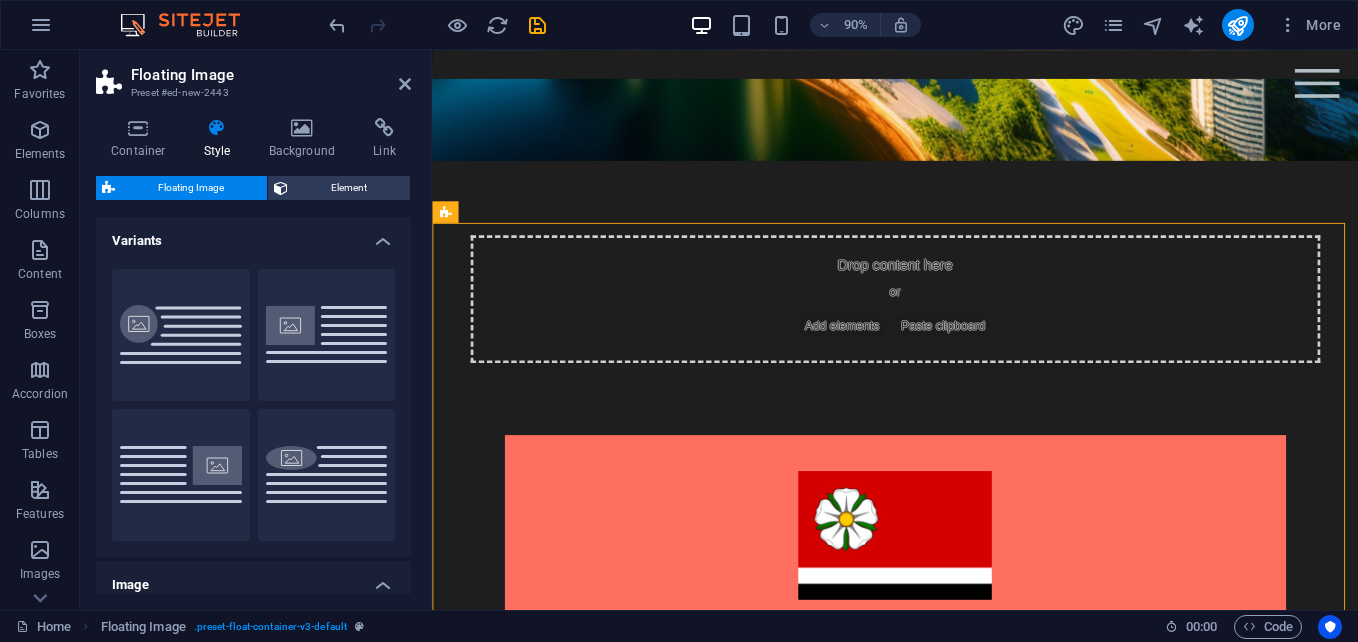 click on "Floating Image Preset #ed-new-2443
Container Style Background Link Size Height Default px rem % vh vw Min. height None px rem % vh vw Width Default px rem % em vh vw Min. width None px rem % vh vw Content width Default Custom width Width Default px rem % em vh vw Min. width None px rem % vh vw Default padding Custom spacing Default content width and padding can be changed under Design. Edit design Layout (Flexbox) Alignment Determines the flex direction. Default Main axis Determine how elements should behave along the main axis inside this container (justify content). Default Side axis Control the vertical direction of the element inside of the container (align items). Default Wrap Default On Off Fill Controls the distances and direction of elements on the y-axis across several lines (align content). Default Accessibility ARIA helps assistive technologies (like screen readers) to understand the role, state, and behavior of web elements Role The ARIA role defines the purpose of an element.  %" at bounding box center (256, 330) 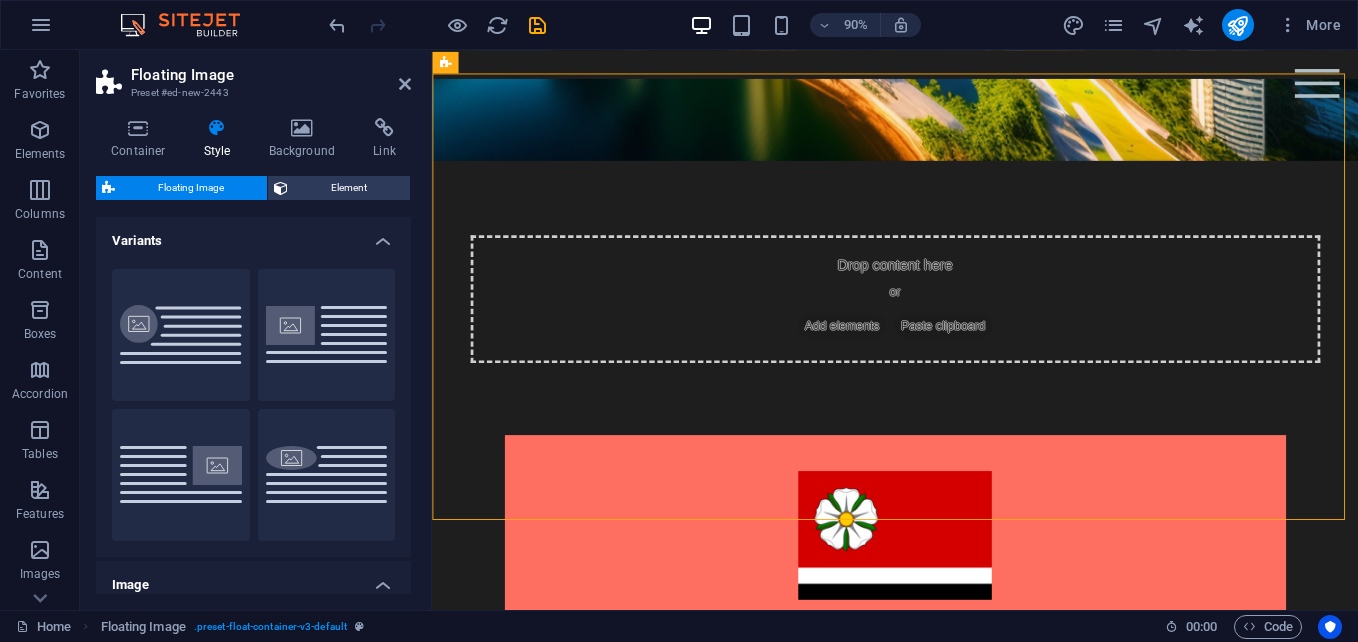 scroll, scrollTop: 864, scrollLeft: 0, axis: vertical 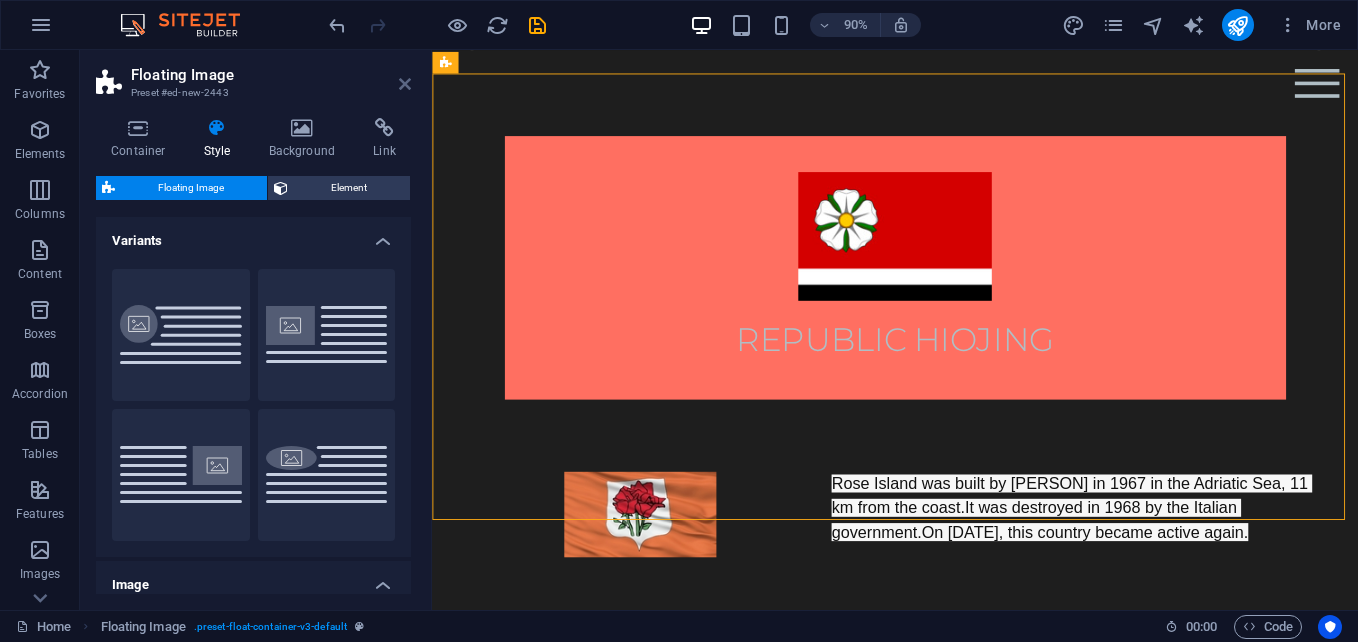 click at bounding box center (405, 84) 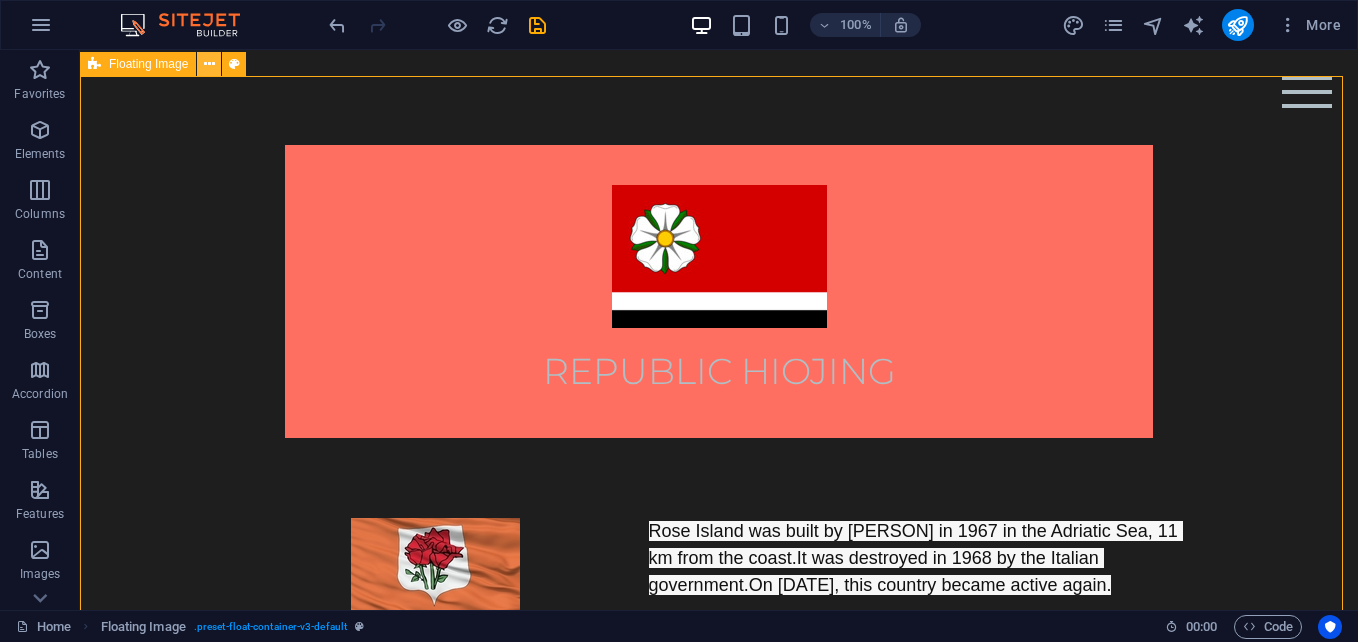 click at bounding box center (209, 64) 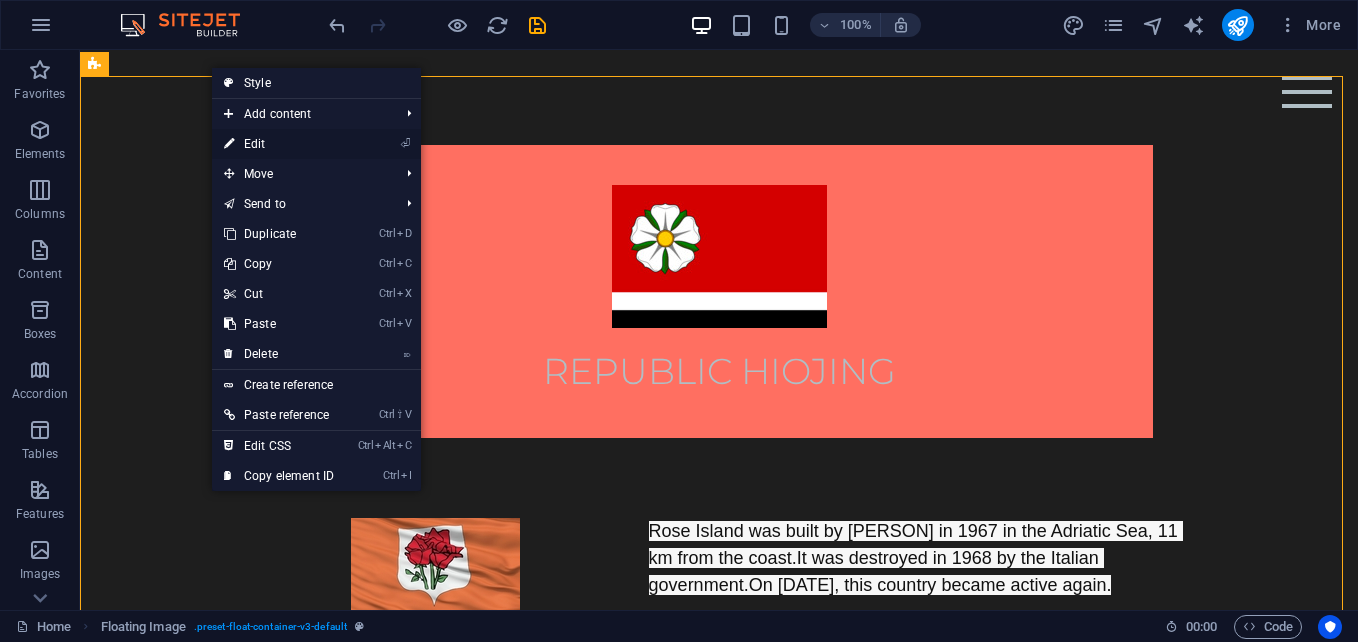 click on "⏎  Edit" at bounding box center [279, 144] 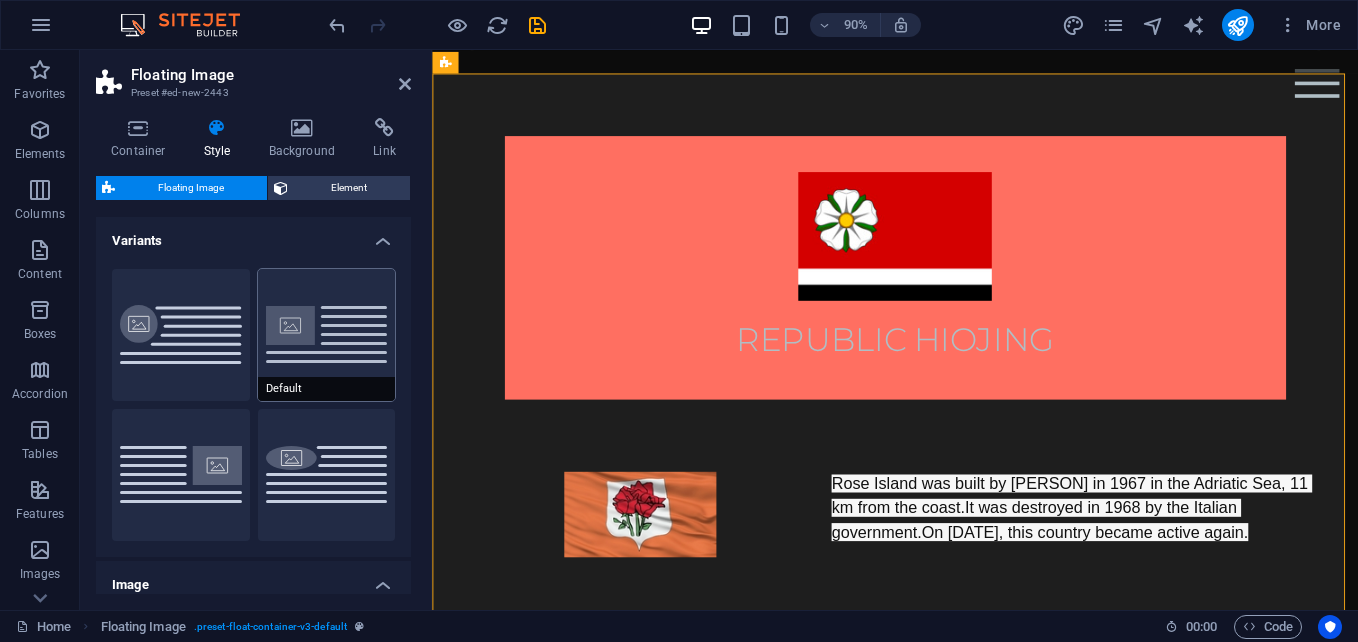click on "Default" at bounding box center [327, 335] 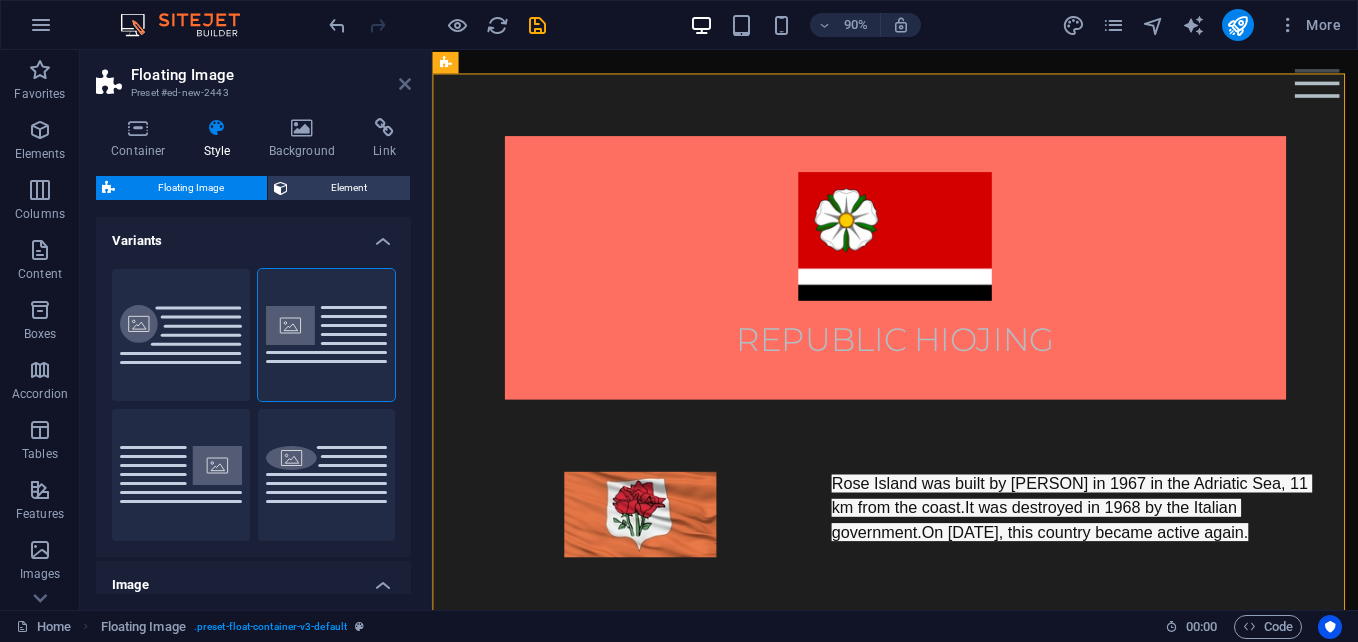 click at bounding box center [405, 84] 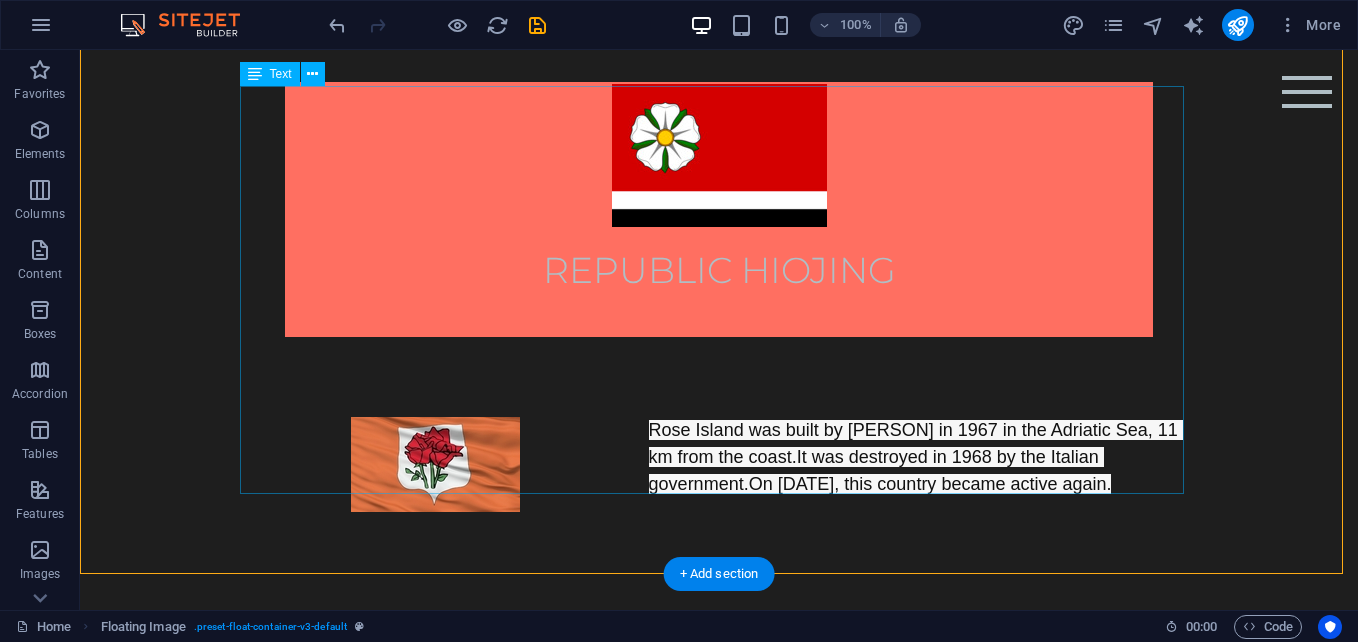 scroll, scrollTop: 937, scrollLeft: 0, axis: vertical 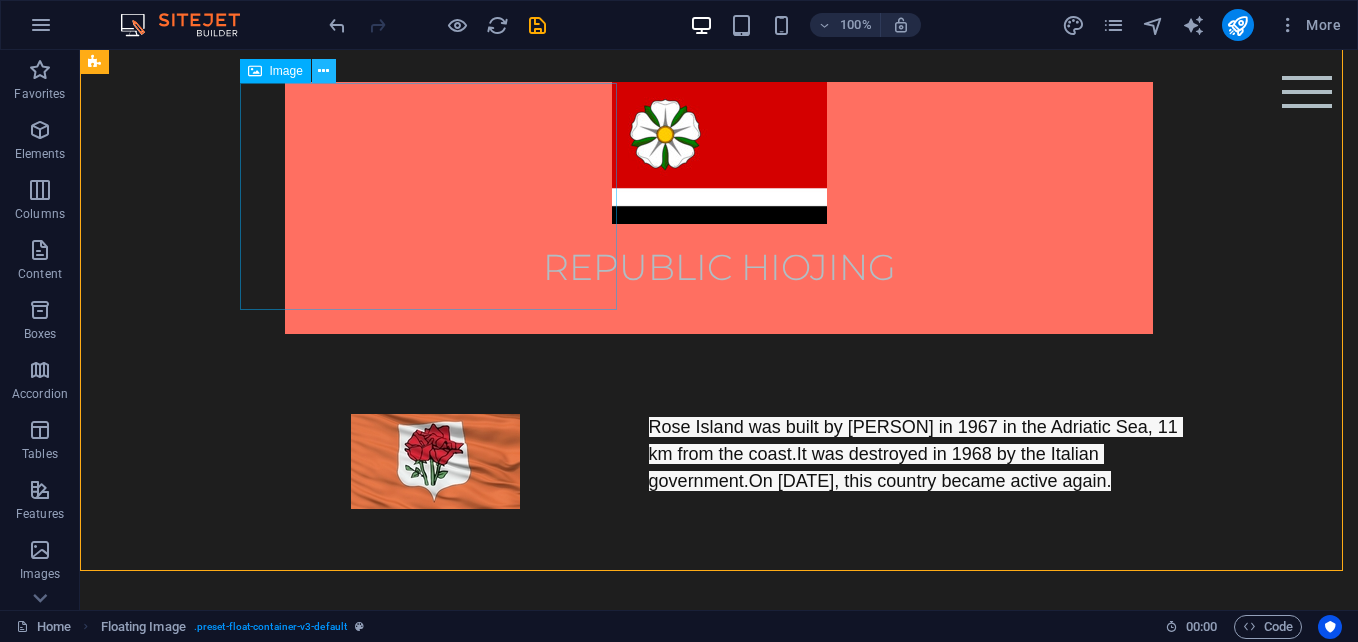 click at bounding box center [324, 71] 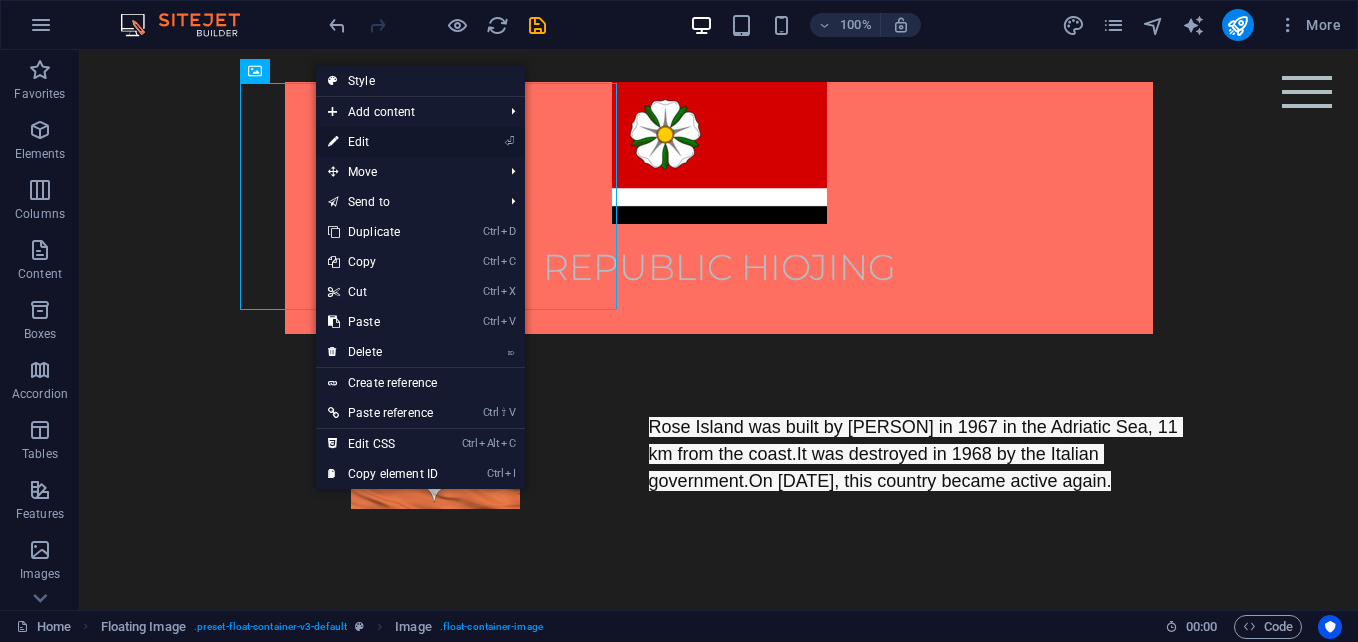 click on "⏎  Edit" at bounding box center (383, 142) 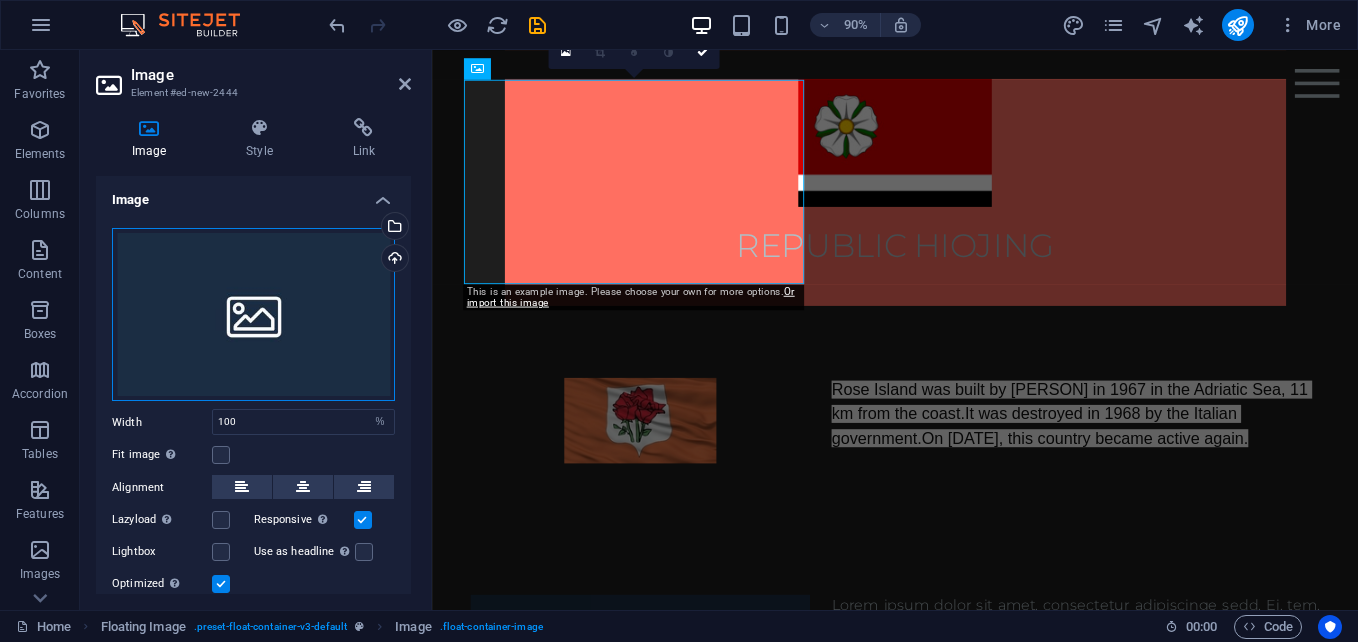 click on "Drag files here, click to choose files or select files from Files or our free stock photos & videos" at bounding box center (253, 315) 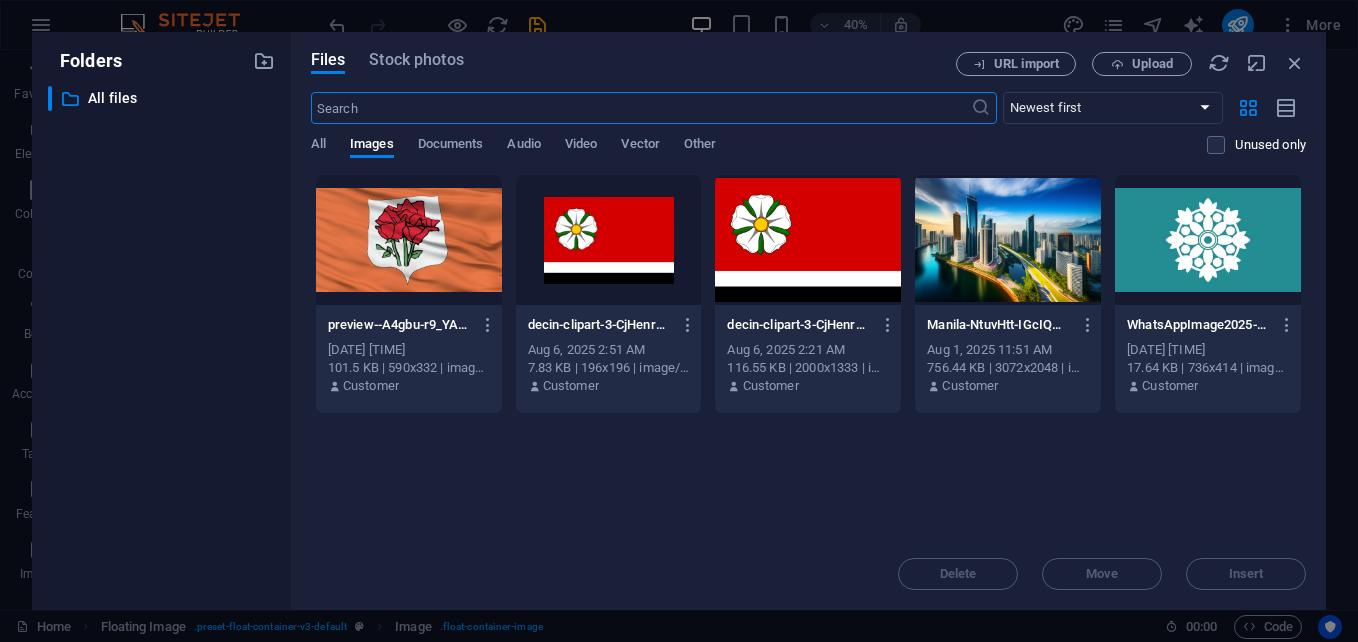 scroll, scrollTop: 1150, scrollLeft: 0, axis: vertical 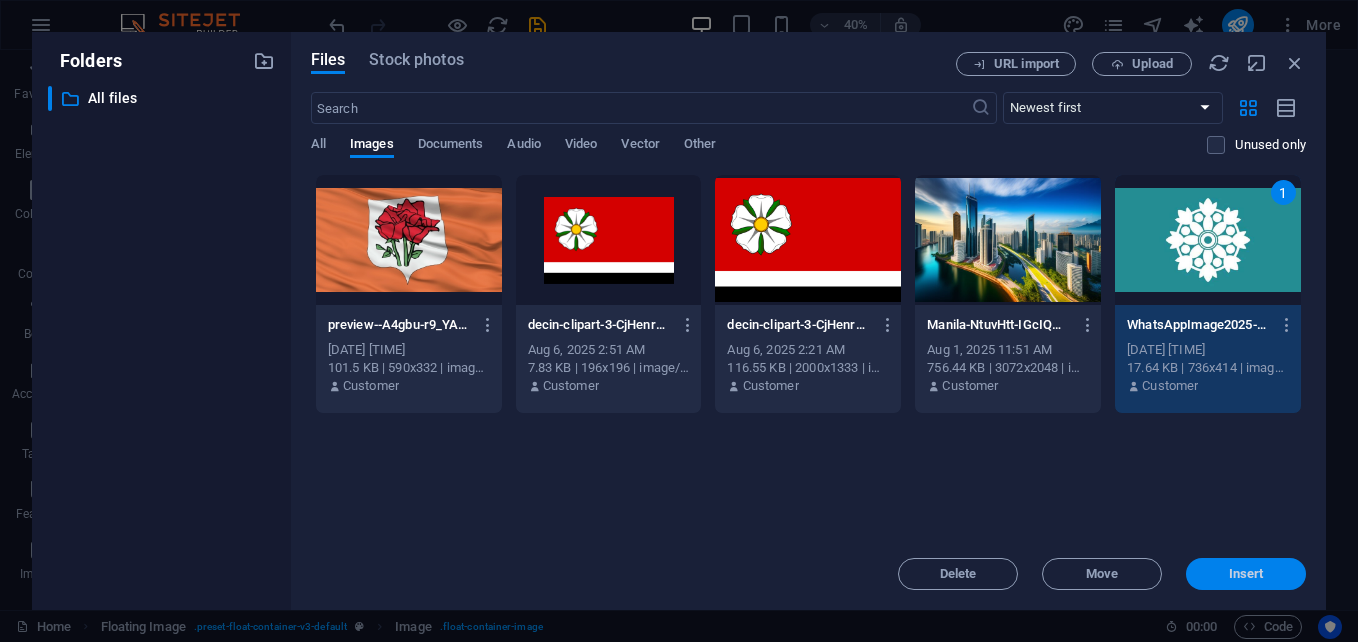 click on "Insert" at bounding box center (1246, 574) 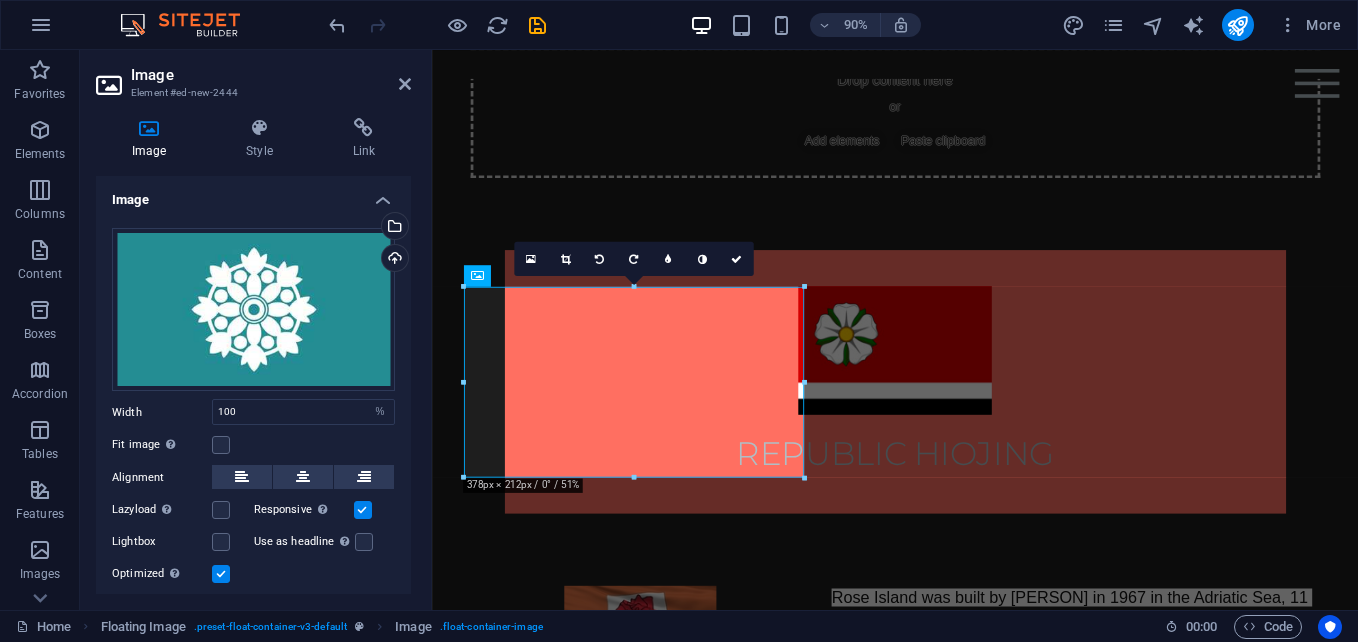 scroll, scrollTop: 707, scrollLeft: 0, axis: vertical 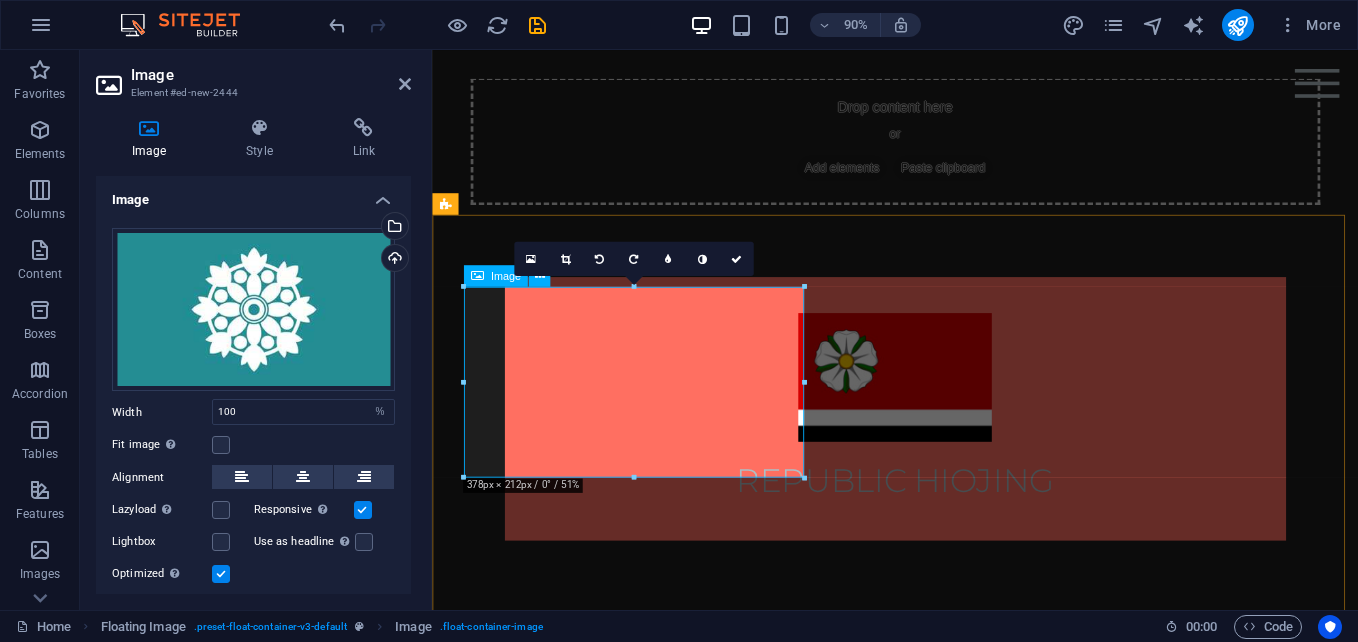 drag, startPoint x: 786, startPoint y: 471, endPoint x: 774, endPoint y: 427, distance: 45.607018 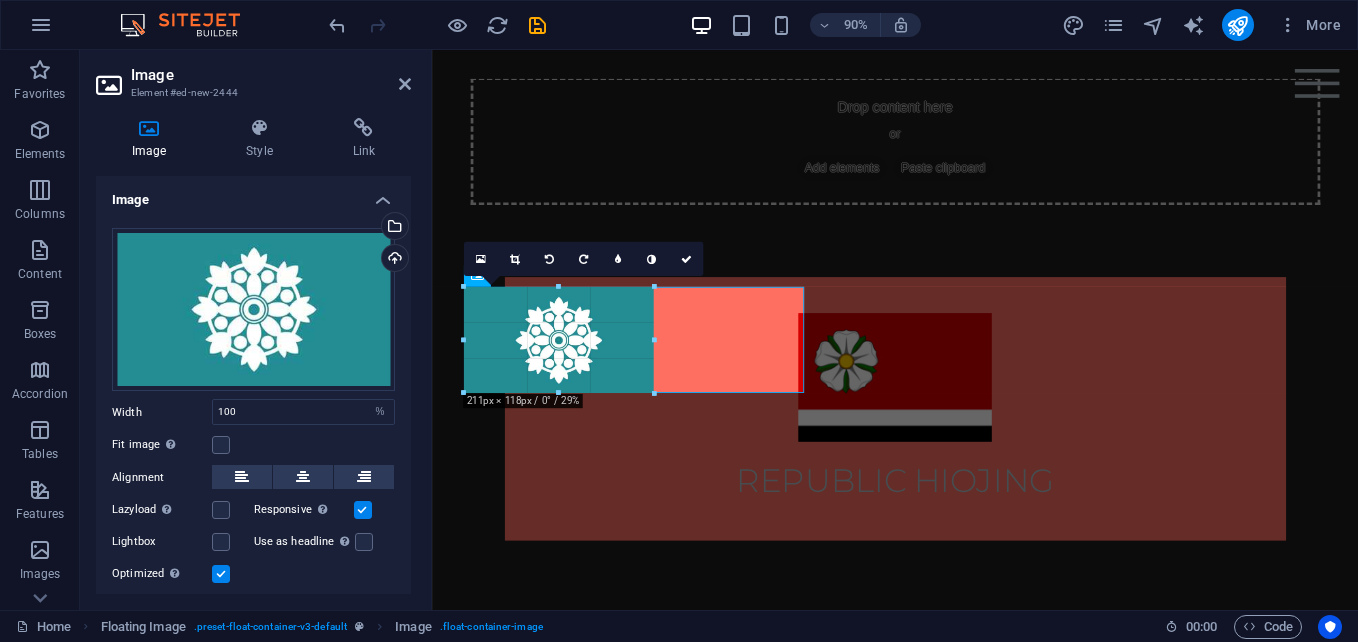drag, startPoint x: 804, startPoint y: 476, endPoint x: 85, endPoint y: 329, distance: 733.8733 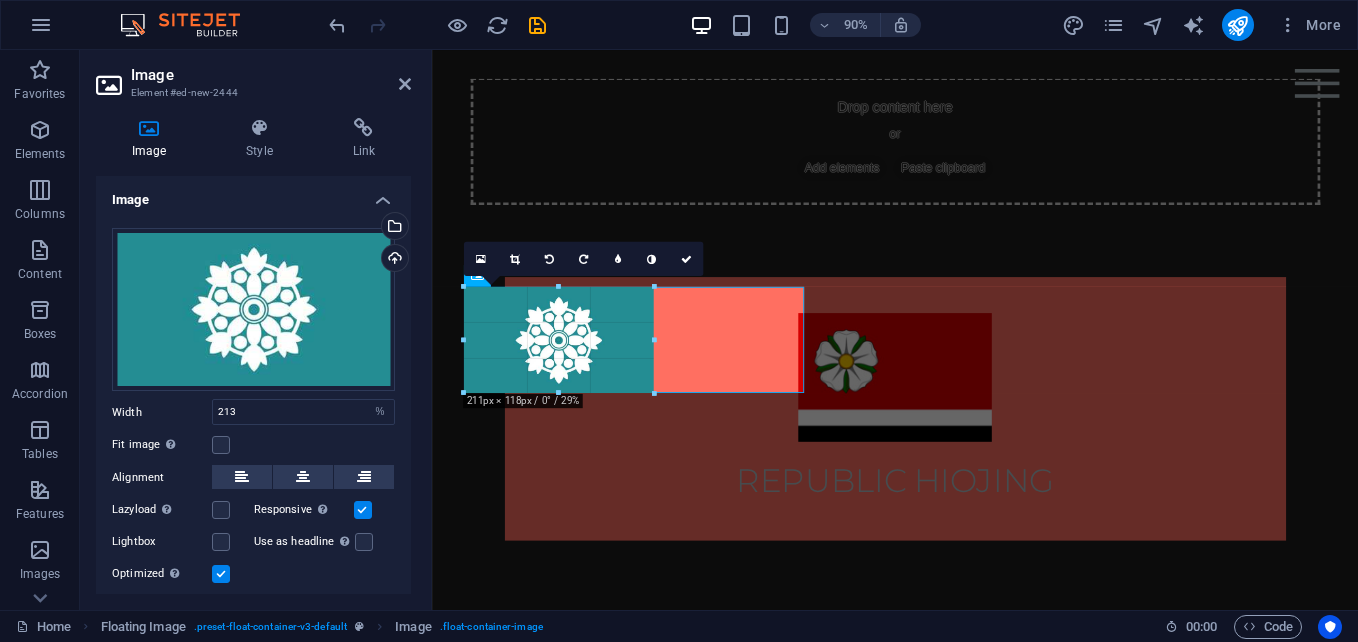 select on "px" 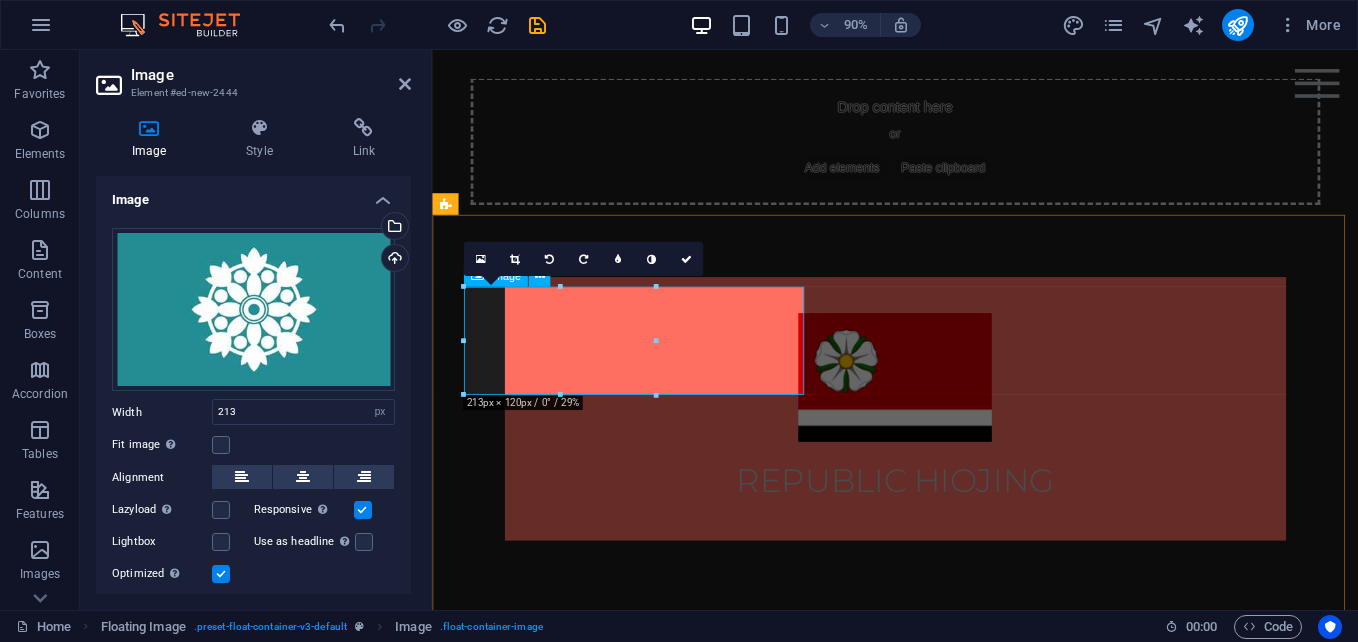drag, startPoint x: 517, startPoint y: 379, endPoint x: 669, endPoint y: 385, distance: 152.11838 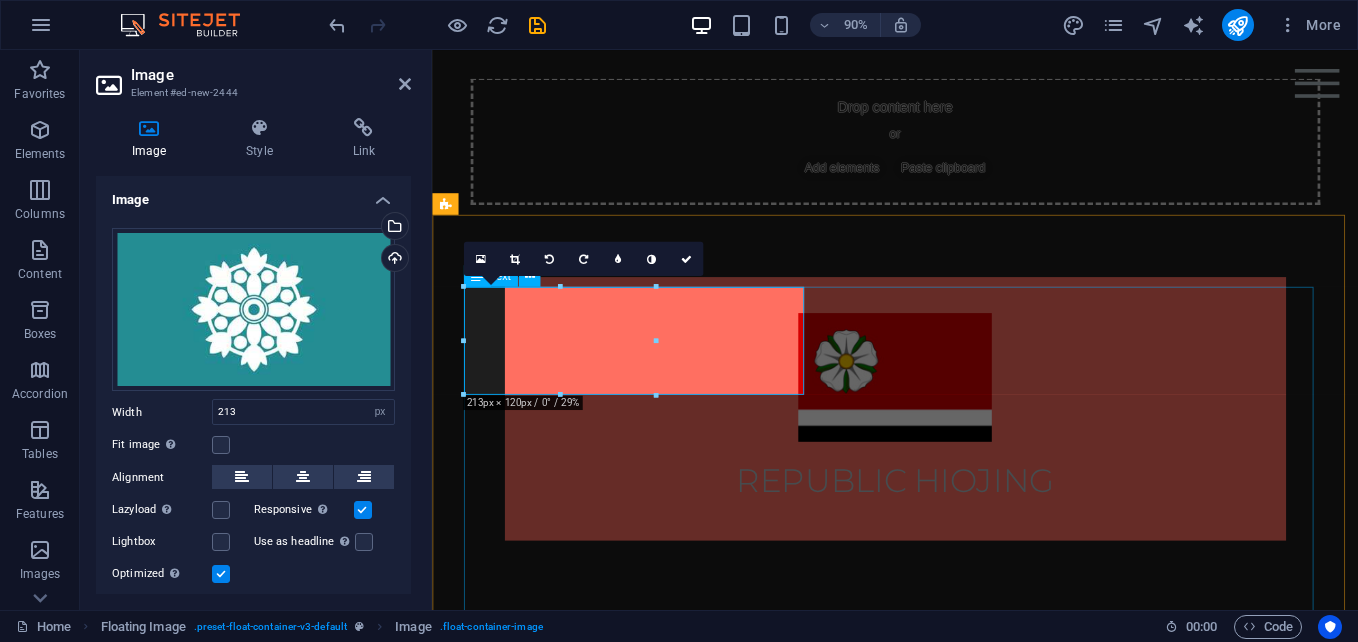 click at bounding box center (947, 1108) 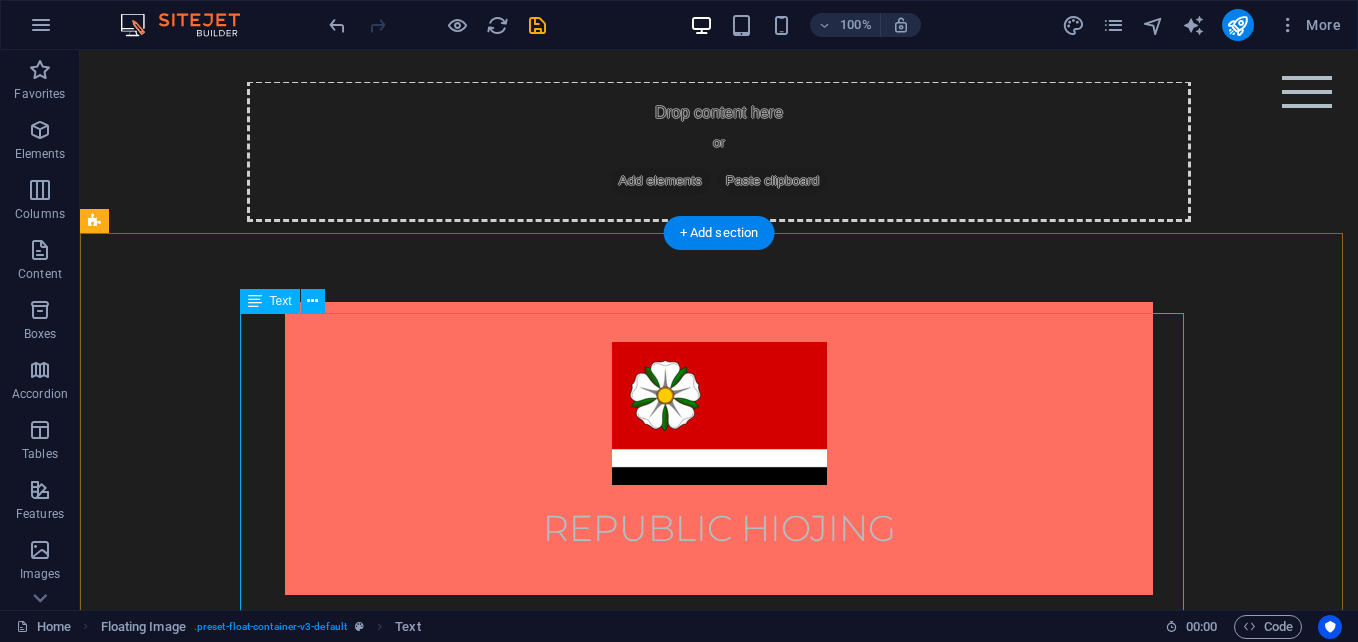 click at bounding box center (719, 1108) 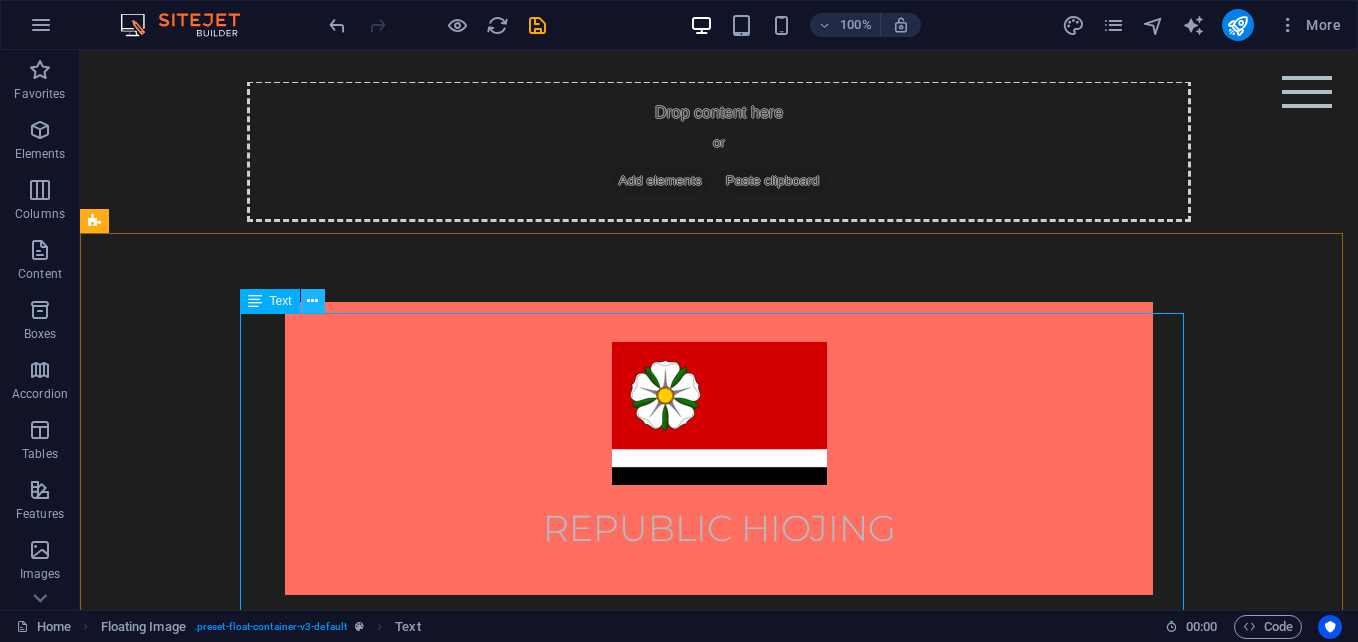click at bounding box center (313, 301) 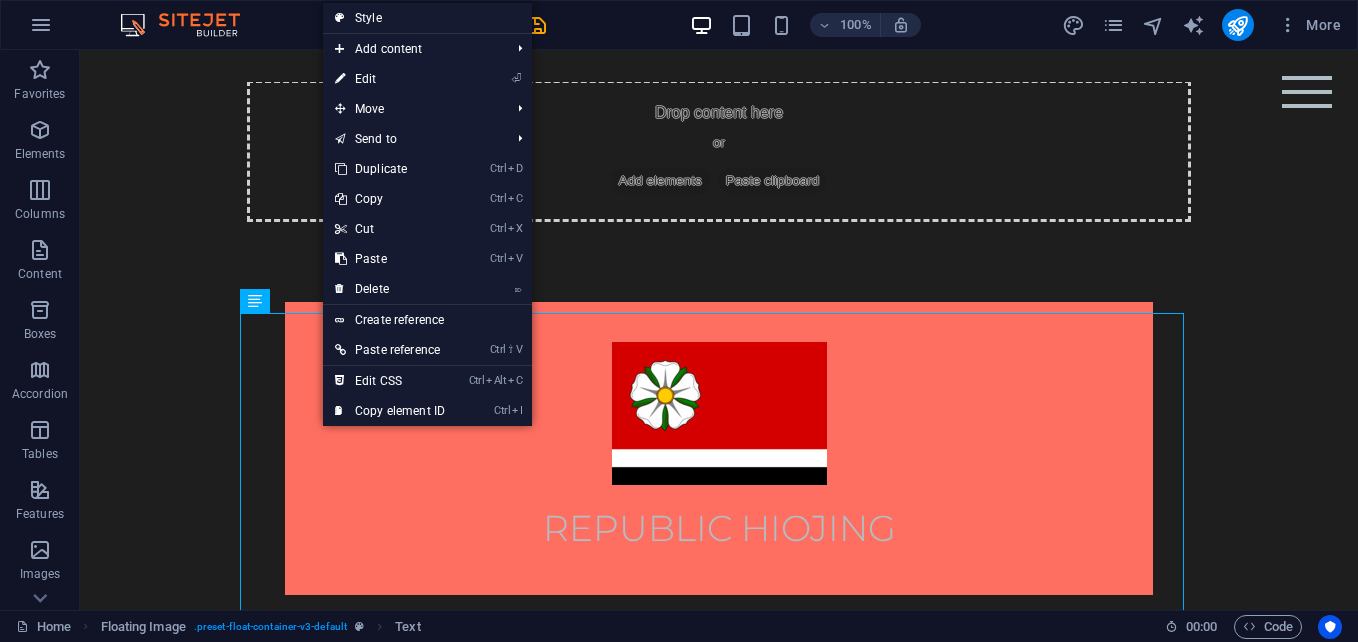 click on "⏎  Edit" at bounding box center [390, 79] 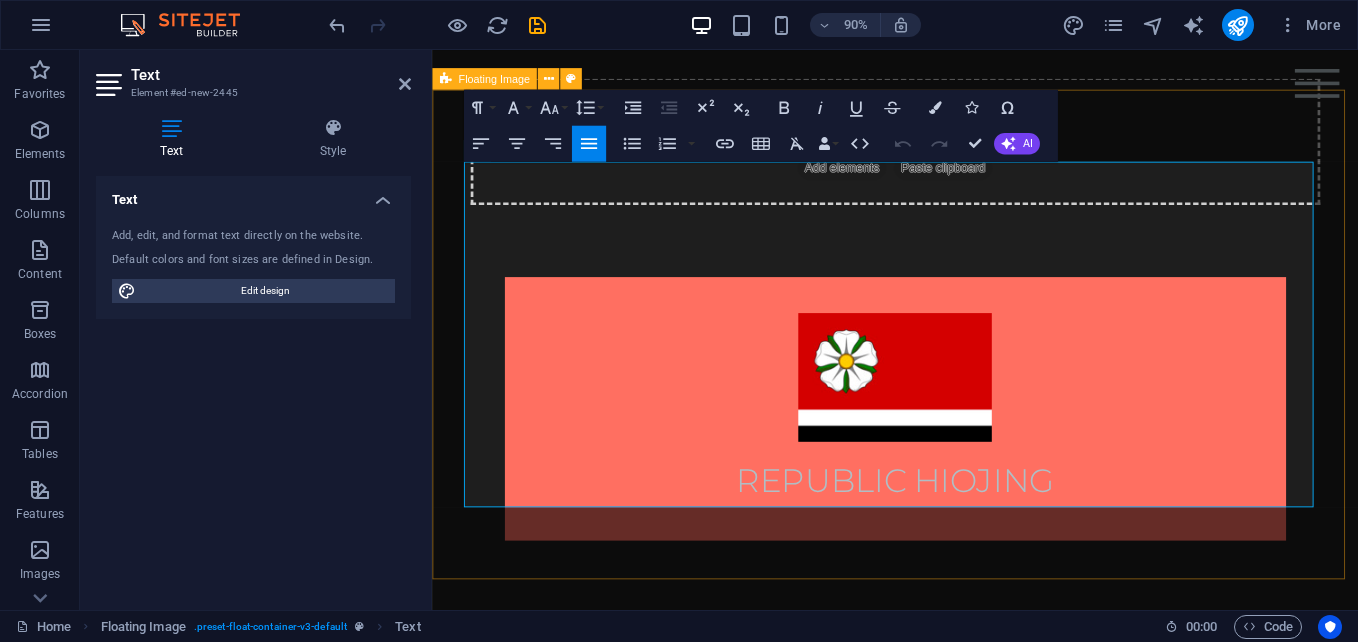 scroll, scrollTop: 846, scrollLeft: 0, axis: vertical 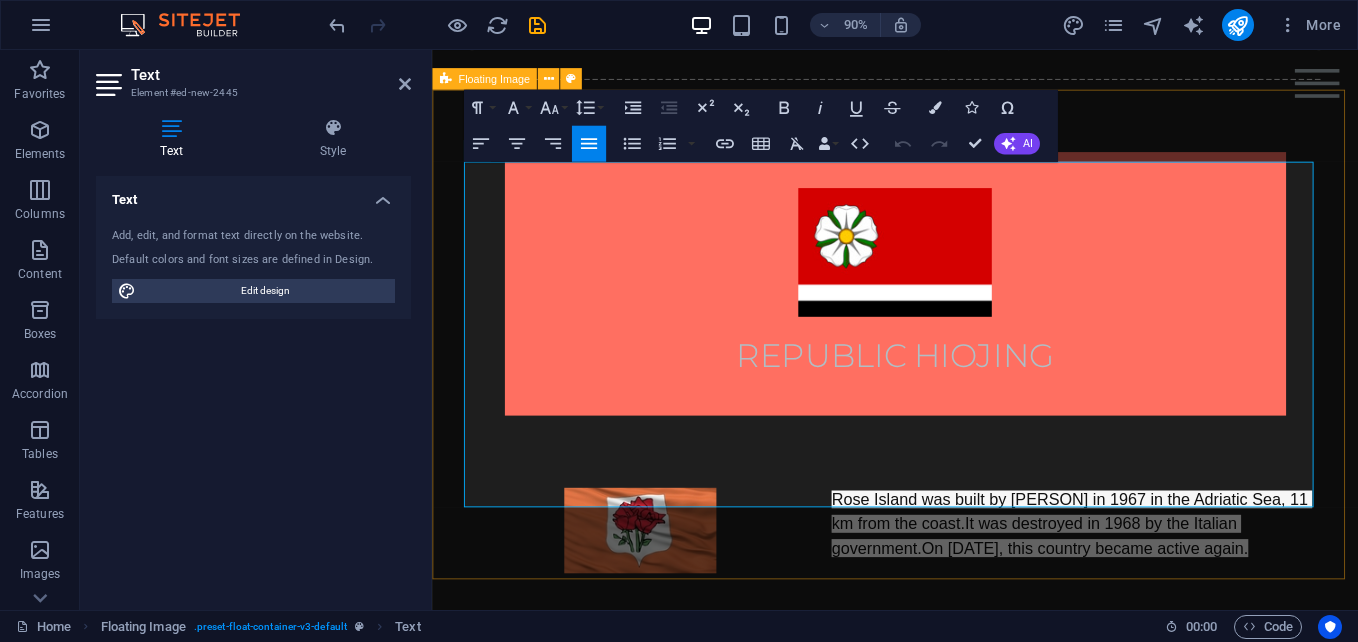 click on "Unordered List" at bounding box center (632, 144) 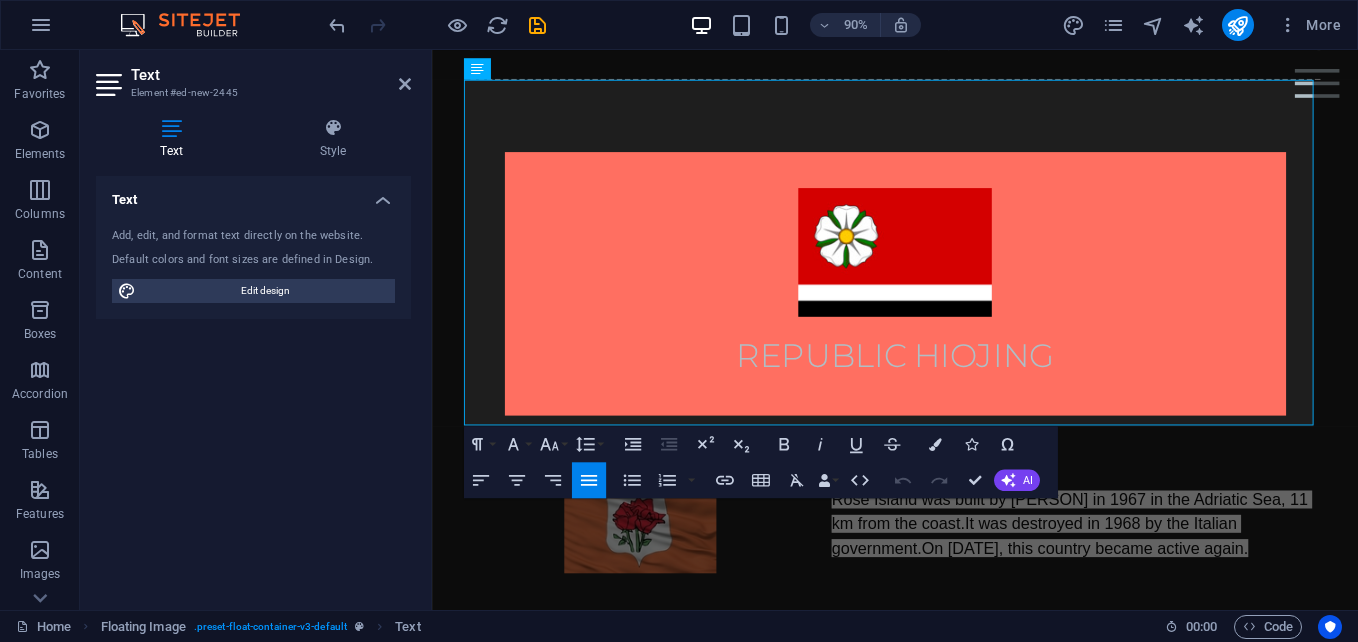click at bounding box center [955, 969] 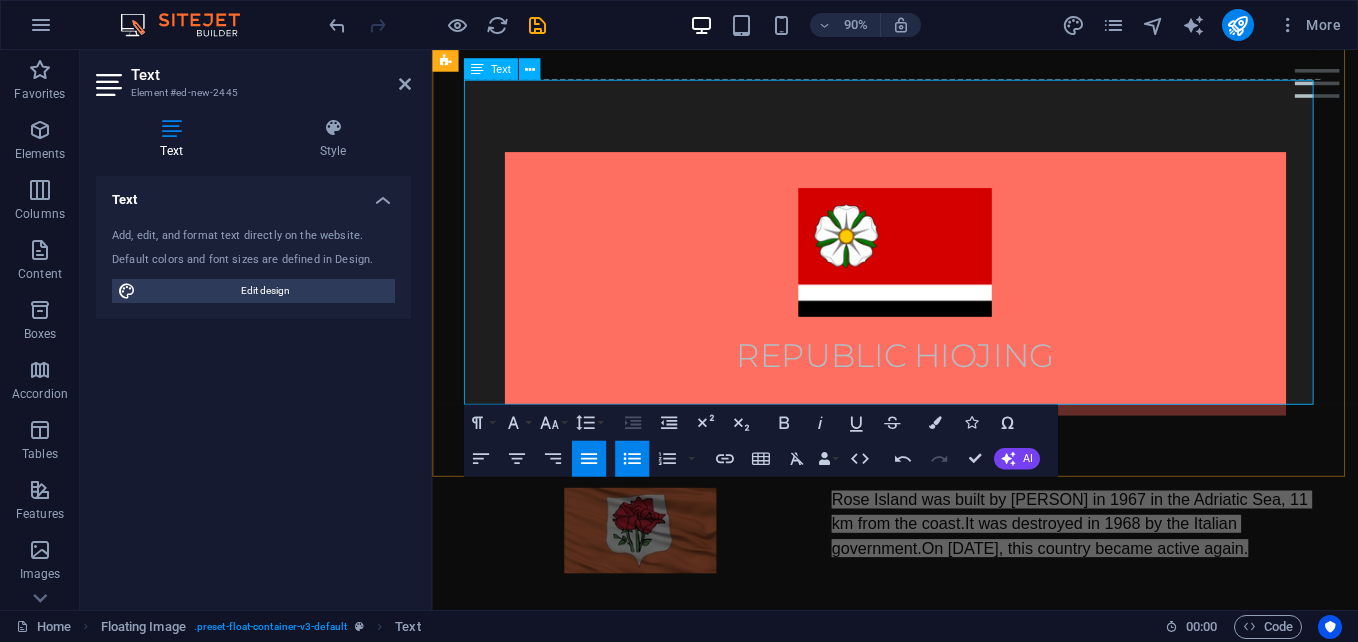 scroll, scrollTop: 937, scrollLeft: 0, axis: vertical 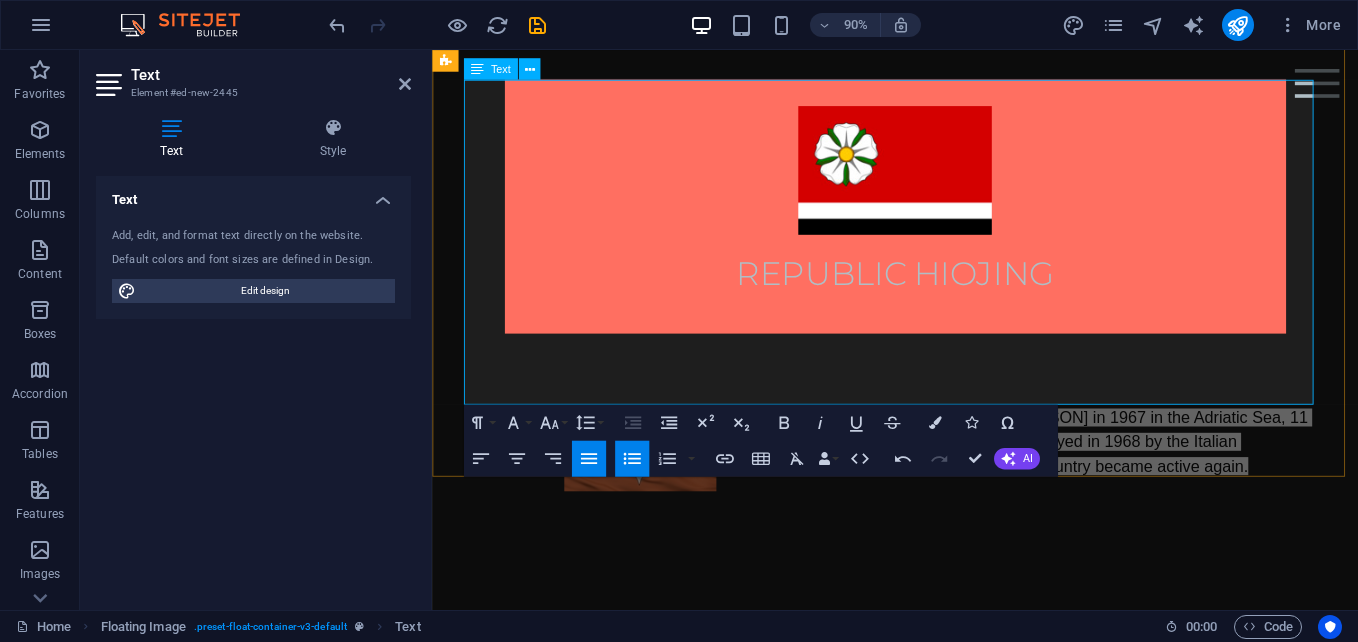 drag, startPoint x: 667, startPoint y: 429, endPoint x: 859, endPoint y: 93, distance: 386.98837 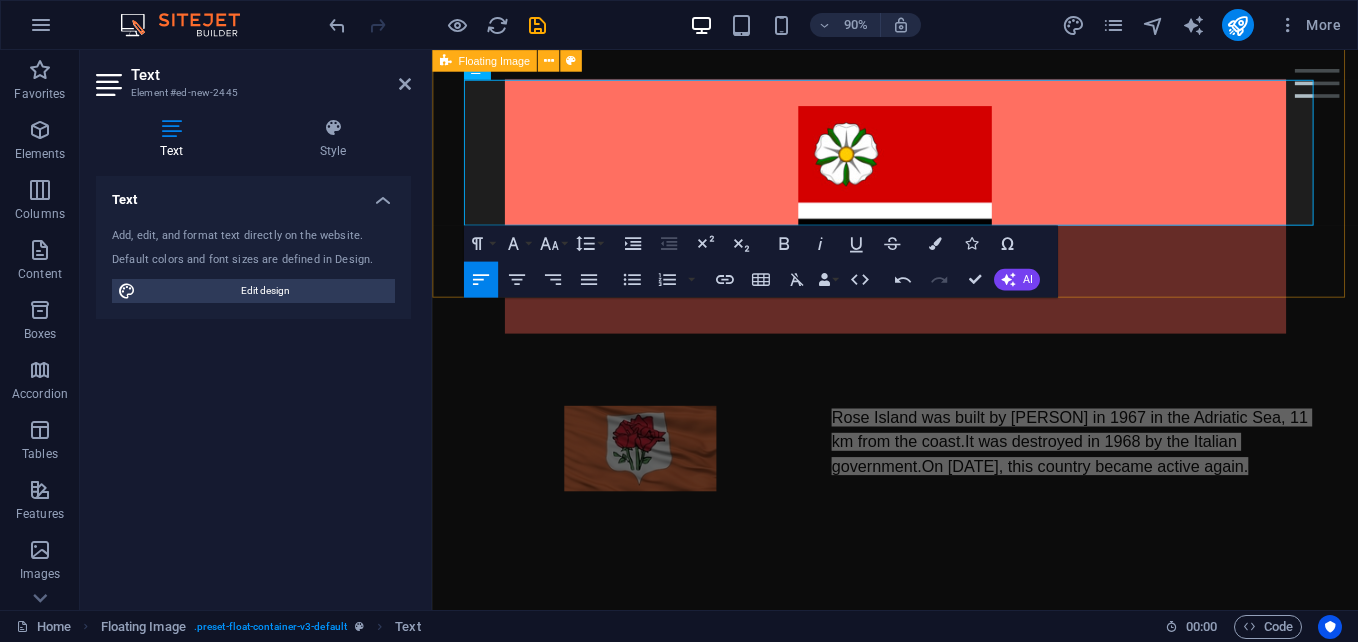 click on "[COUNTRY] was established by King Tengku in 1933.In 1933, this country was still using a monarchy system and had not changed until 1966 when [COUNTRY] changed its name to Rose Island by [PERSON] in 1967 and was colonized by Italy in 1968. [COUNTRY] was inactive until 2000 and was renamed Floudian United by Ria.In 2017, the name [COUNTRY] was used again and was officially reinstated by President Nervan Junior." at bounding box center (946, 767) 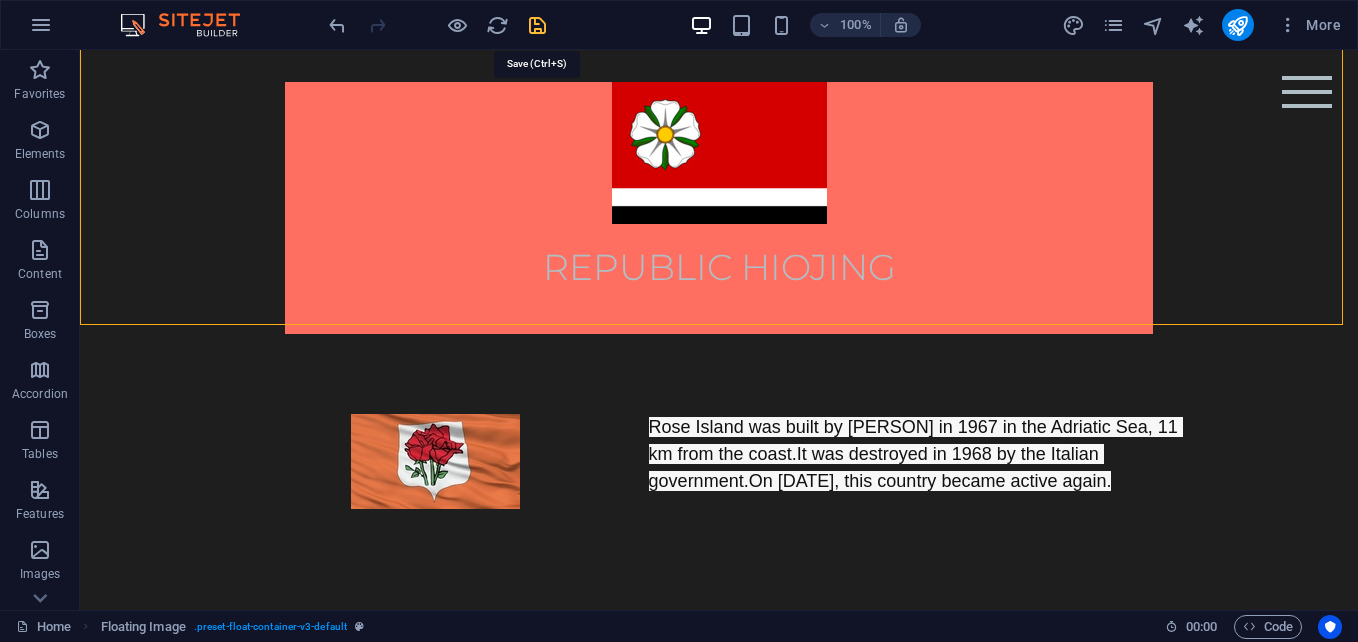 click at bounding box center (537, 25) 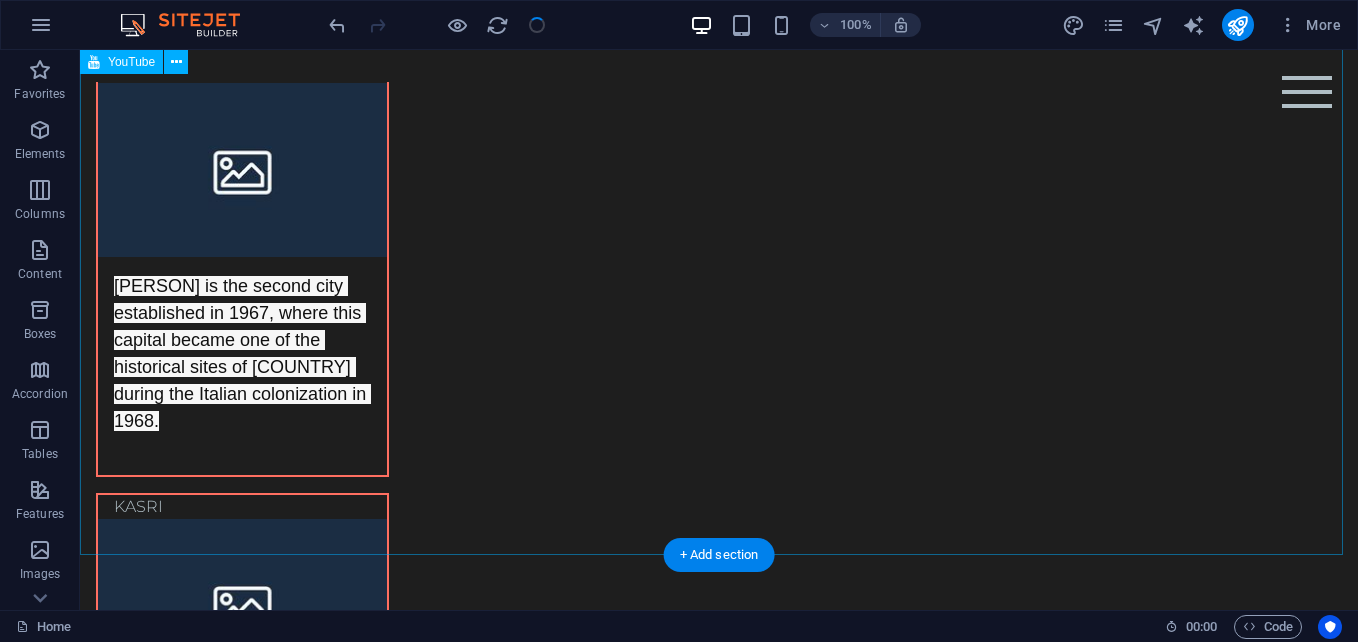 scroll, scrollTop: 2060, scrollLeft: 0, axis: vertical 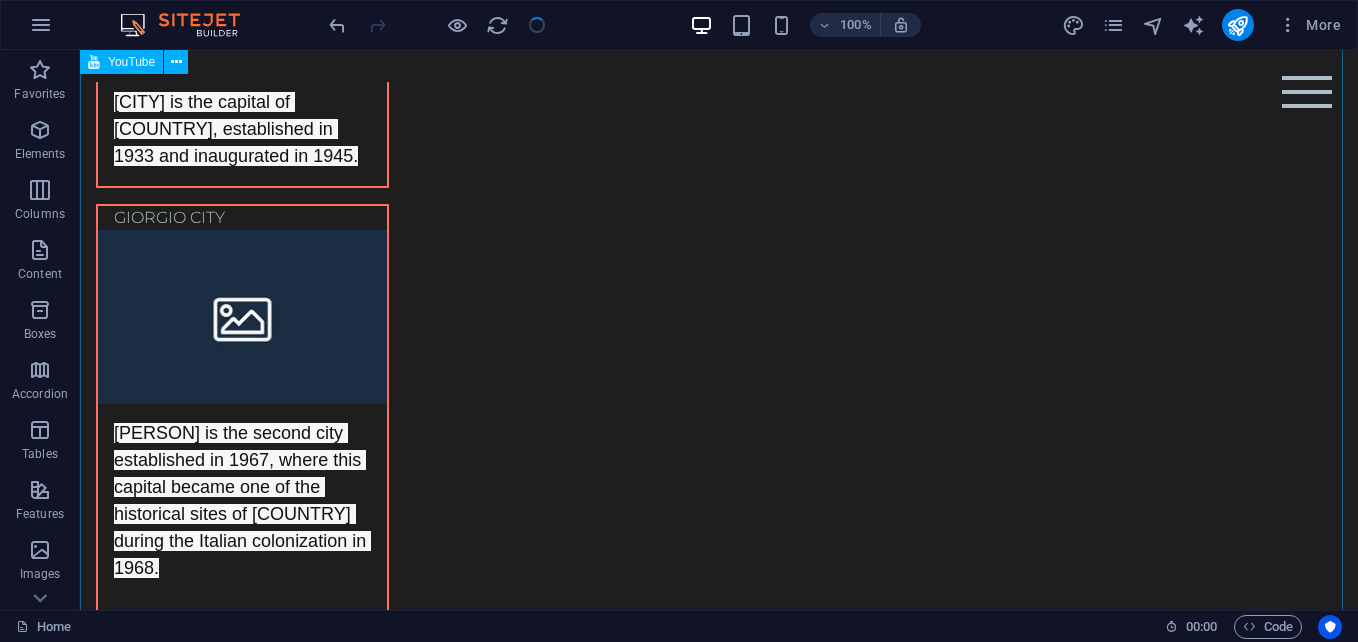 click at bounding box center (719, 1513) 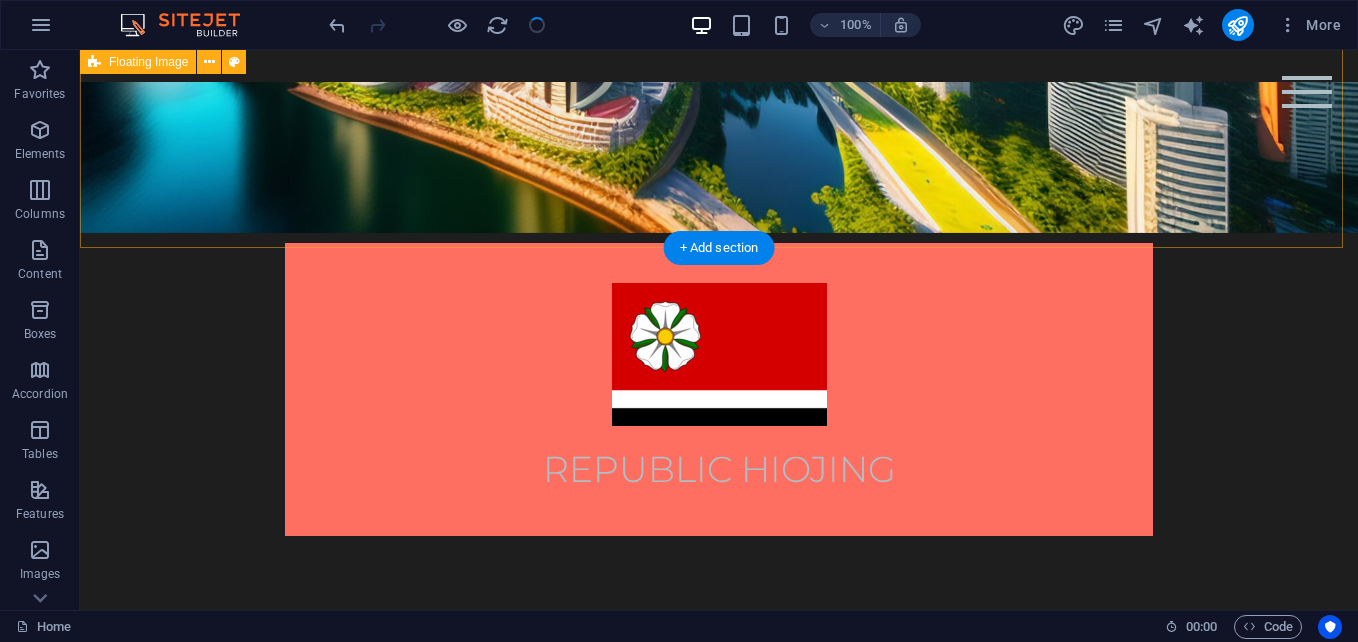 scroll, scrollTop: 463, scrollLeft: 0, axis: vertical 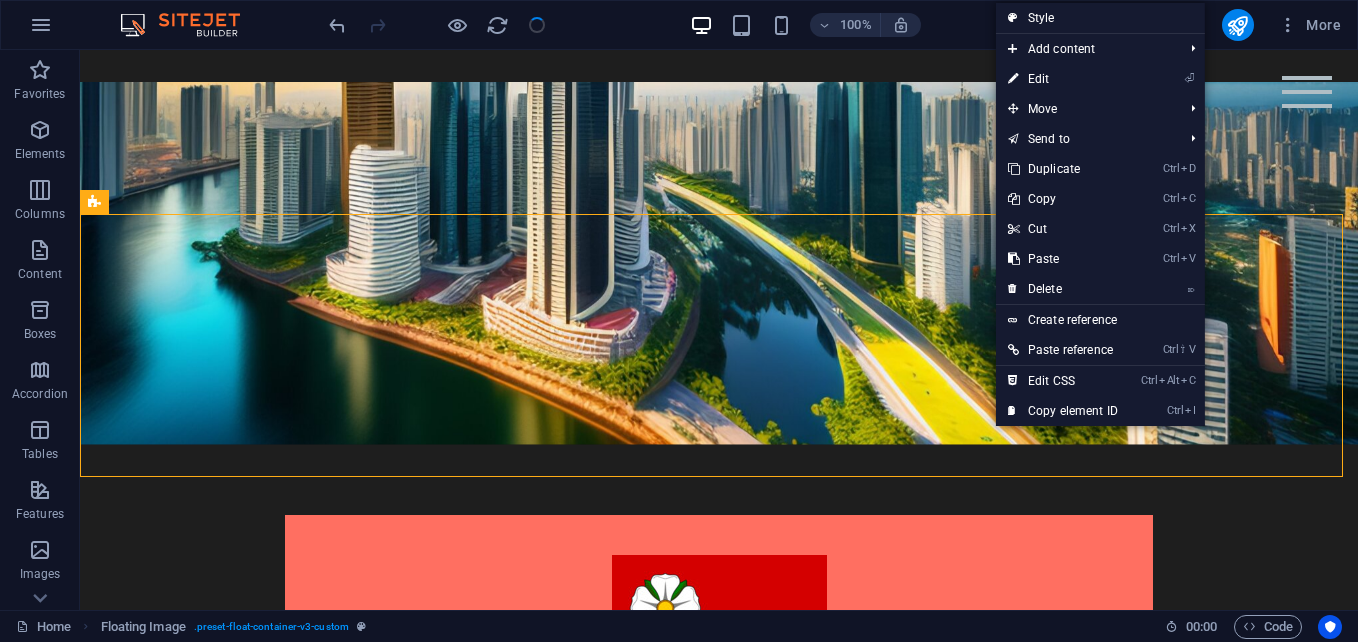 click on "REPUBLIC HIOJING" at bounding box center (719, 661) 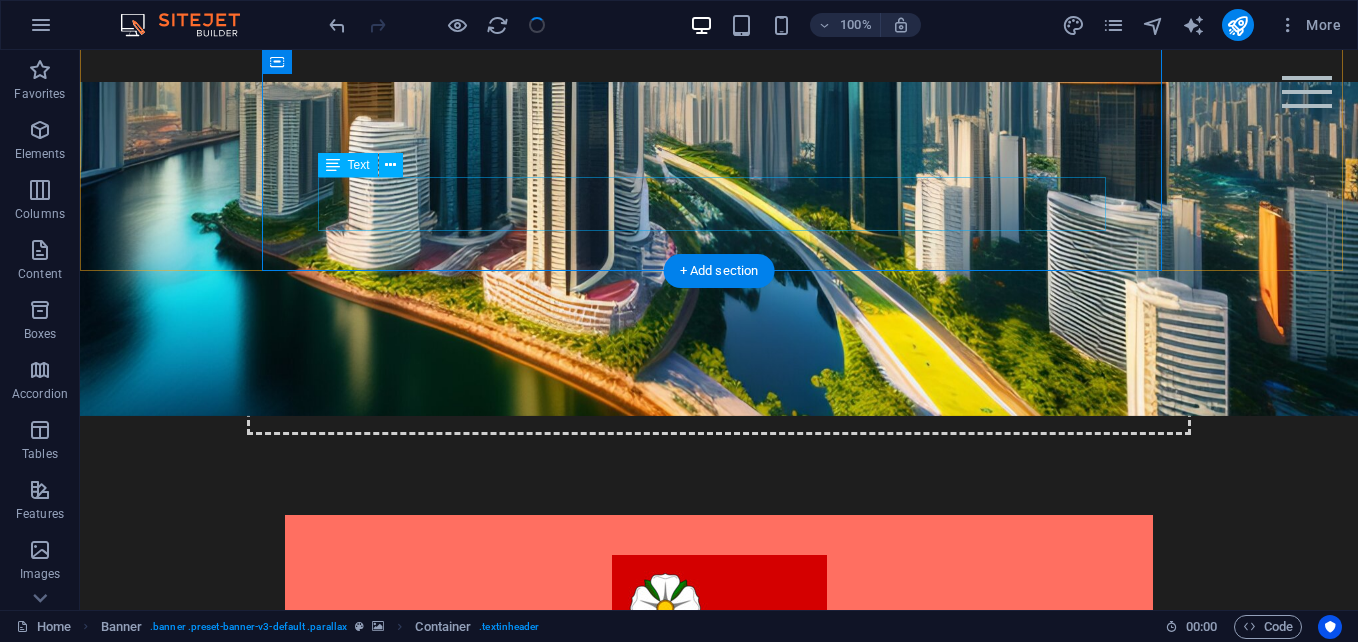 scroll, scrollTop: 290, scrollLeft: 0, axis: vertical 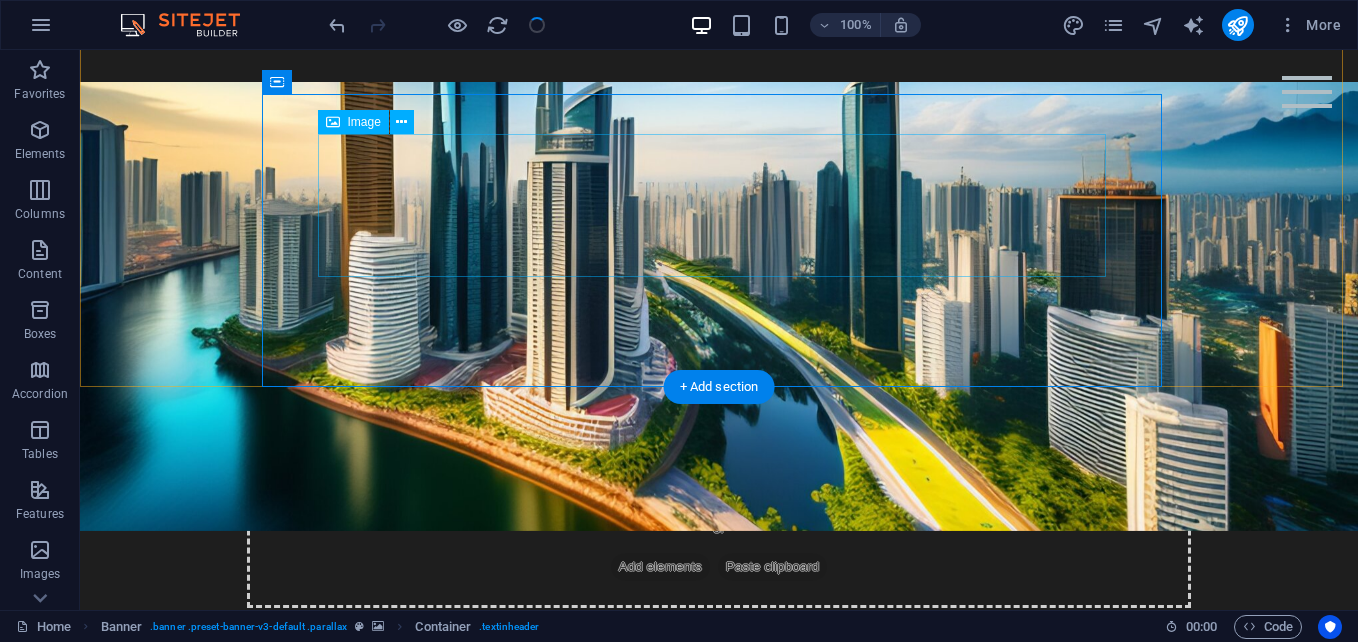 click at bounding box center [719, 799] 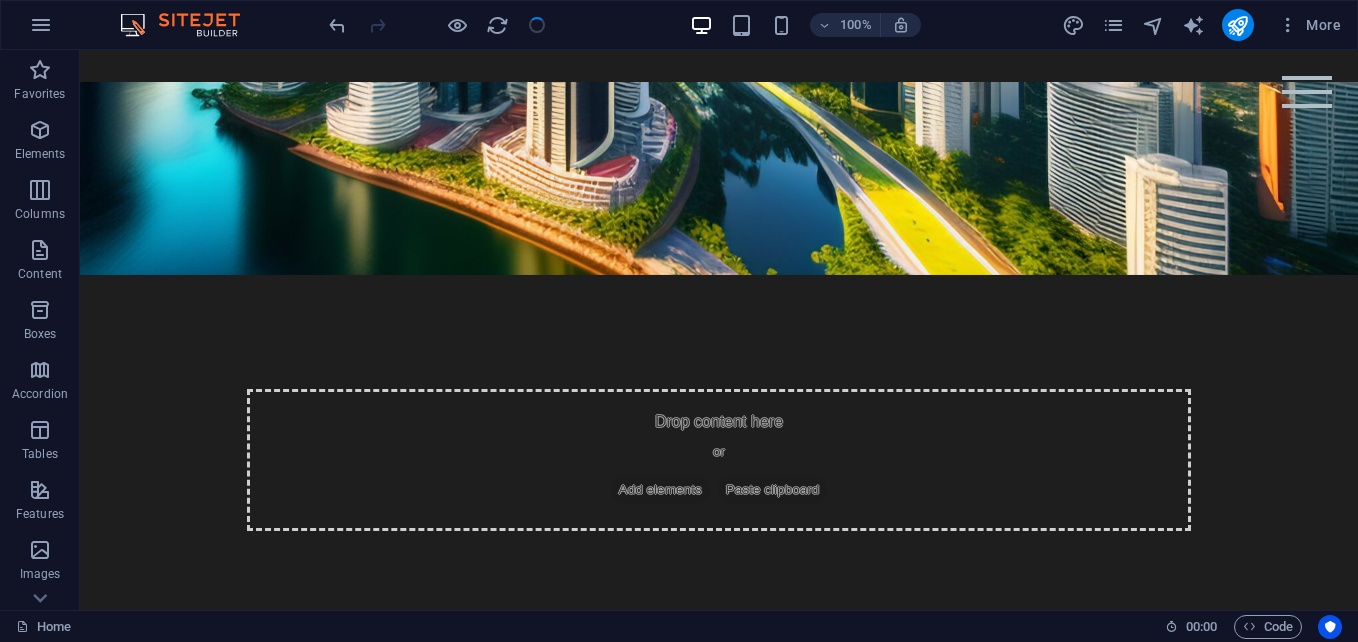 scroll, scrollTop: 2633, scrollLeft: 0, axis: vertical 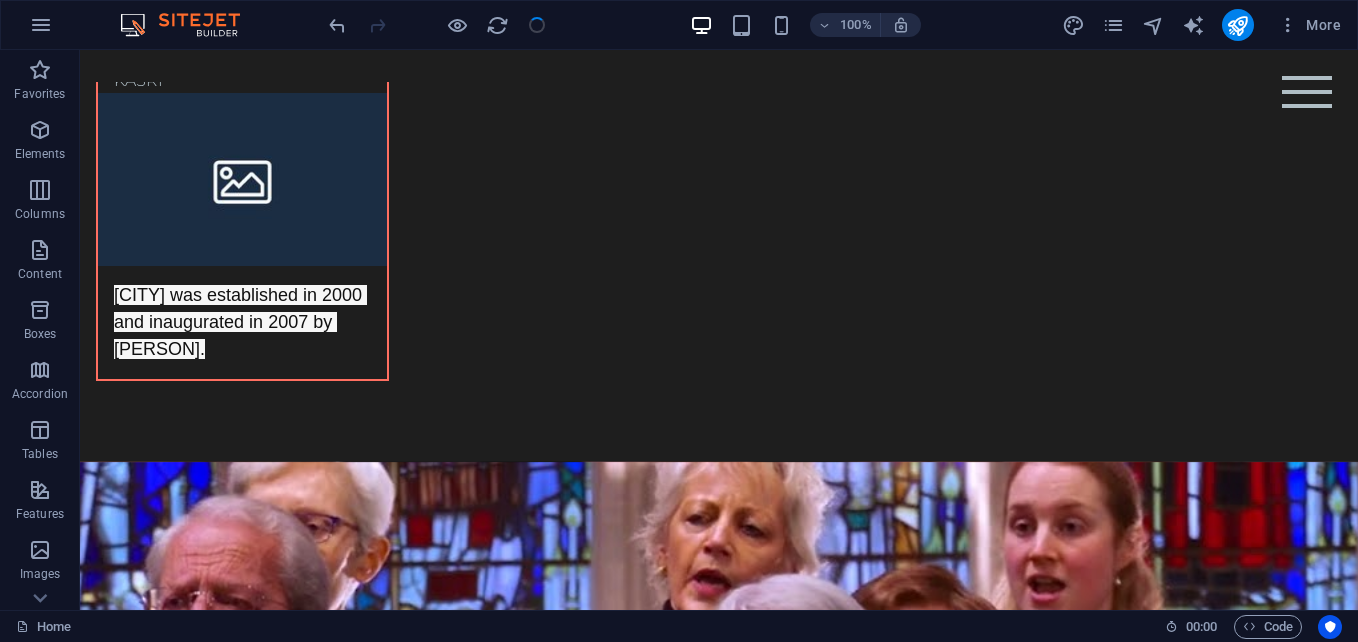 click on "{{ 'content.forms.privacy'|trans }} Unreadable? Load new Submit" at bounding box center [719, 1665] 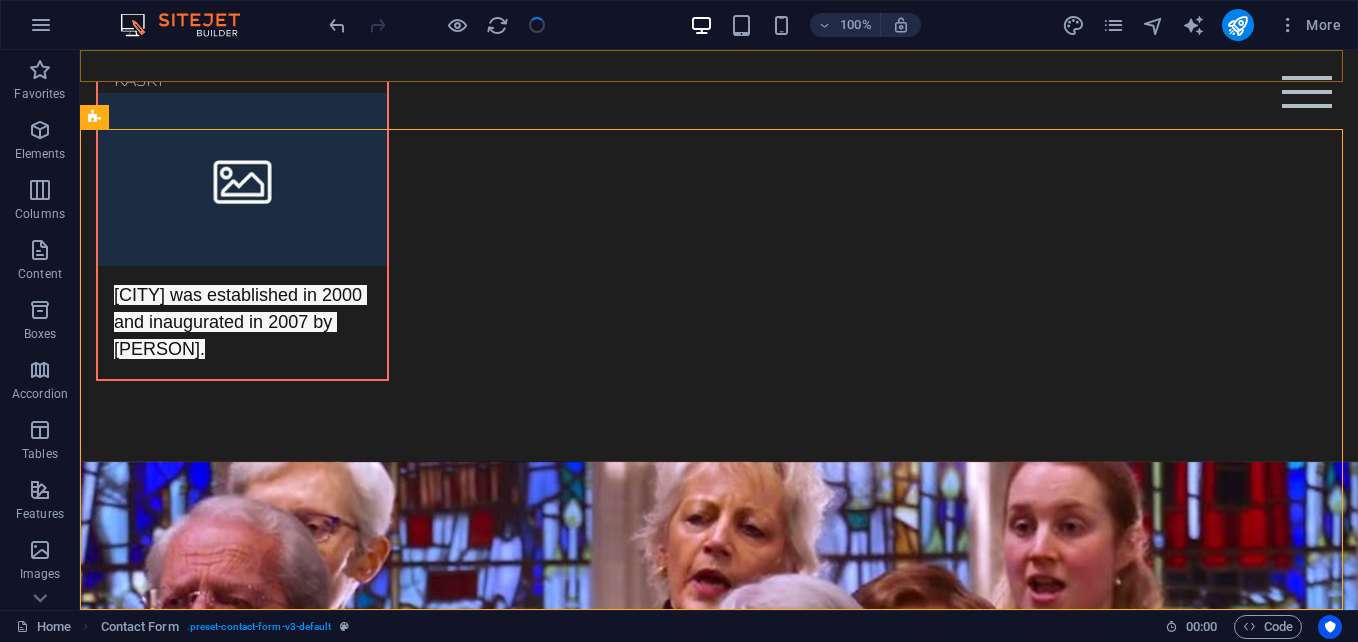 click at bounding box center [457, 25] 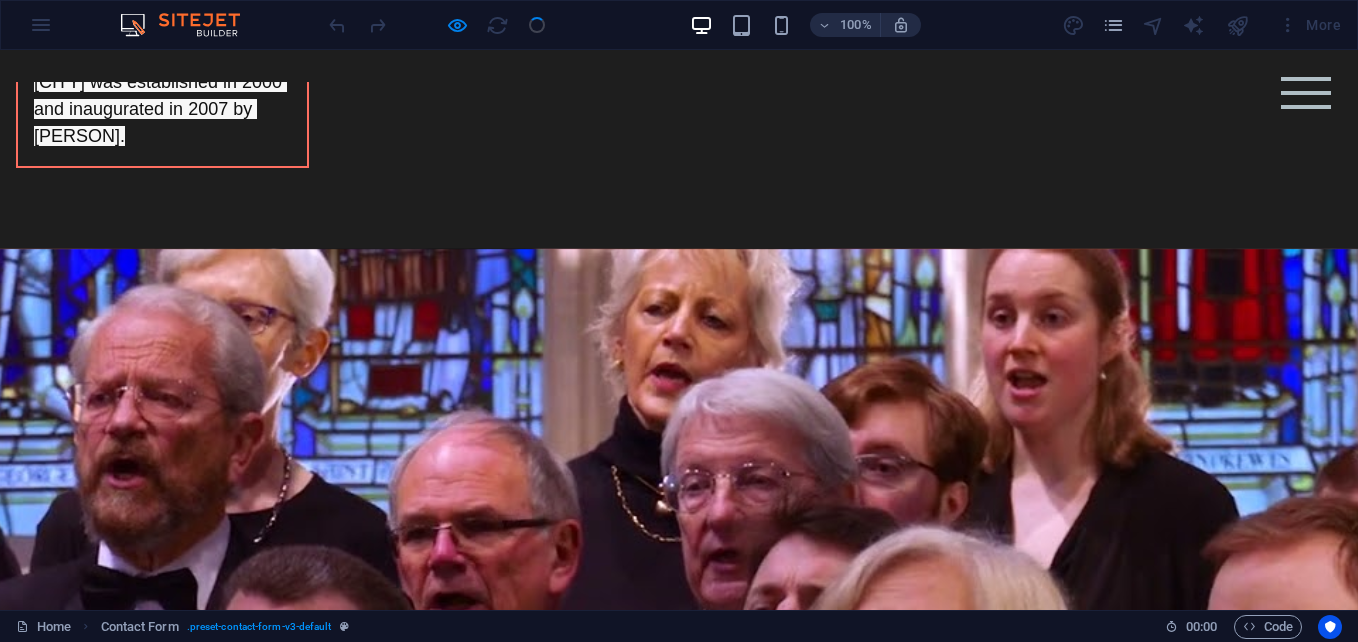 click on "{{ 'content.forms.privacy'|trans }} Unreadable? Load new Submit" at bounding box center (679, 1512) 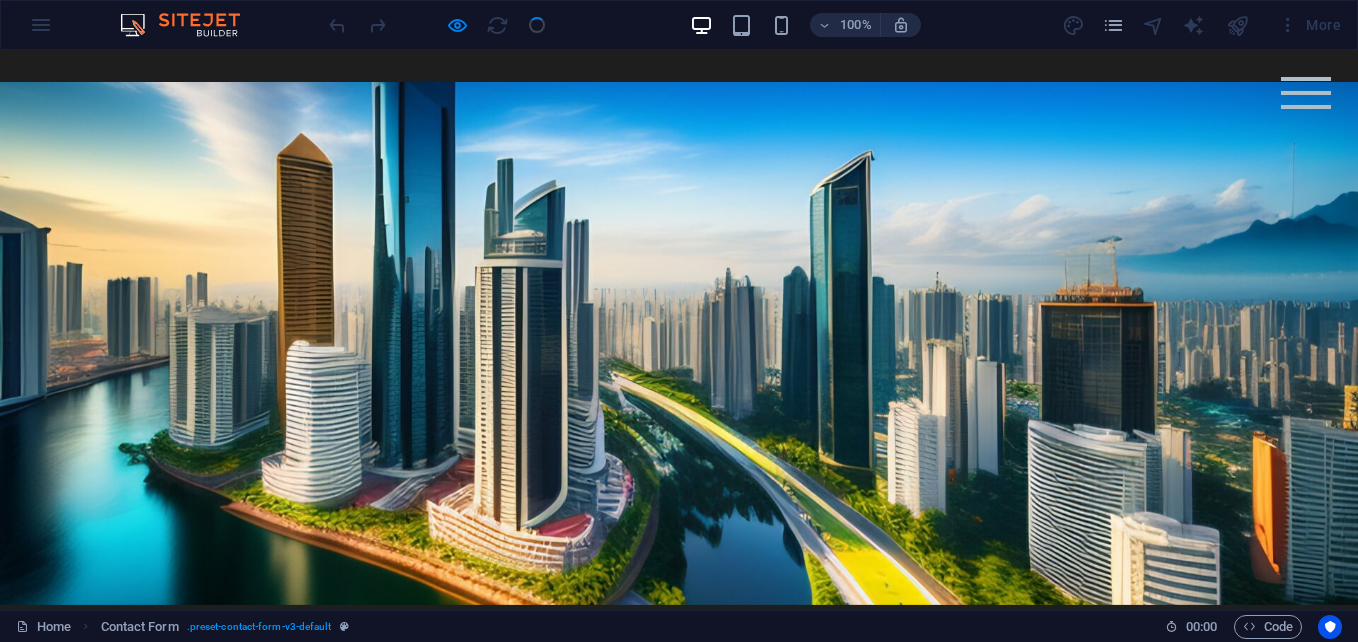 scroll, scrollTop: 2551, scrollLeft: 0, axis: vertical 